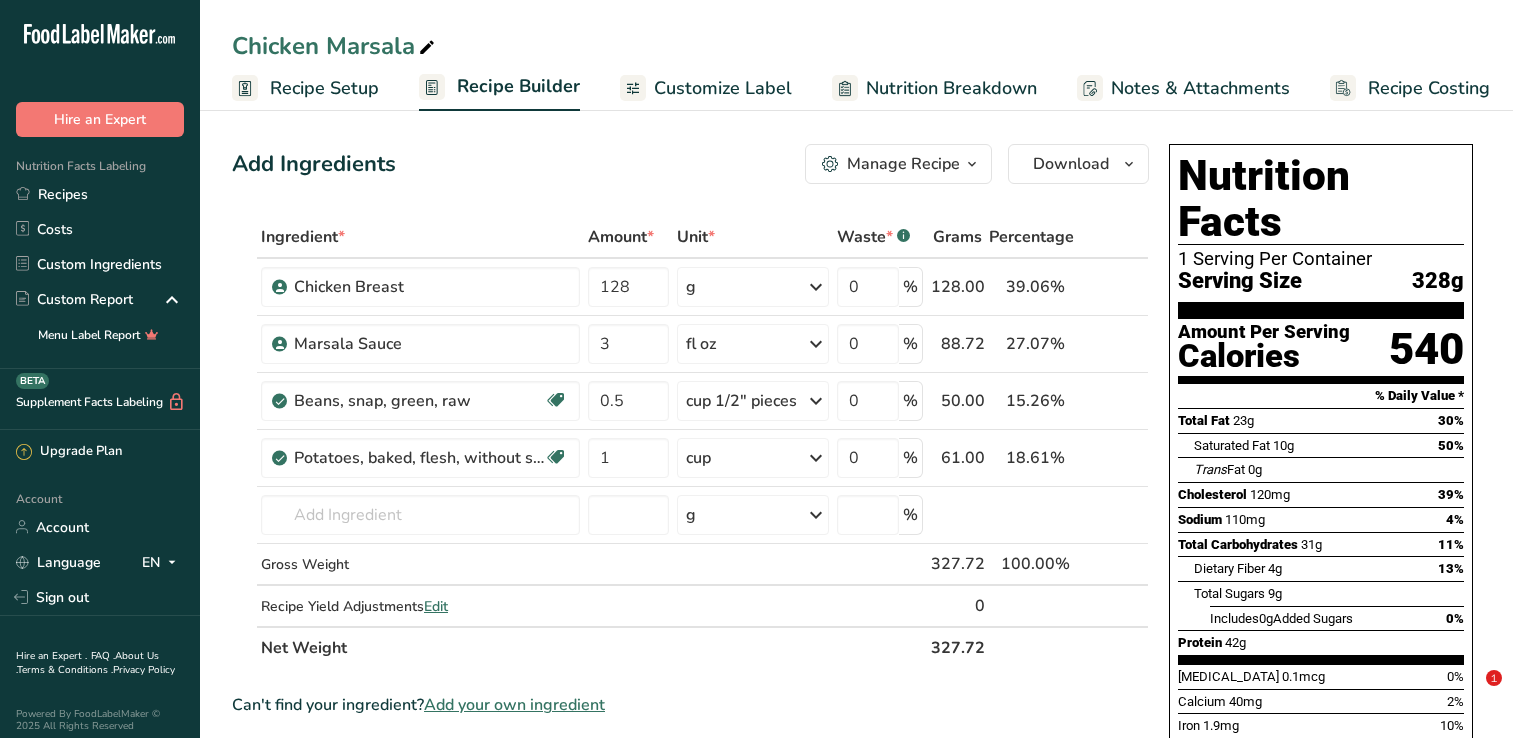scroll, scrollTop: 0, scrollLeft: 0, axis: both 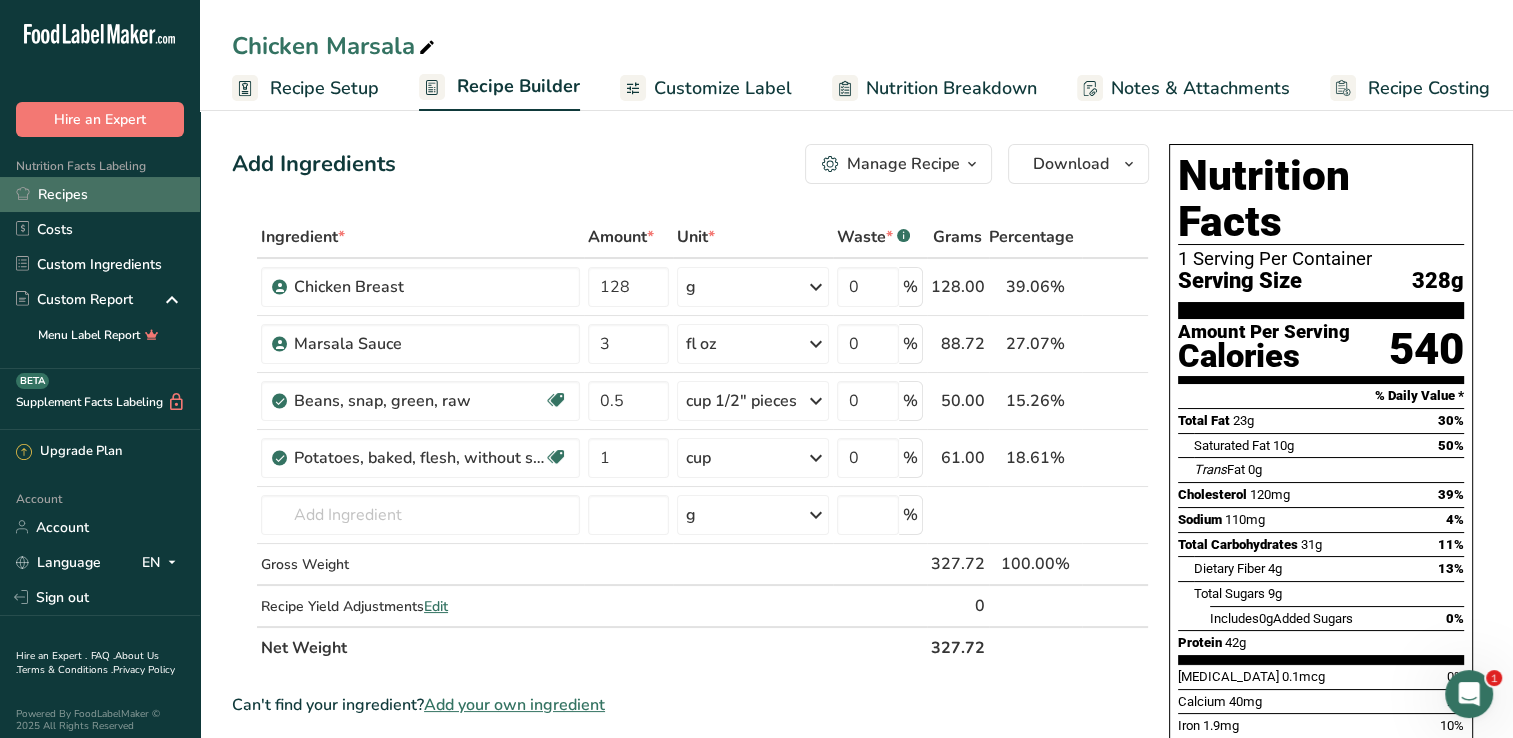 click on "Recipes" at bounding box center [100, 194] 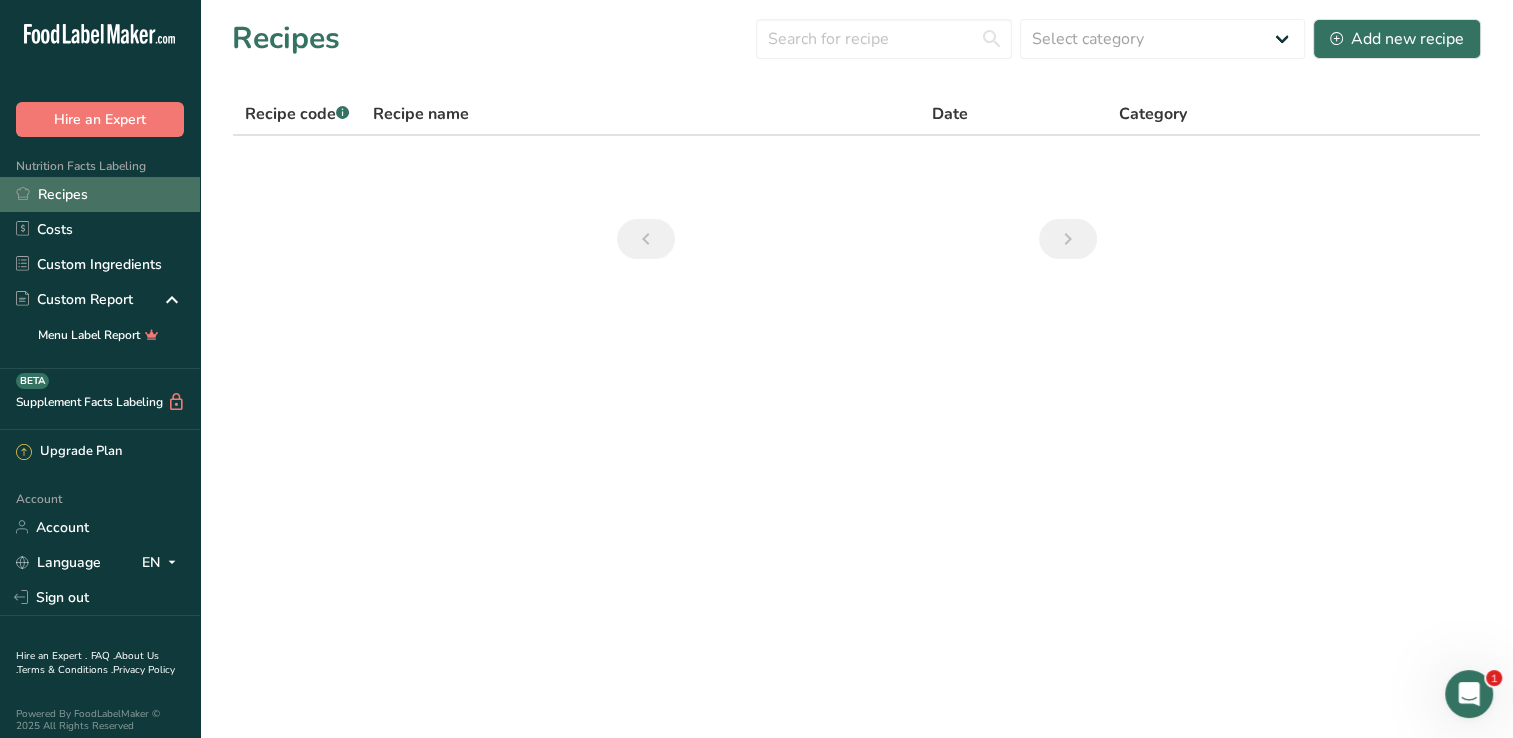 click on "Recipes" at bounding box center (100, 194) 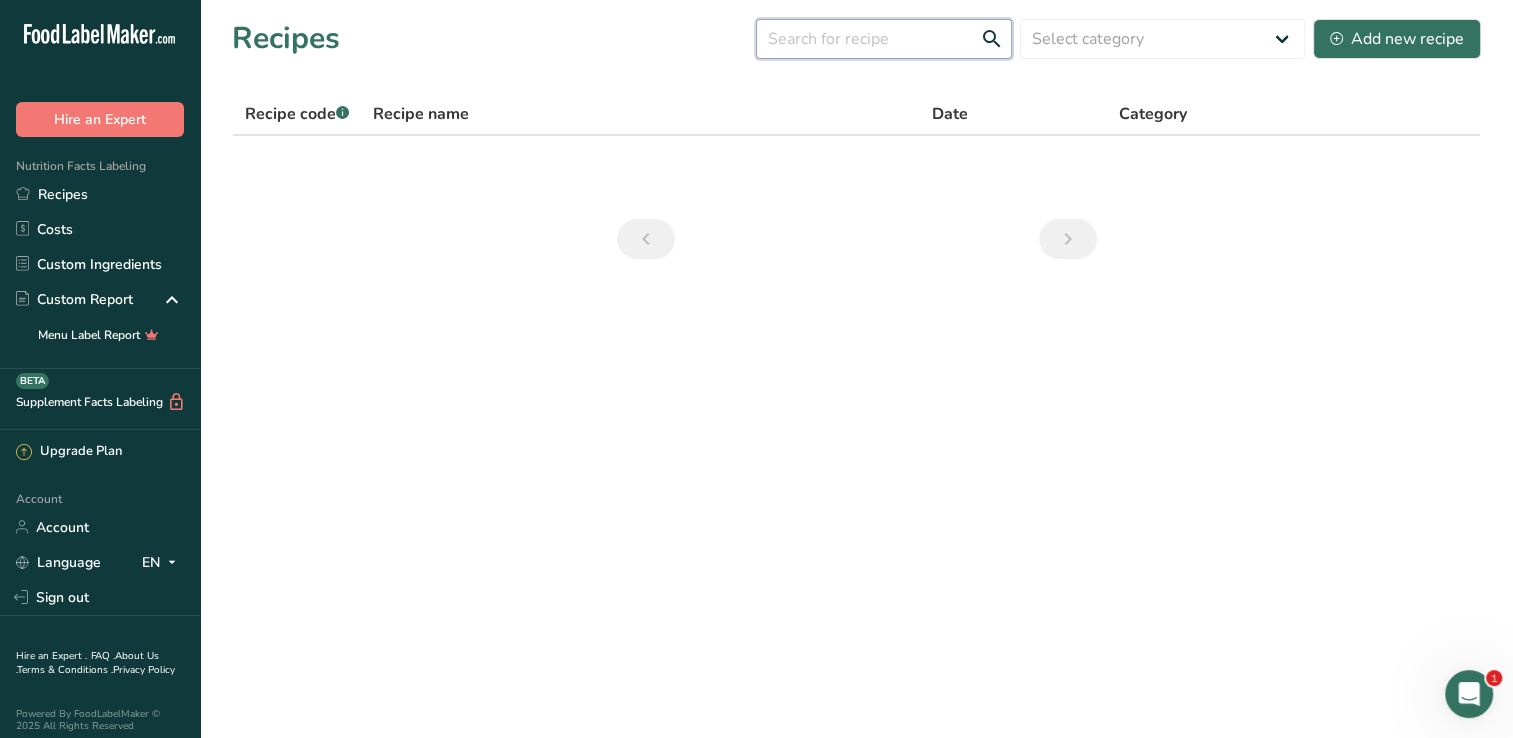 click at bounding box center [884, 39] 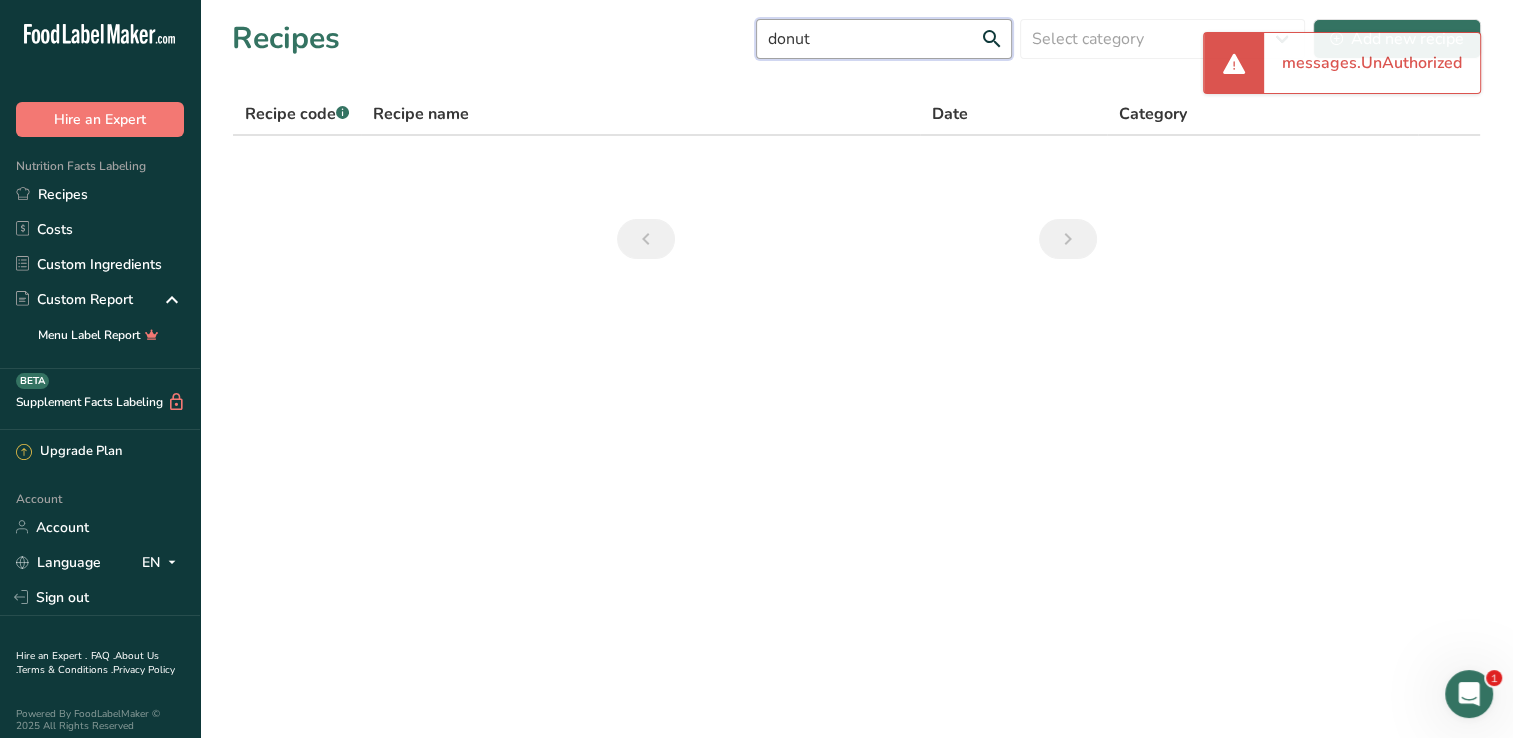 type on "donut" 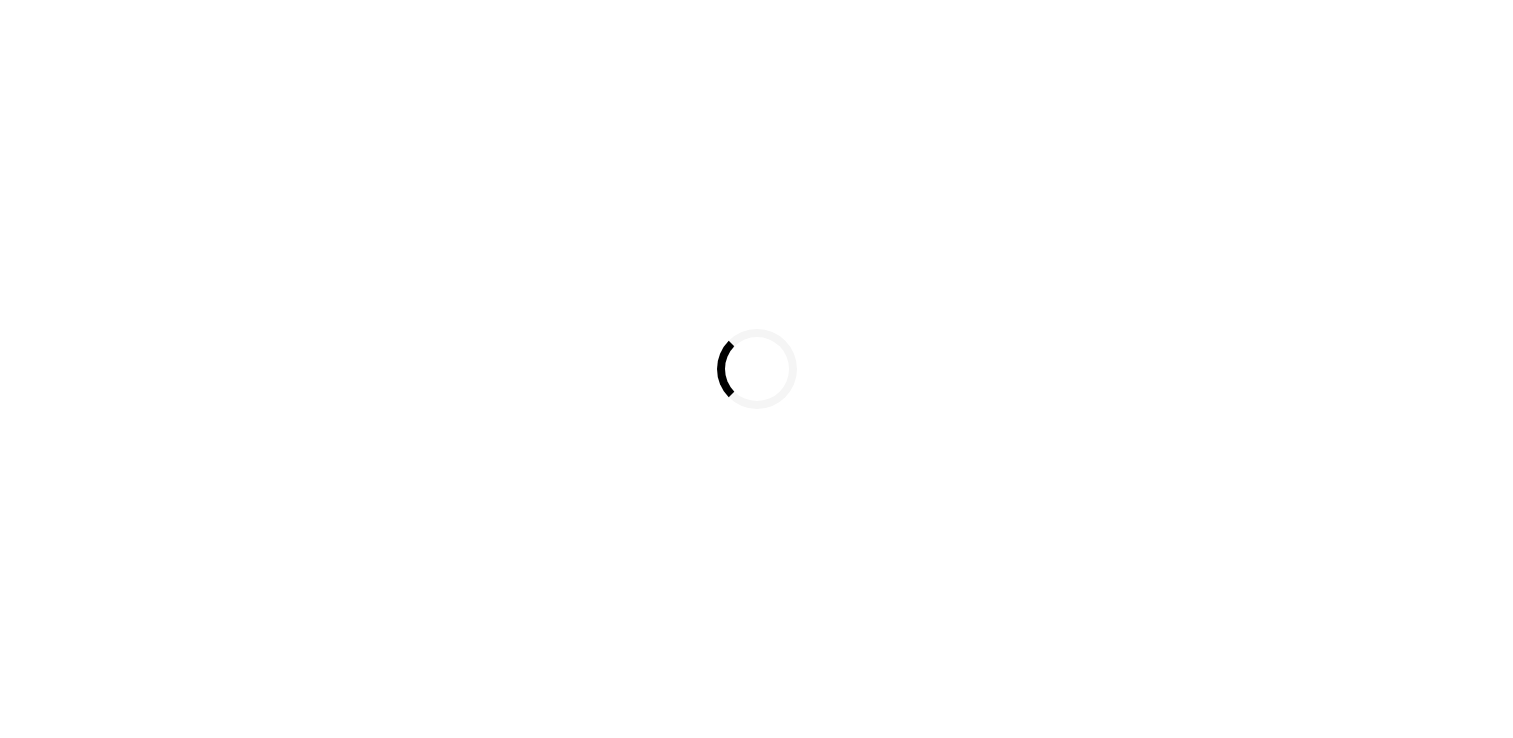 scroll, scrollTop: 0, scrollLeft: 0, axis: both 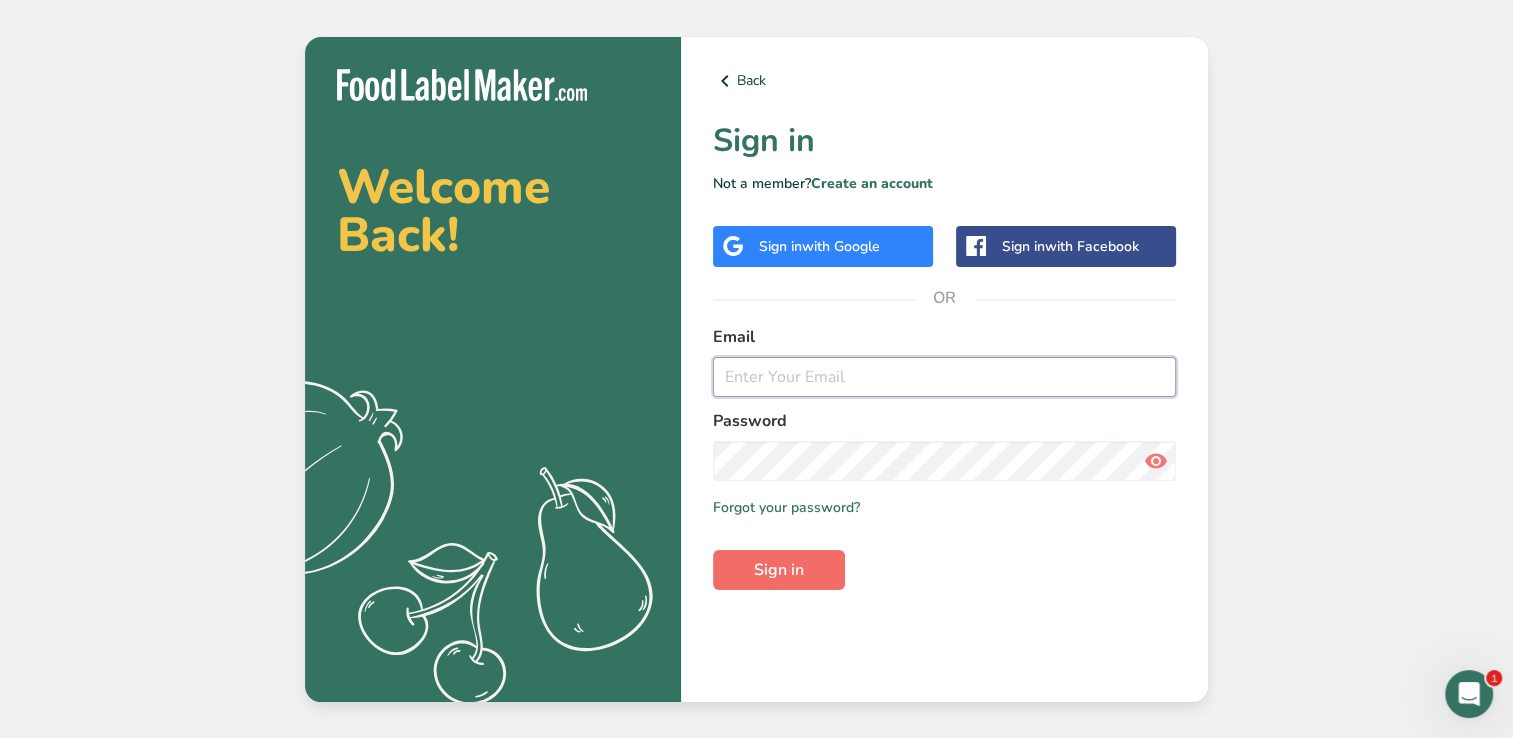 type on "[EMAIL_ADDRESS][DOMAIN_NAME]" 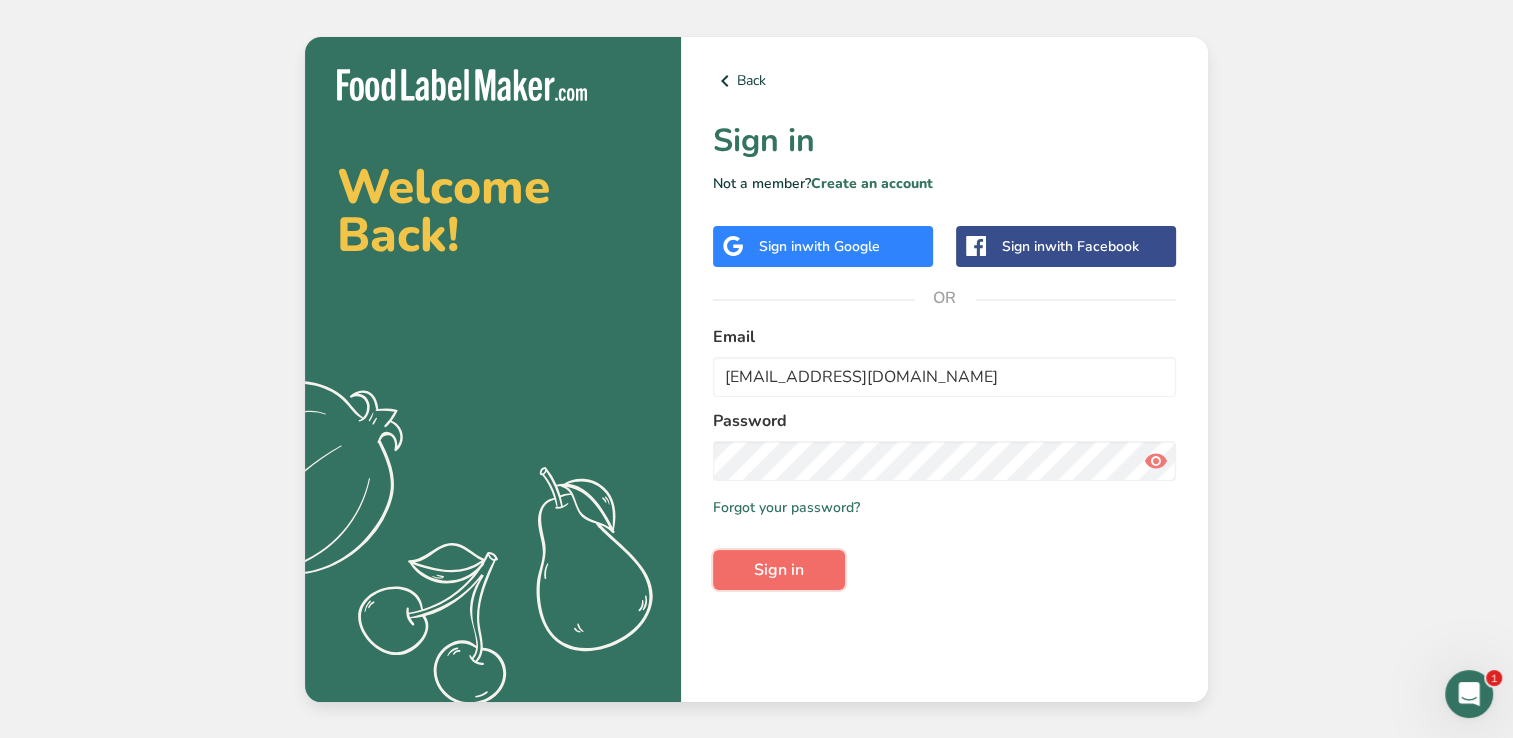 click on "Sign in" at bounding box center (779, 570) 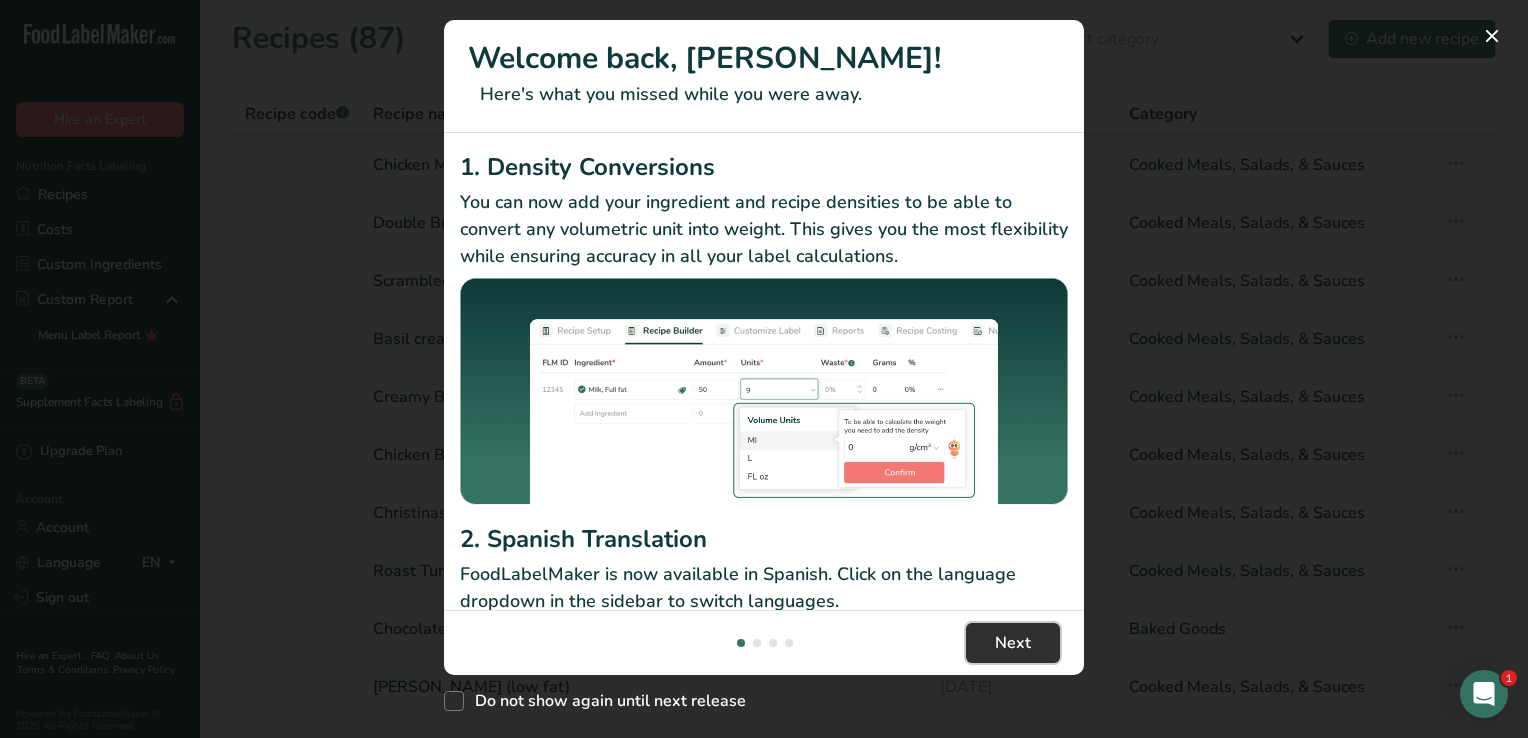 click on "Next" at bounding box center [1013, 643] 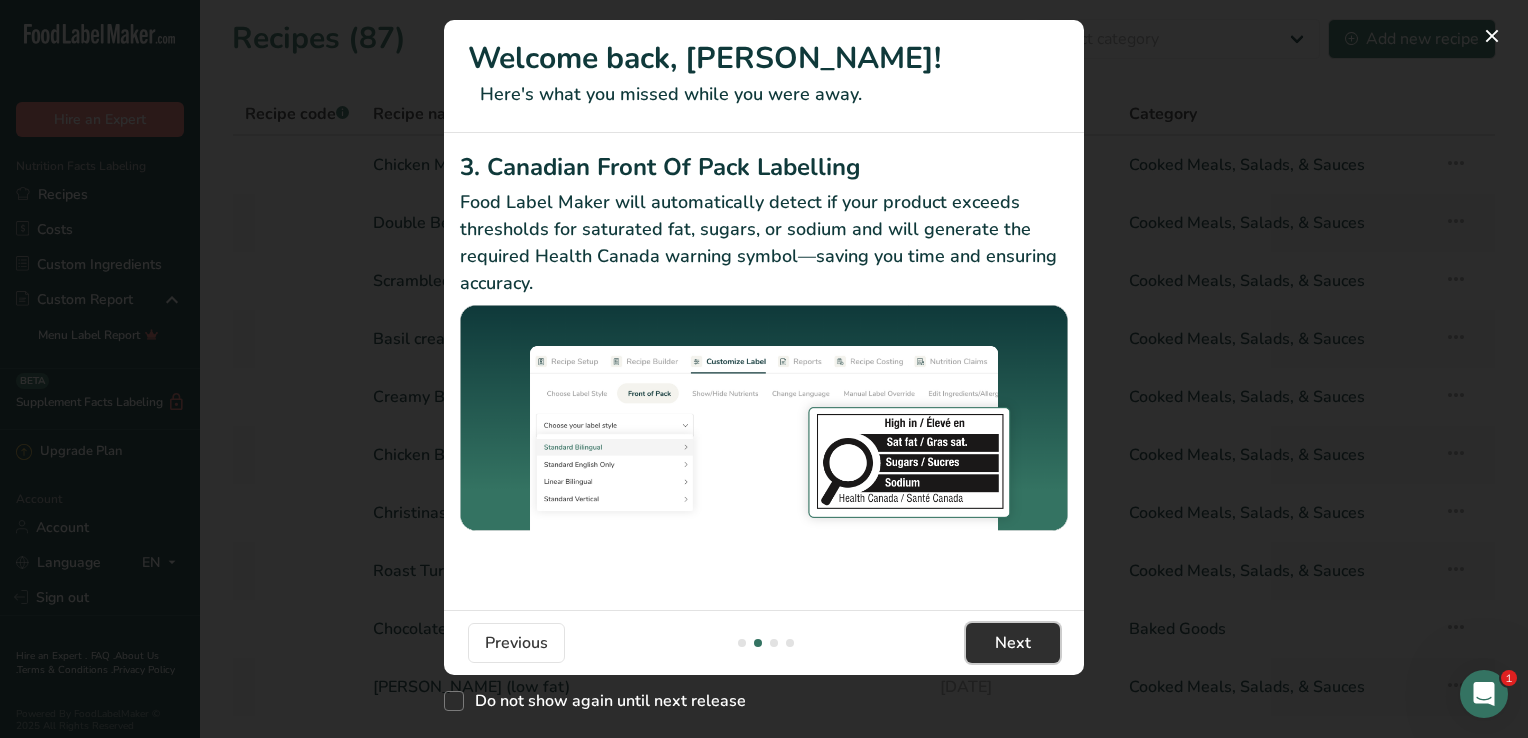 click on "Next" at bounding box center (1013, 643) 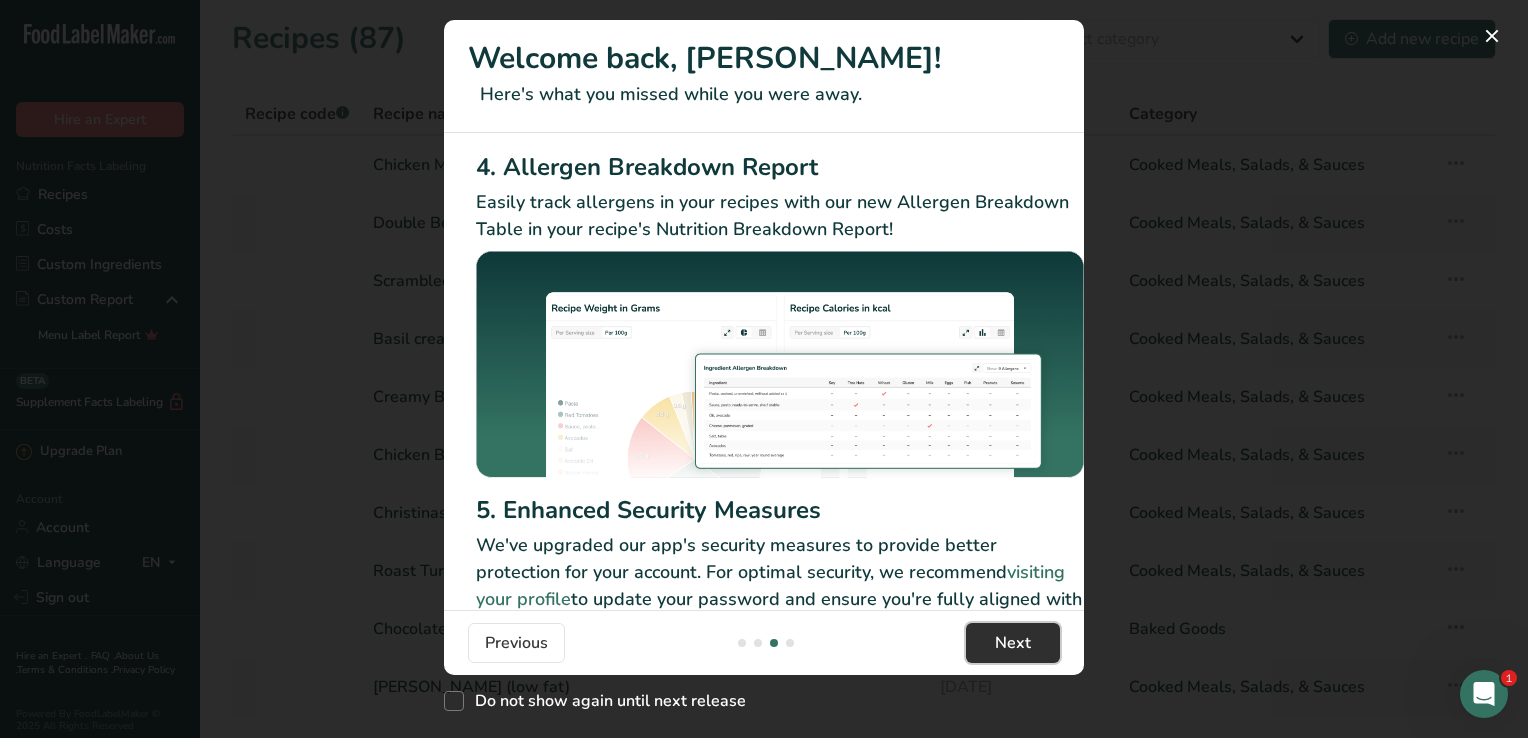 click on "Next" at bounding box center (1013, 643) 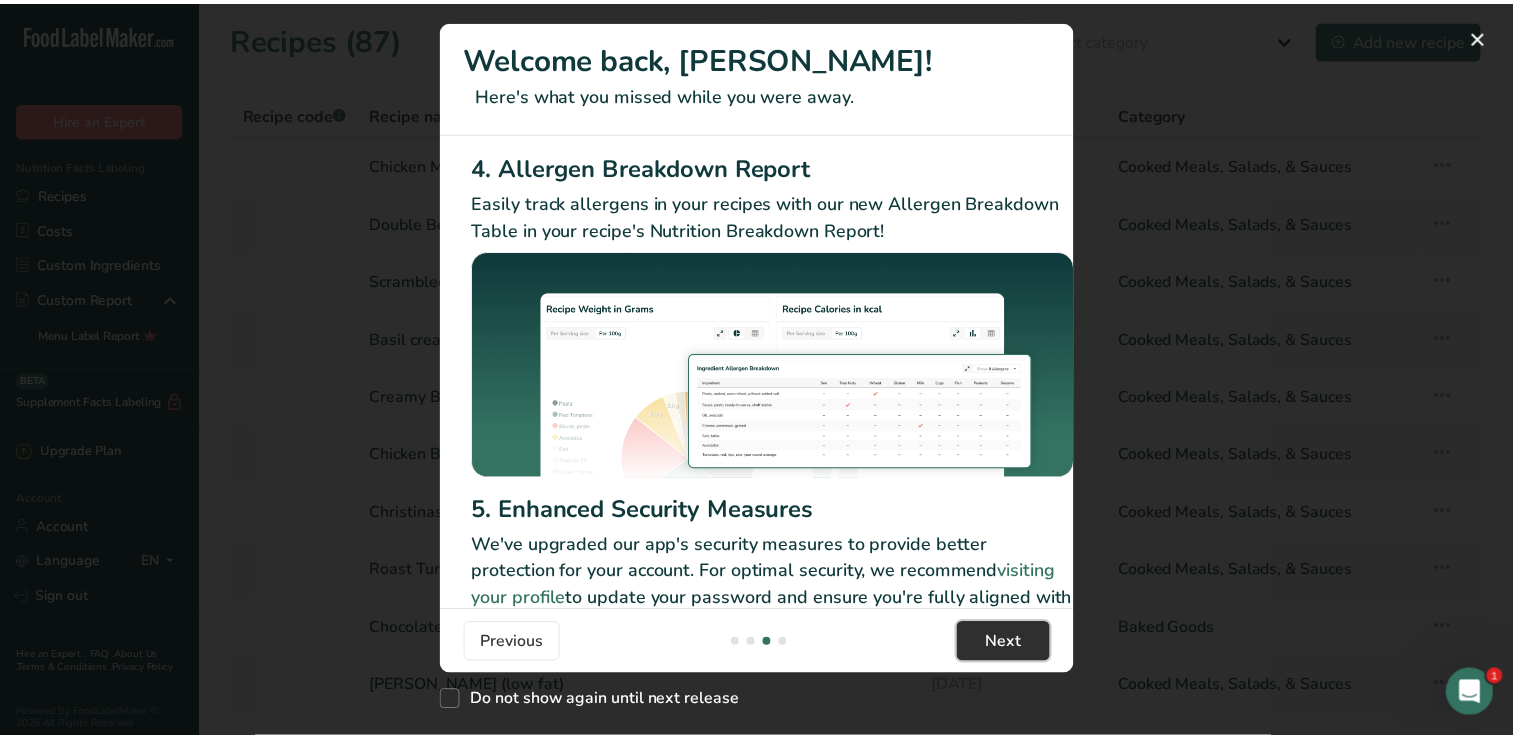 scroll, scrollTop: 0, scrollLeft: 1904, axis: horizontal 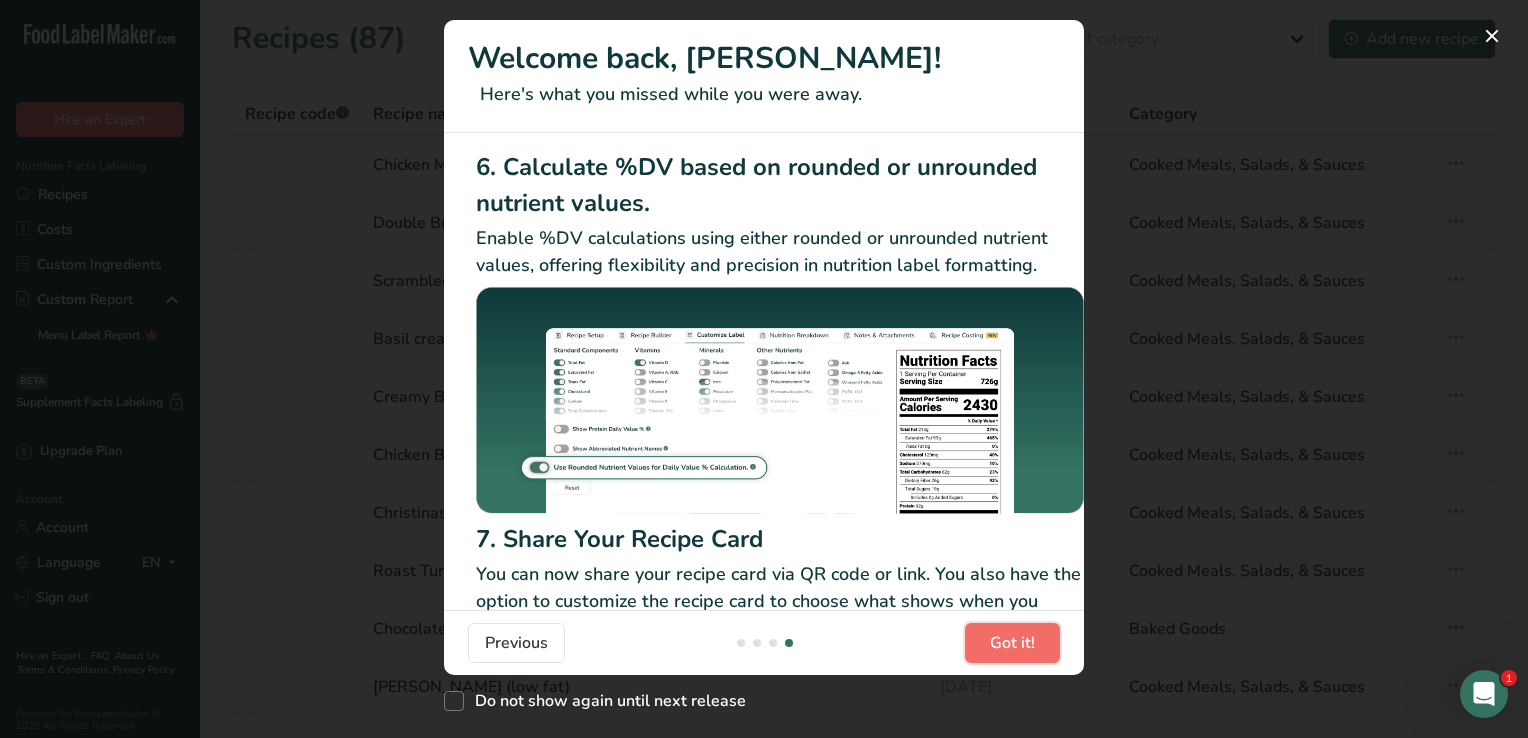 click on "Got it!" at bounding box center [1012, 643] 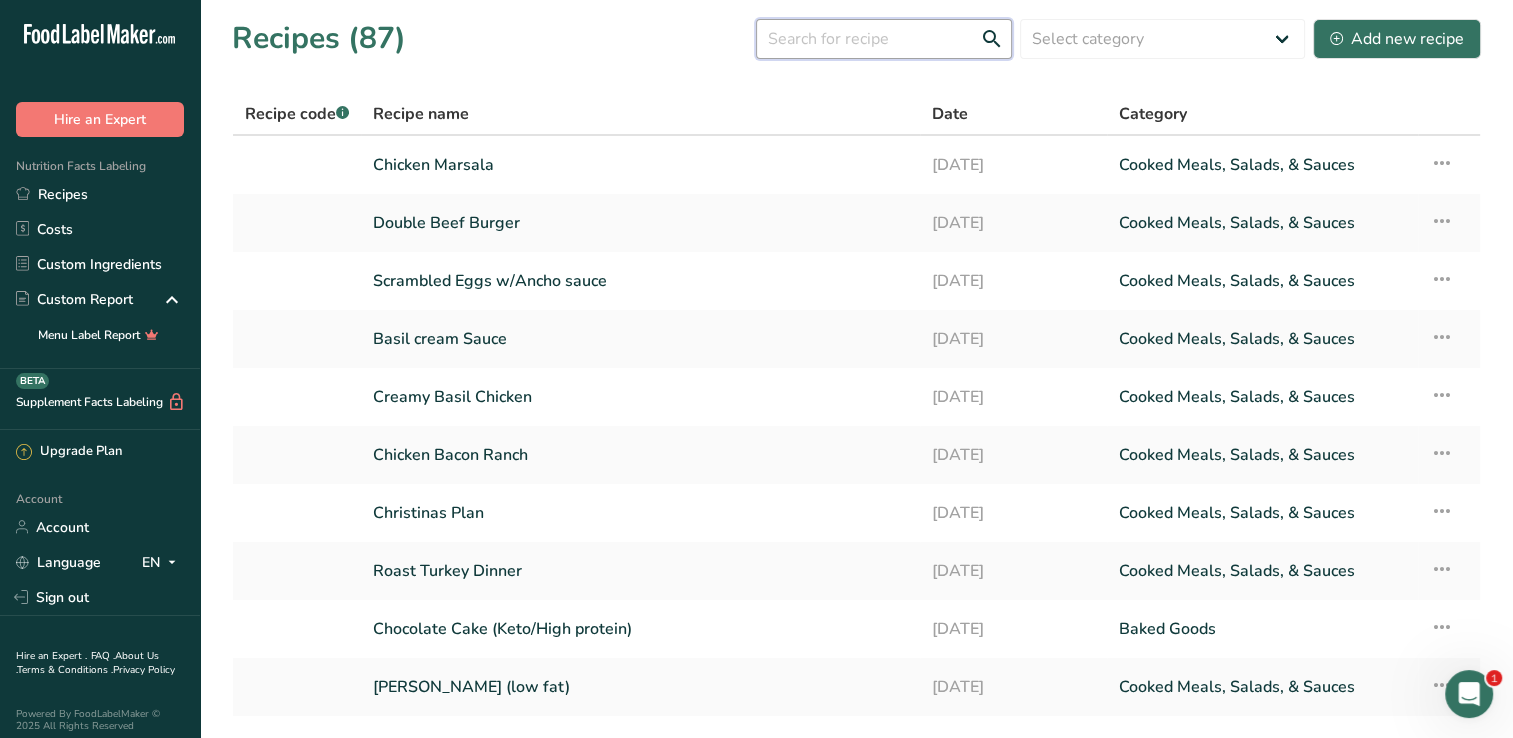 click at bounding box center (884, 39) 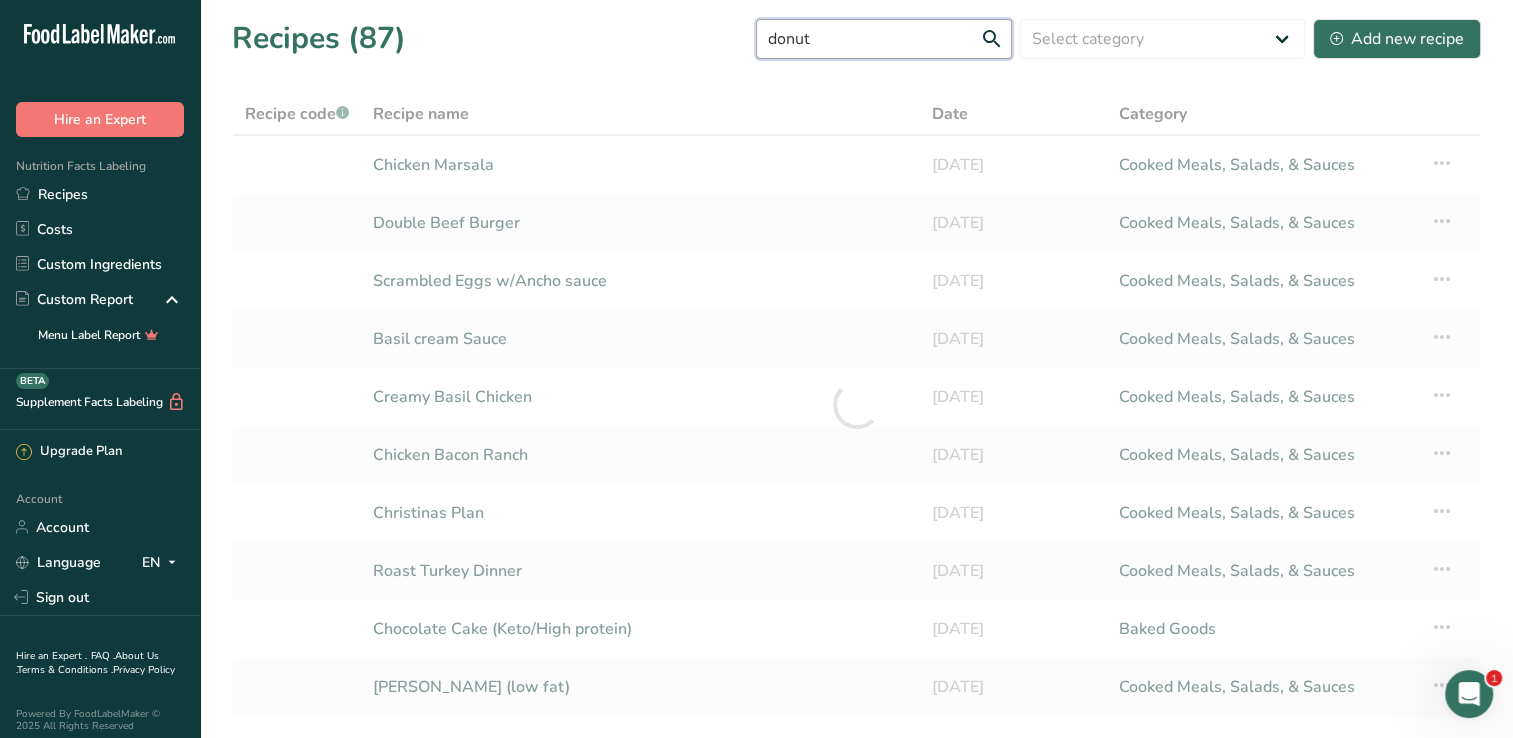 type on "donut" 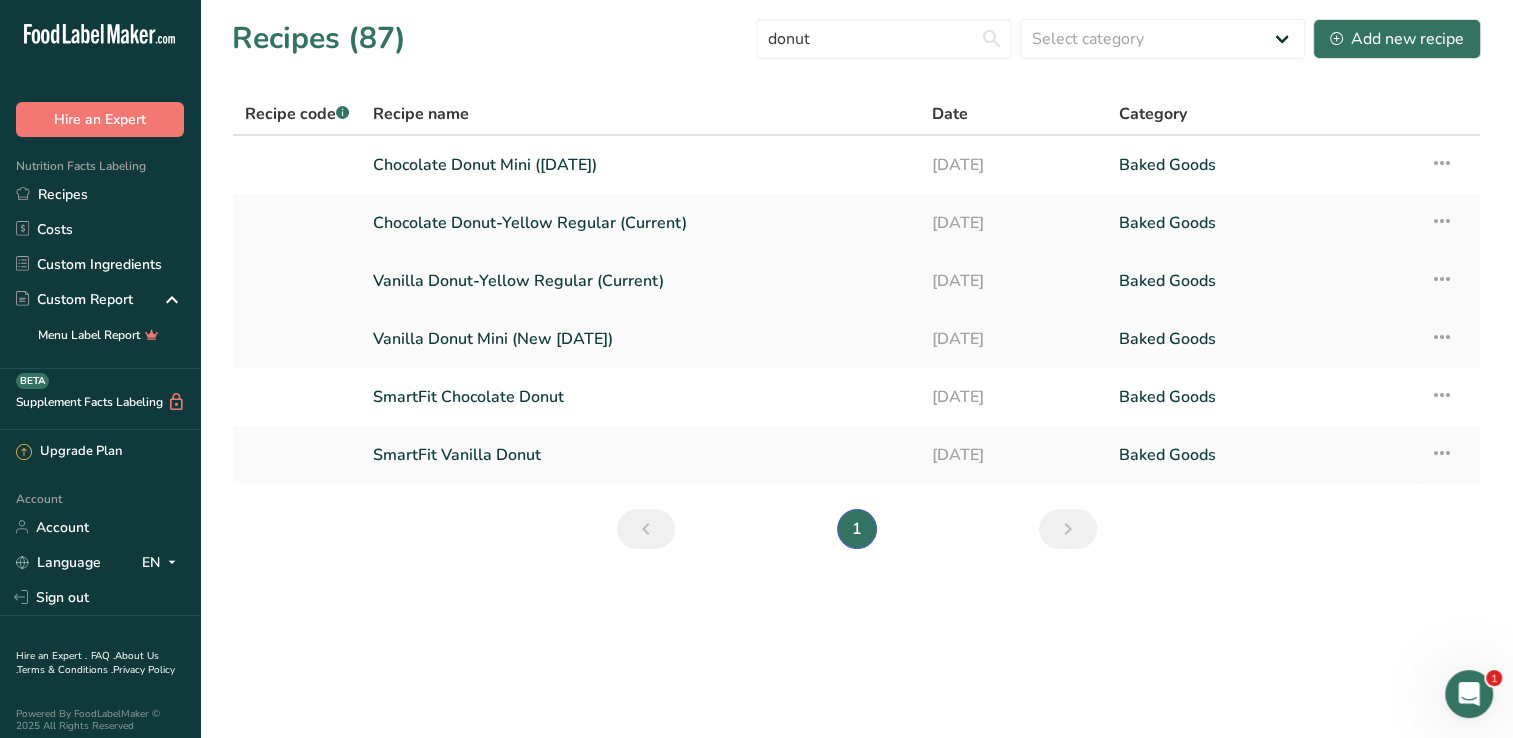 click on "Vanilla Donut-Yellow Regular (Current)" at bounding box center [640, 281] 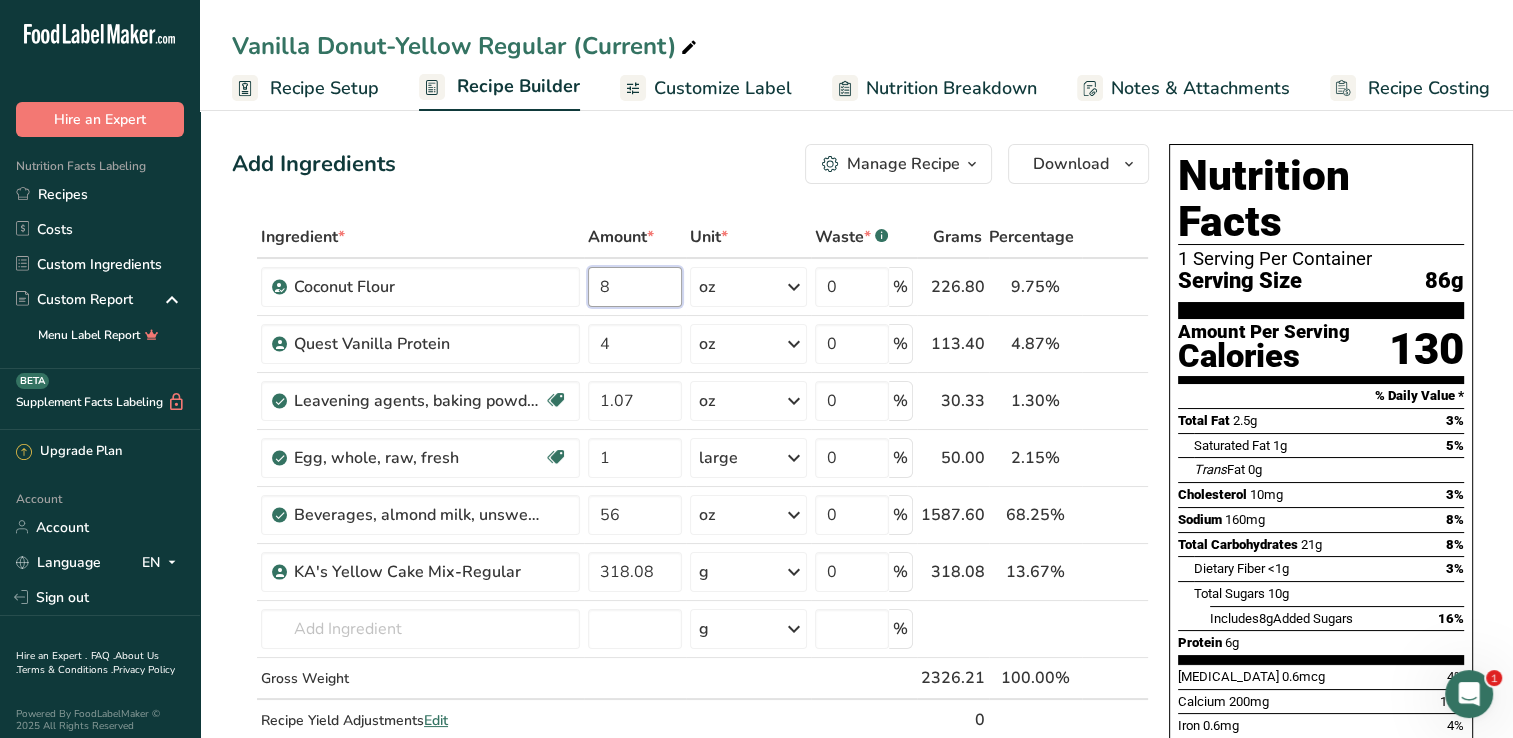 click on "8" at bounding box center [635, 287] 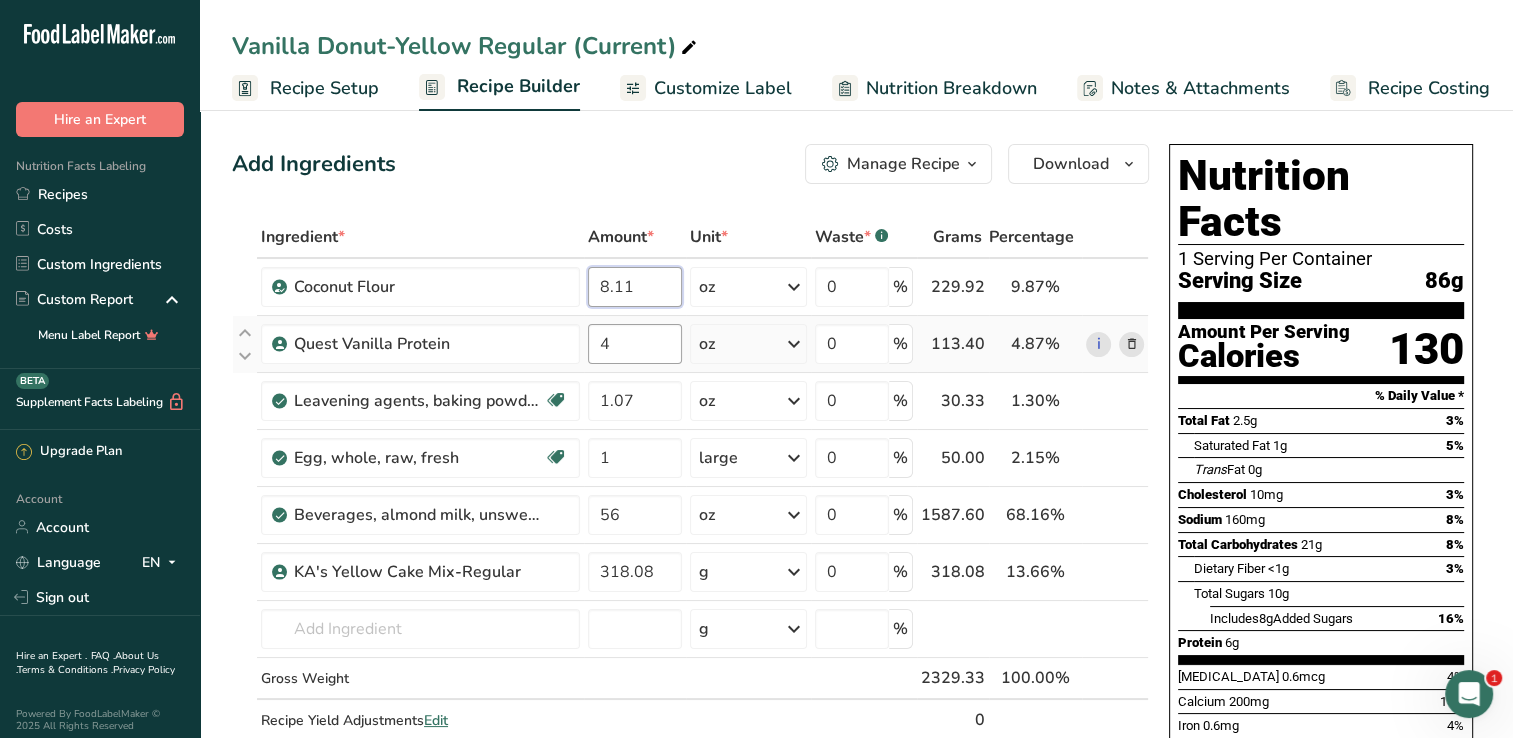 type on "8.11" 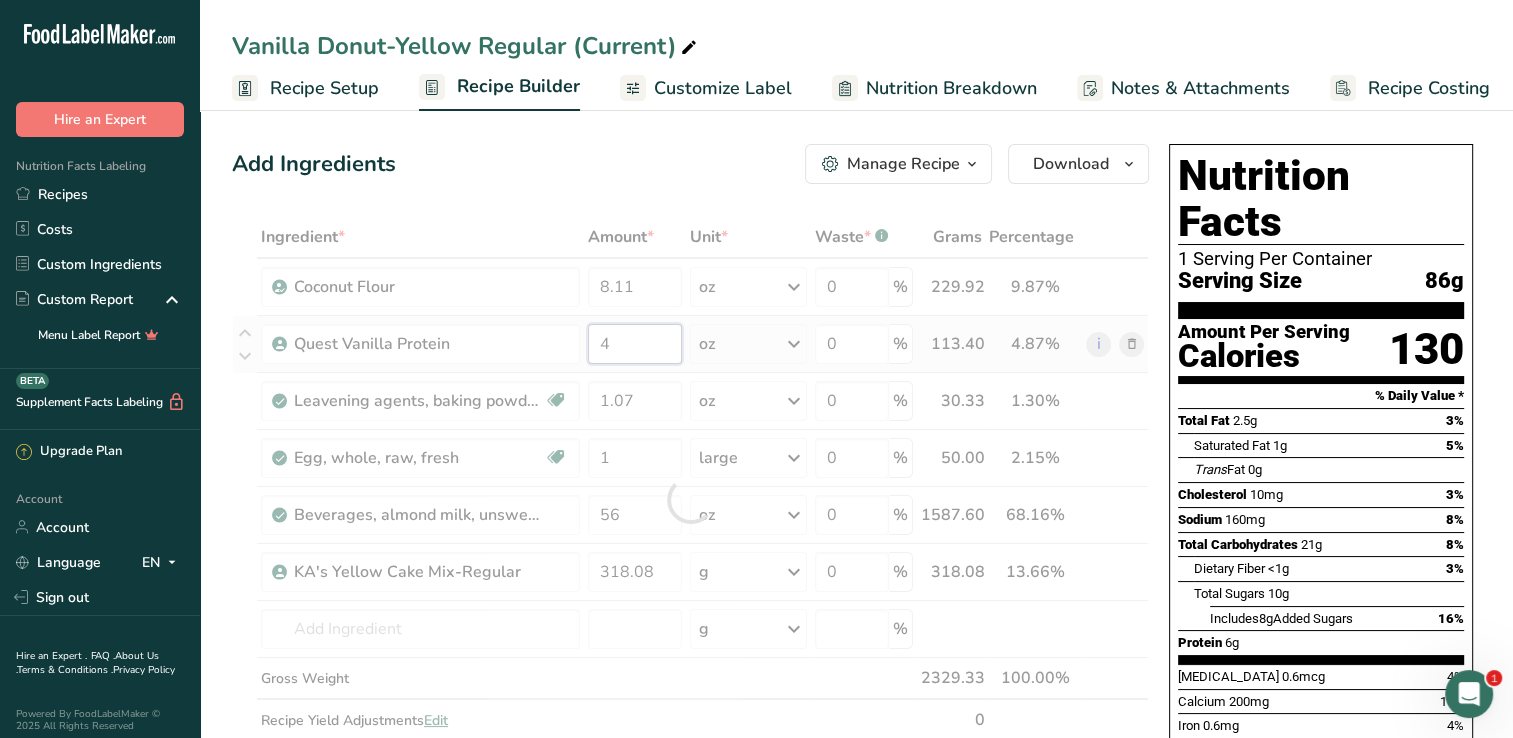 click on "Ingredient *
Amount *
Unit *
Waste *   .a-a{fill:#347362;}.b-a{fill:#fff;}          Grams
Percentage
Coconut Flour
8.11
oz
Weight Units
g
kg
mg
See more
Volume Units
l
Volume units require a density conversion. If you know your ingredient's density enter it below. Otherwise, click on "RIA" our AI Regulatory bot - she will be able to help you
lb/ft3
g/cm3
Confirm
mL
Volume units require a density conversion. If you know your ingredient's density enter it below. Otherwise, click on "RIA" our AI Regulatory bot - she will be able to help you
lb/ft3" at bounding box center [690, 499] 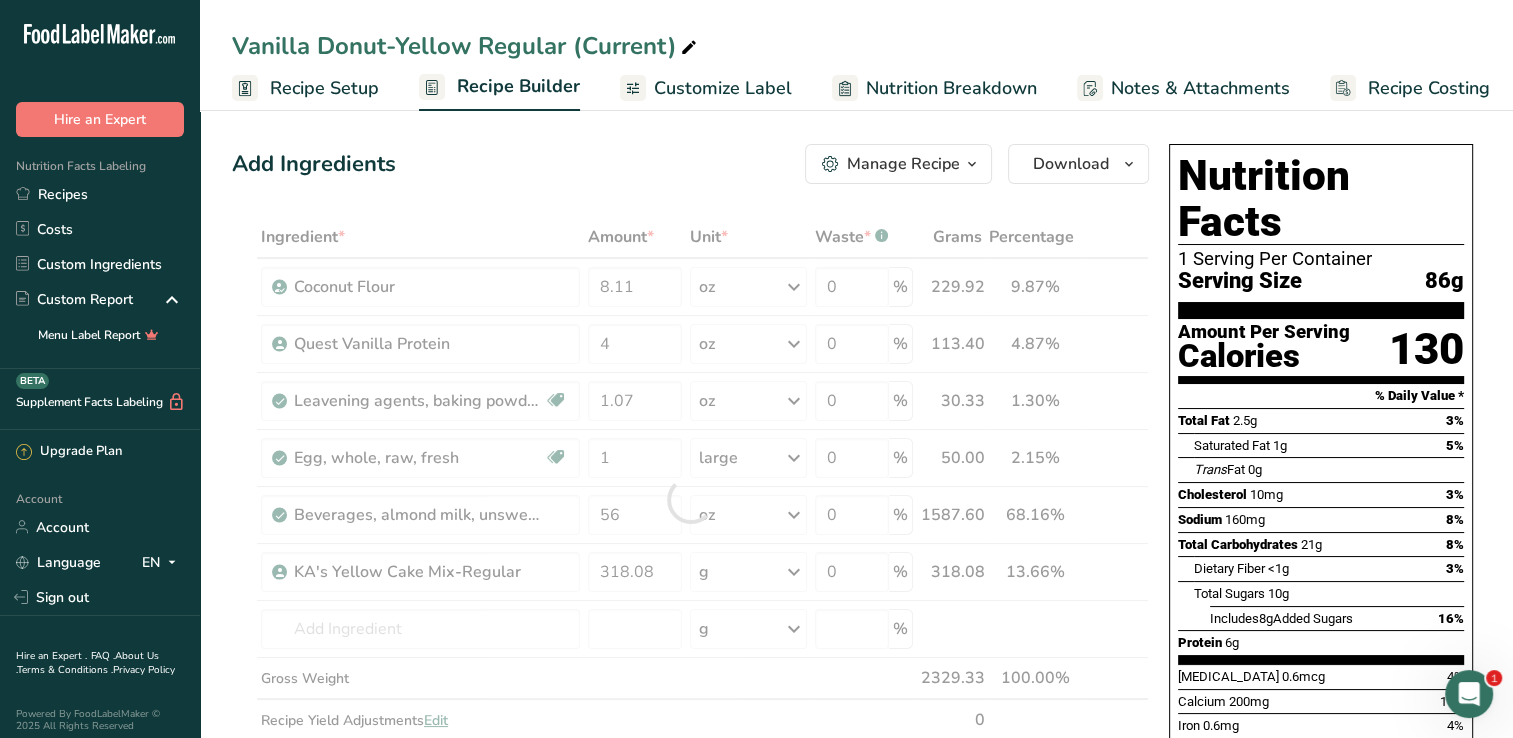 click at bounding box center [689, 48] 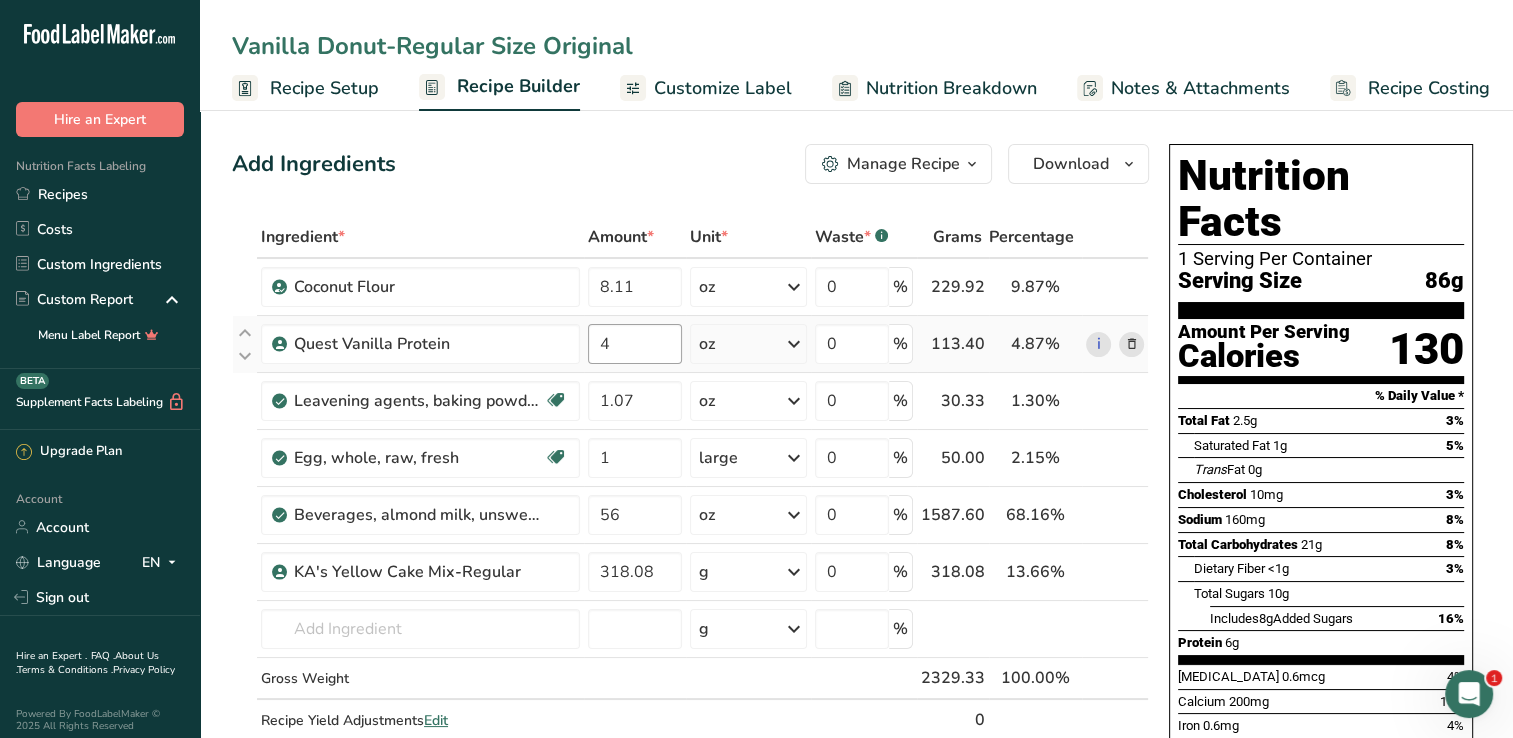 type on "Vanilla Donut-Regular Size Original" 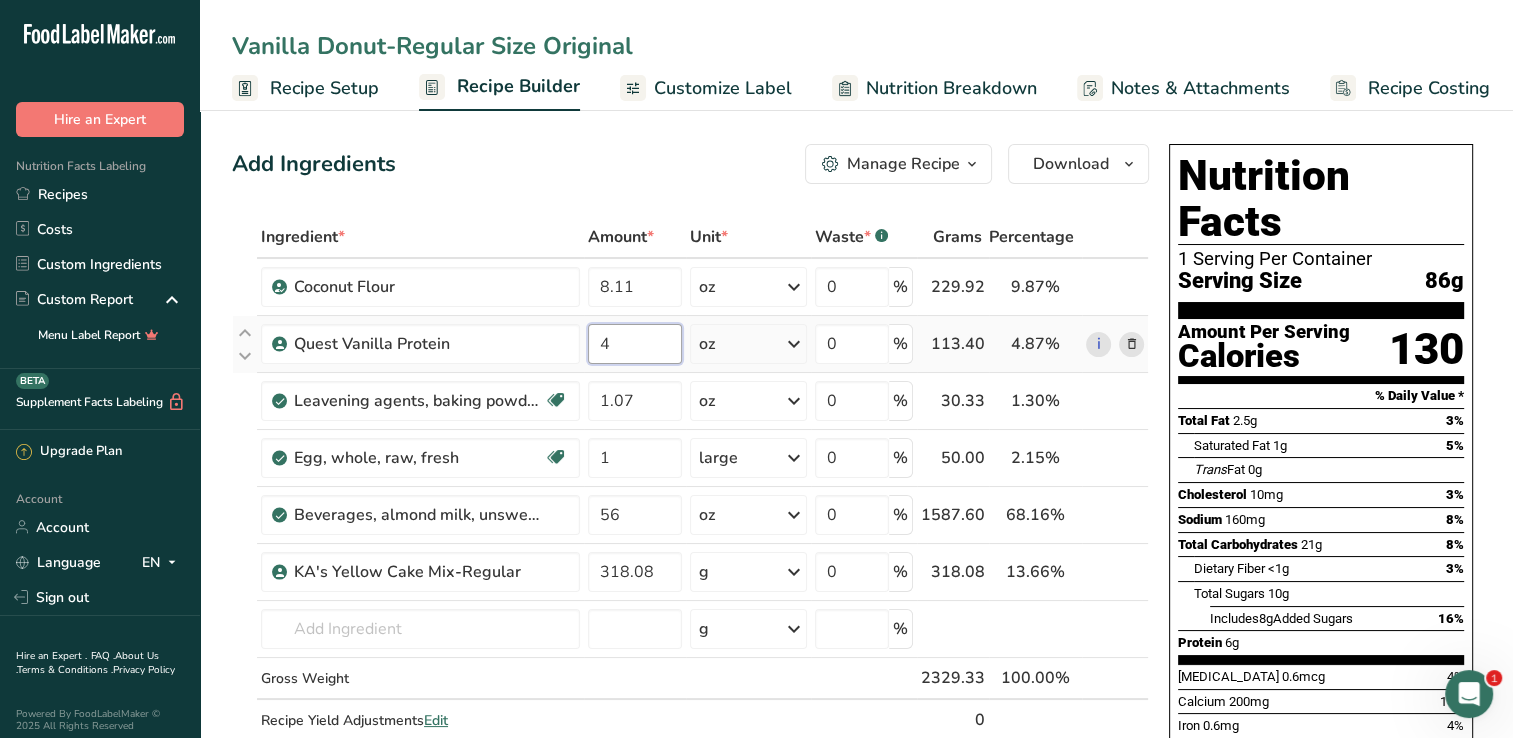 click on "4" at bounding box center [635, 344] 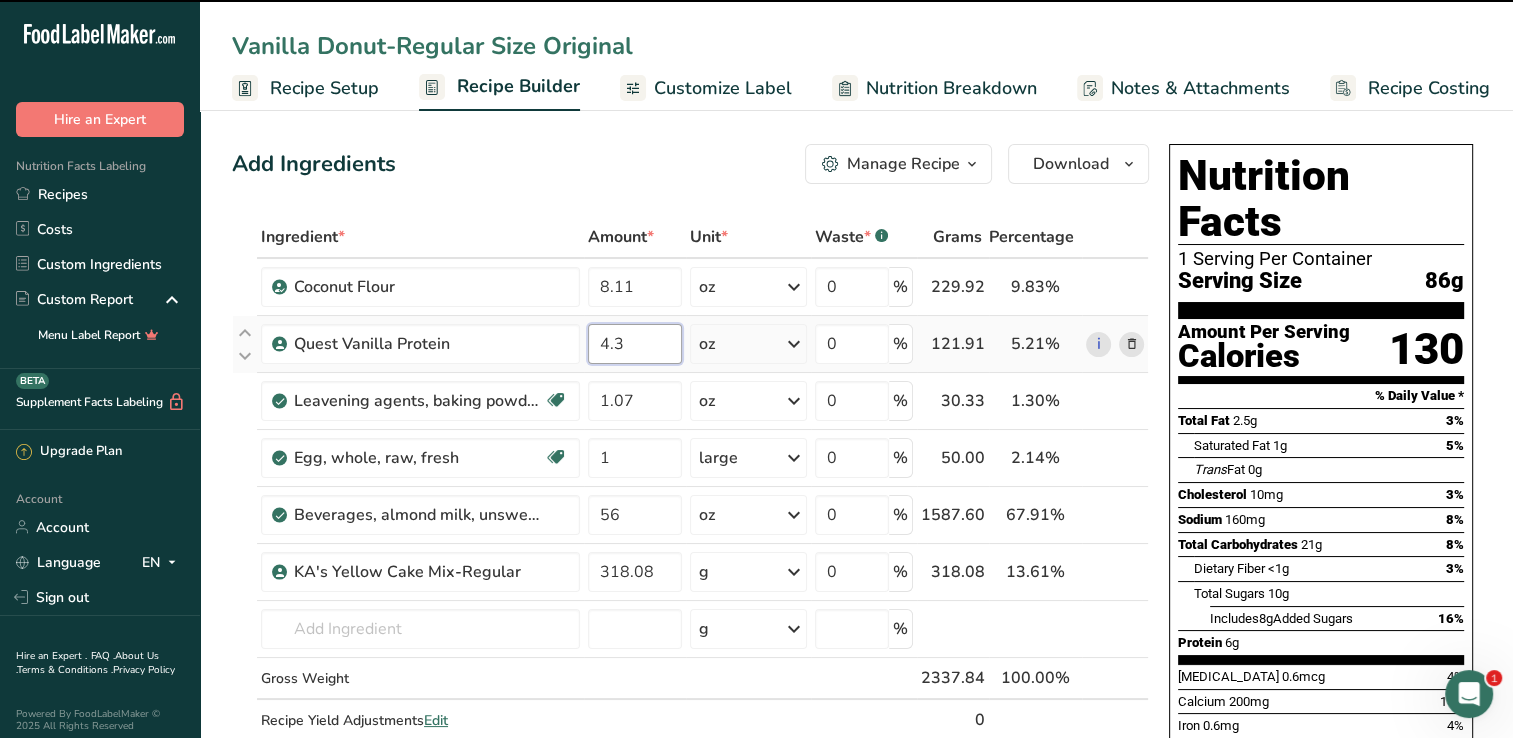 type on "4" 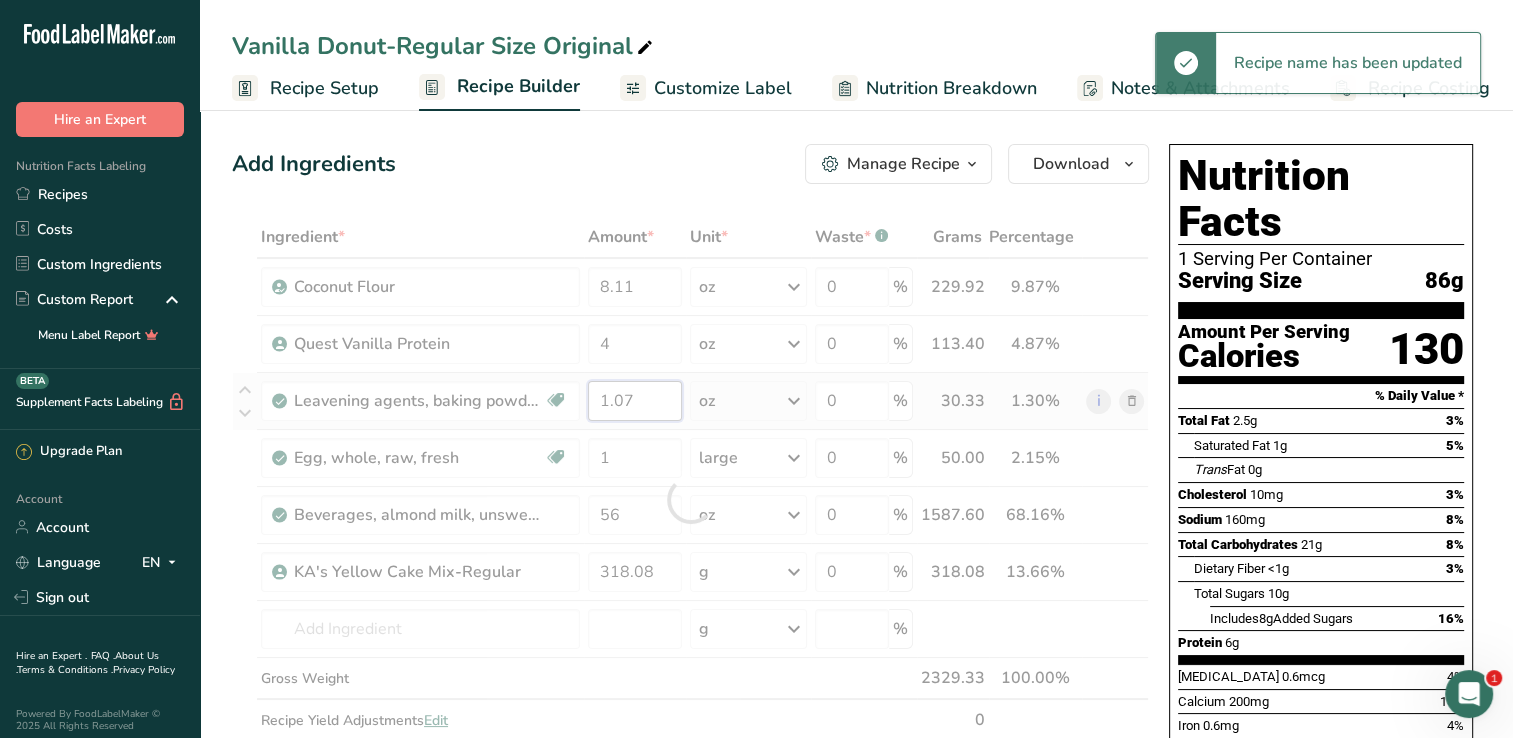 click on "Ingredient *
Amount *
Unit *
Waste *   .a-a{fill:#347362;}.b-a{fill:#fff;}          Grams
Percentage
Coconut Flour
8.11
oz
Weight Units
g
kg
mg
See more
Volume Units
l
Volume units require a density conversion. If you know your ingredient's density enter it below. Otherwise, click on "RIA" our AI Regulatory bot - she will be able to help you
lb/ft3
g/cm3
Confirm
mL
Volume units require a density conversion. If you know your ingredient's density enter it below. Otherwise, click on "RIA" our AI Regulatory bot - she will be able to help you
lb/ft3" at bounding box center [690, 499] 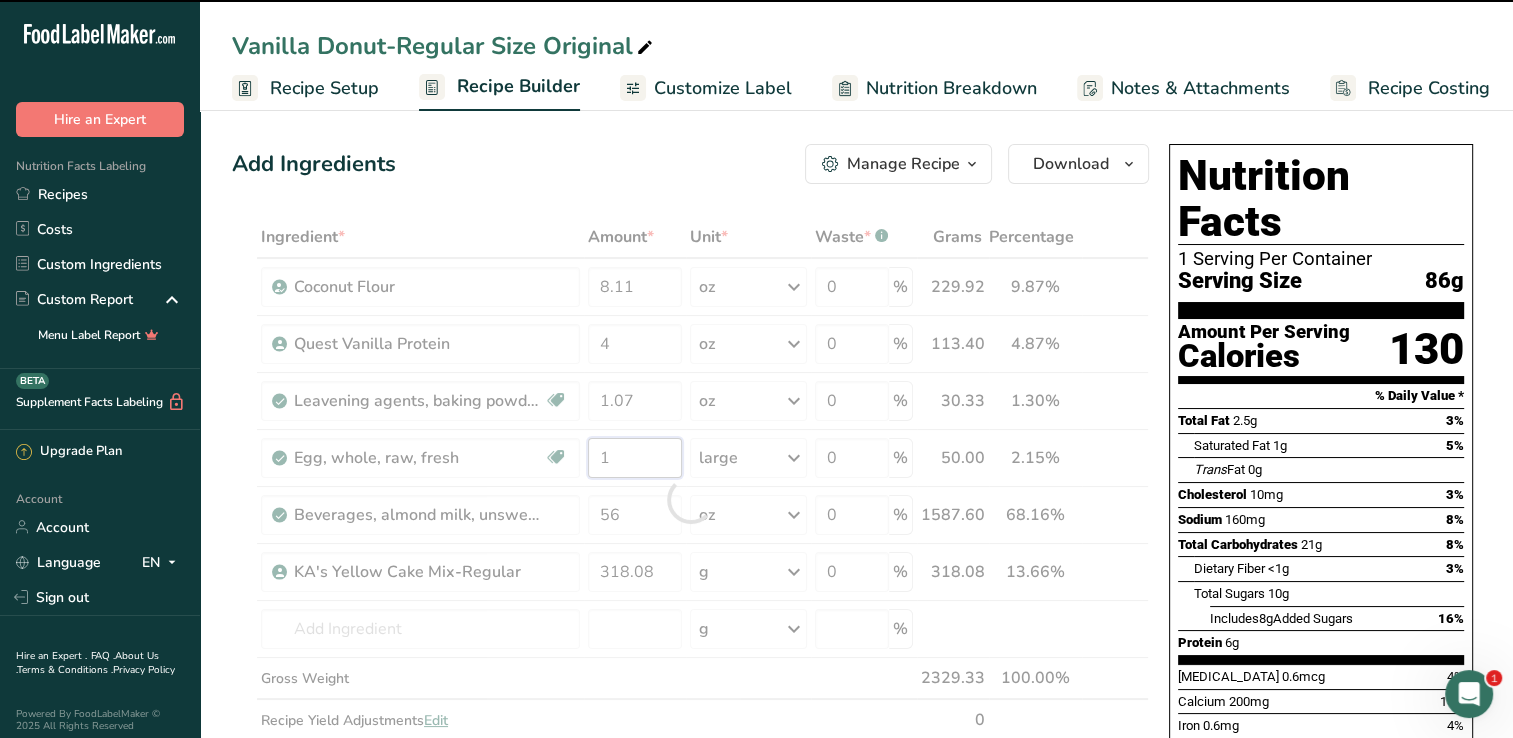 drag, startPoint x: 642, startPoint y: 464, endPoint x: 615, endPoint y: 483, distance: 33.01515 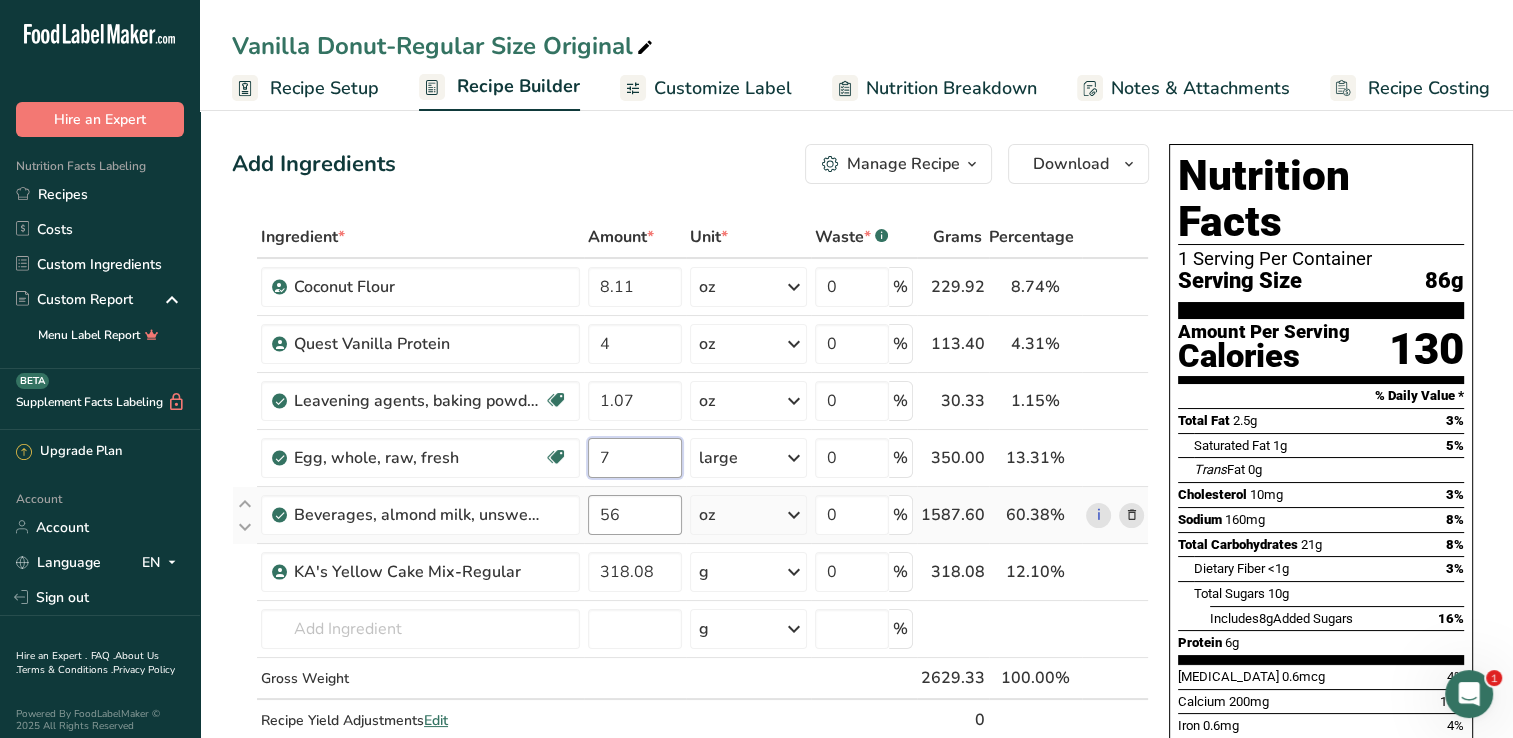 type on "7" 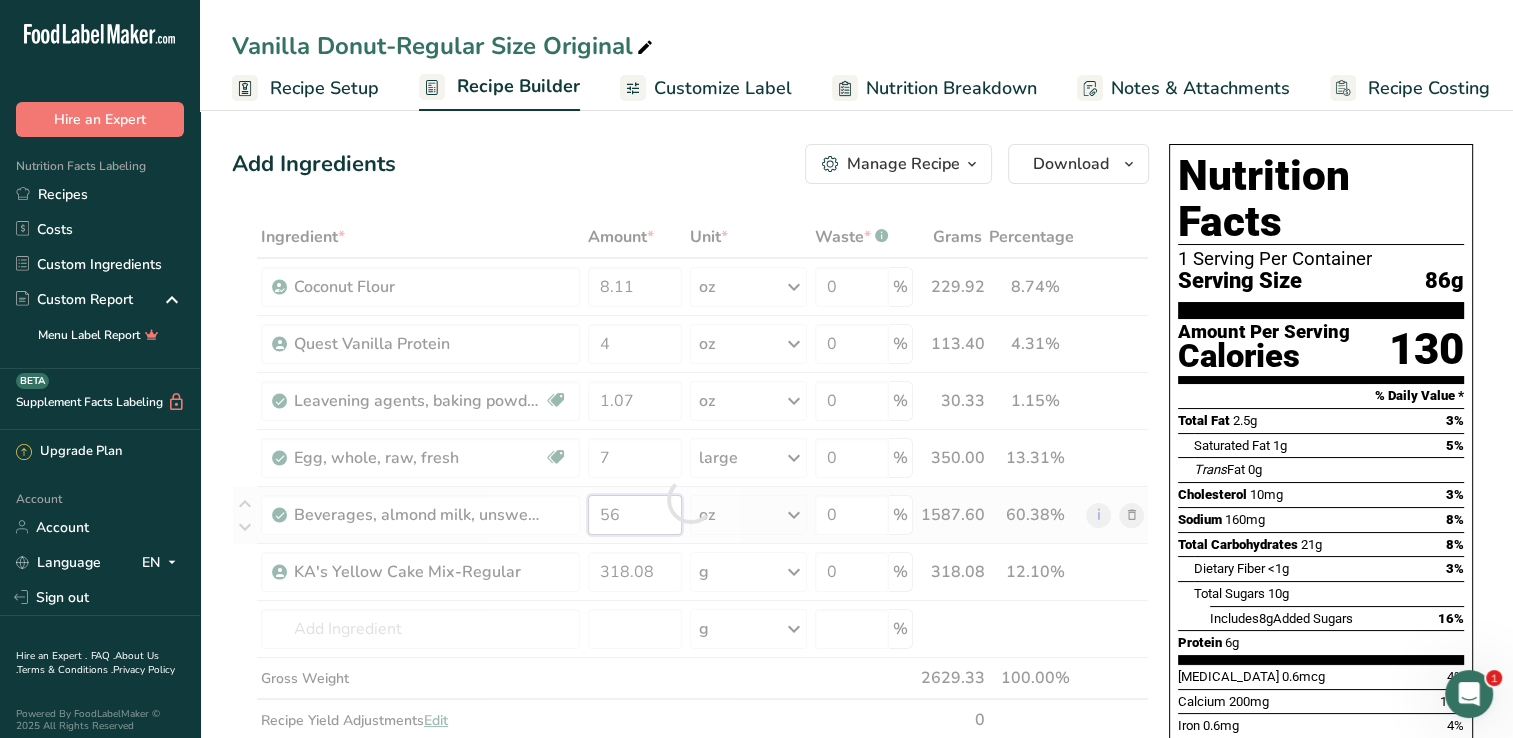 click on "Ingredient *
Amount *
Unit *
Waste *   .a-a{fill:#347362;}.b-a{fill:#fff;}          Grams
Percentage
Coconut Flour
8.11
oz
Weight Units
g
kg
mg
See more
Volume Units
l
Volume units require a density conversion. If you know your ingredient's density enter it below. Otherwise, click on "RIA" our AI Regulatory bot - she will be able to help you
lb/ft3
g/cm3
Confirm
mL
Volume units require a density conversion. If you know your ingredient's density enter it below. Otherwise, click on "RIA" our AI Regulatory bot - she will be able to help you
lb/ft3" at bounding box center [690, 499] 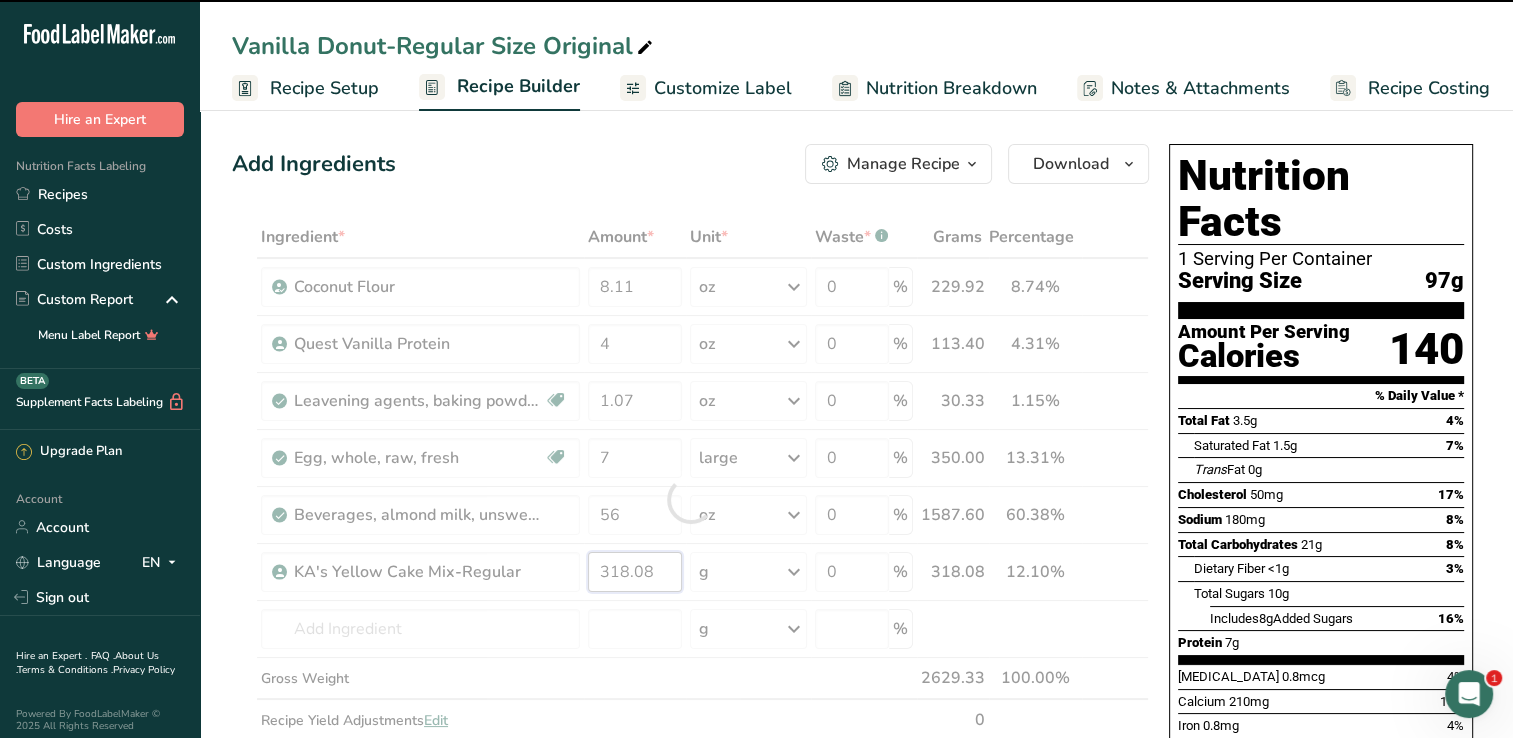 drag, startPoint x: 668, startPoint y: 576, endPoint x: 583, endPoint y: 585, distance: 85.47514 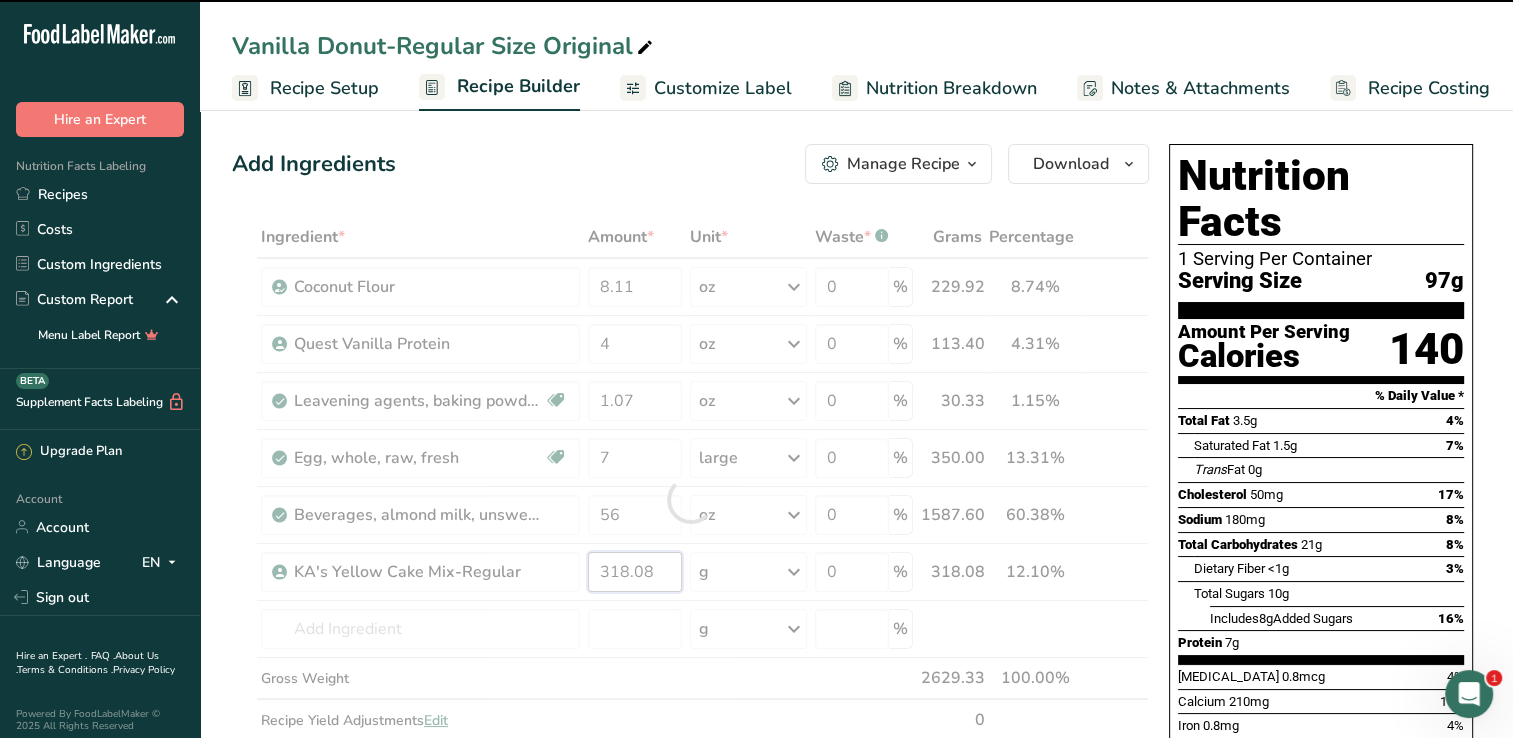 click on "Ingredient *
Amount *
Unit *
Waste *   .a-a{fill:#347362;}.b-a{fill:#fff;}          Grams
Percentage
Coconut Flour
8.11
oz
Weight Units
g
kg
mg
See more
Volume Units
l
Volume units require a density conversion. If you know your ingredient's density enter it below. Otherwise, click on "RIA" our AI Regulatory bot - she will be able to help you
lb/ft3
g/cm3
Confirm
mL
Volume units require a density conversion. If you know your ingredient's density enter it below. Otherwise, click on "RIA" our AI Regulatory bot - she will be able to help you
lb/ft3" at bounding box center (690, 499) 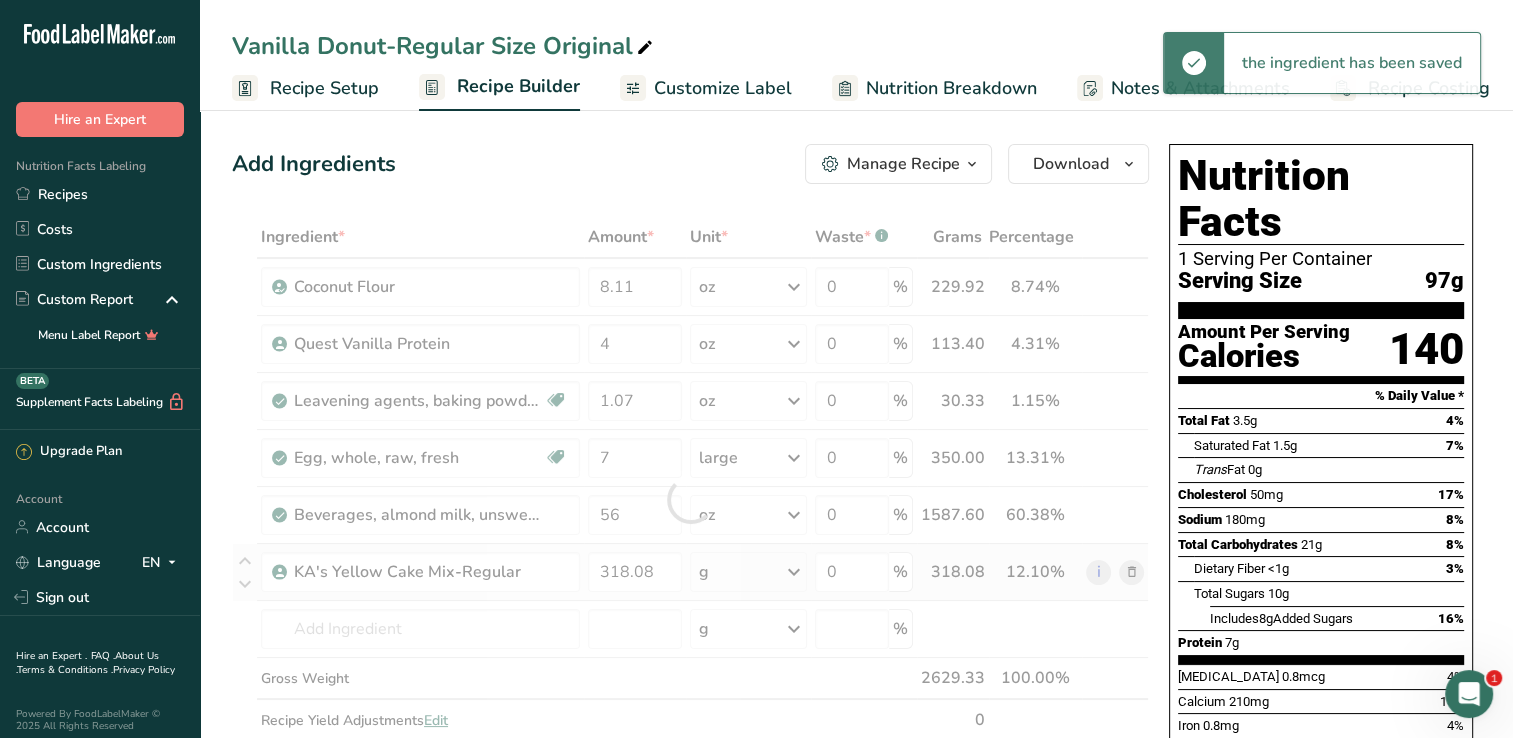 click on "Ingredient *
Amount *
Unit *
Waste *   .a-a{fill:#347362;}.b-a{fill:#fff;}          Grams
Percentage
Coconut Flour
8.11
oz
Weight Units
g
kg
mg
See more
Volume Units
l
Volume units require a density conversion. If you know your ingredient's density enter it below. Otherwise, click on "RIA" our AI Regulatory bot - she will be able to help you
lb/ft3
g/cm3
Confirm
mL
Volume units require a density conversion. If you know your ingredient's density enter it below. Otherwise, click on "RIA" our AI Regulatory bot - she will be able to help you
lb/ft3" at bounding box center [690, 499] 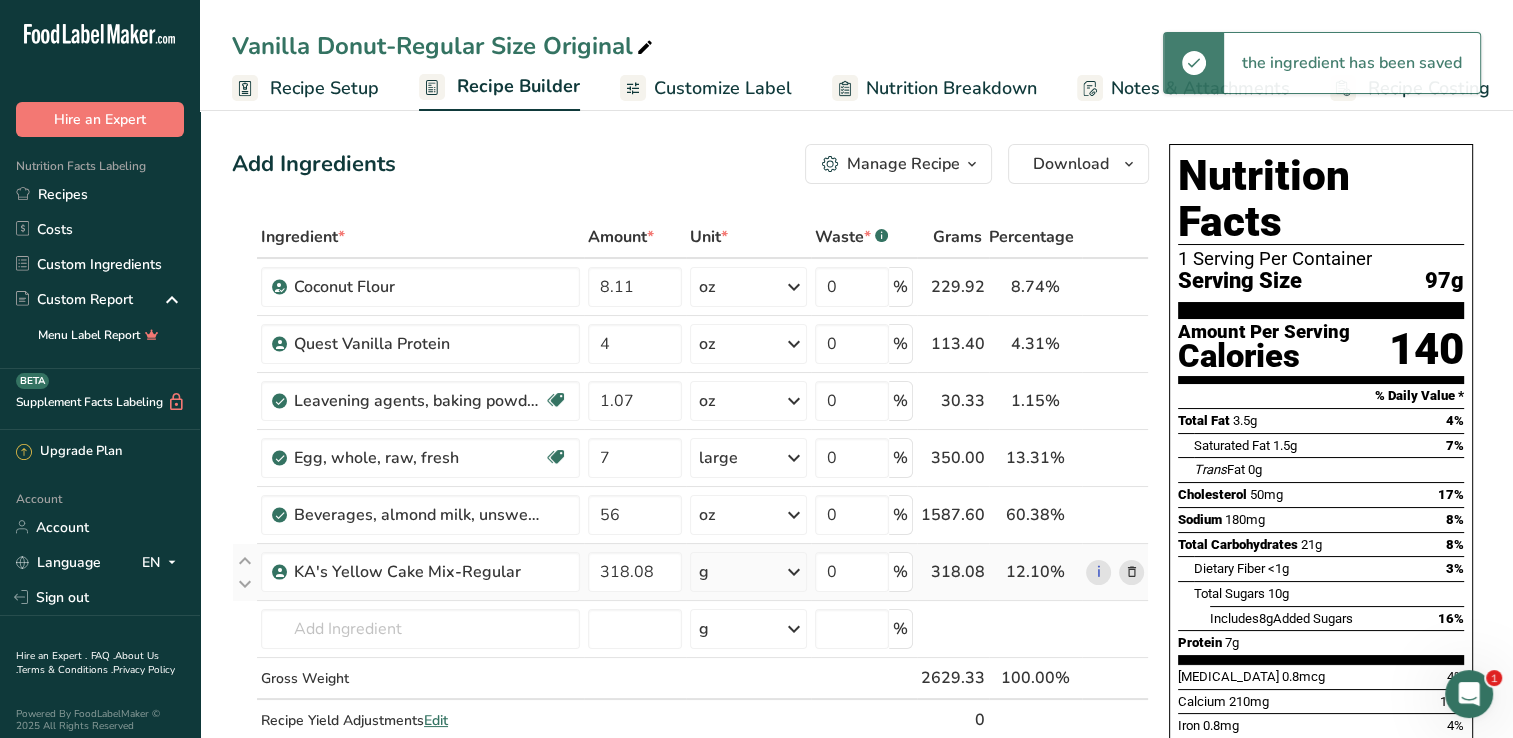 click at bounding box center (794, 572) 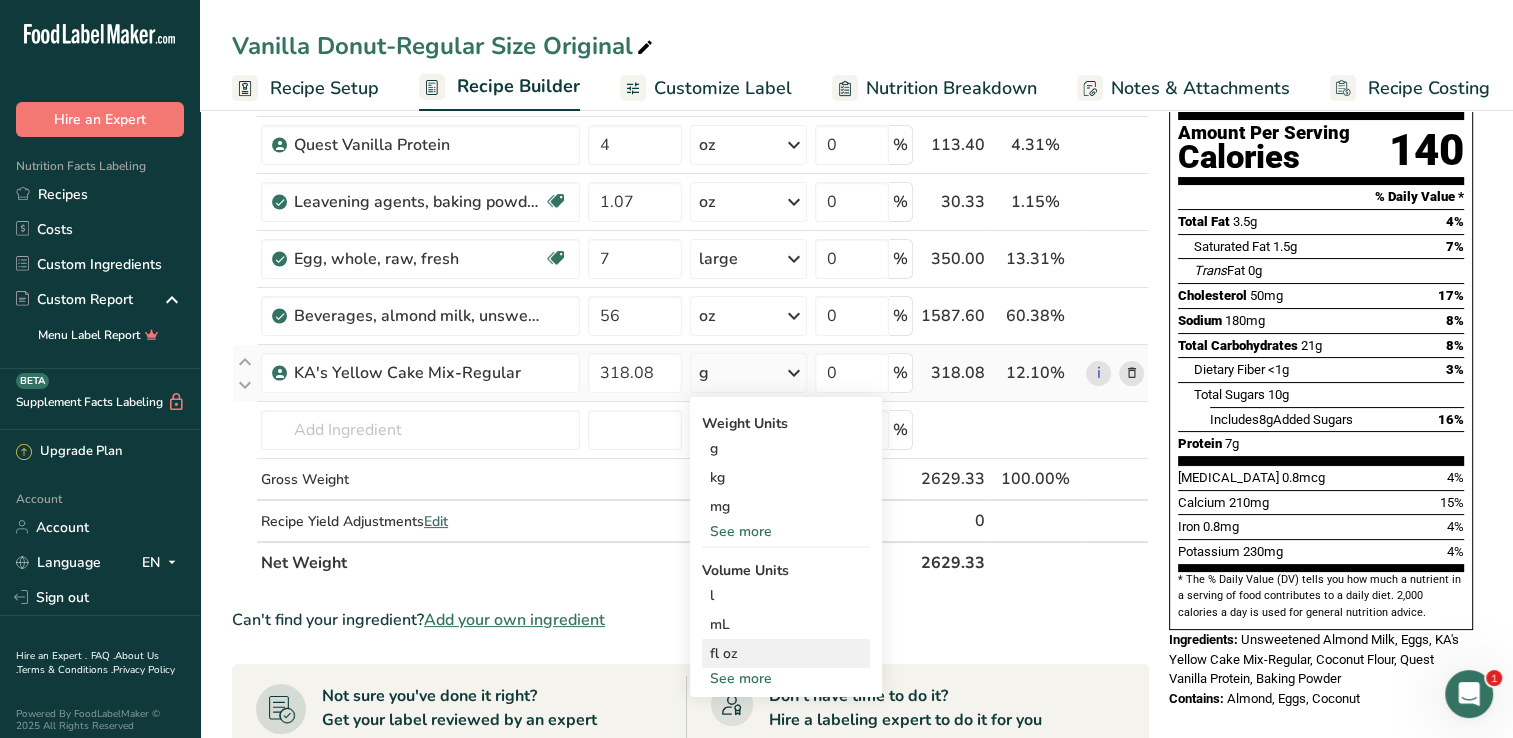 scroll, scrollTop: 200, scrollLeft: 0, axis: vertical 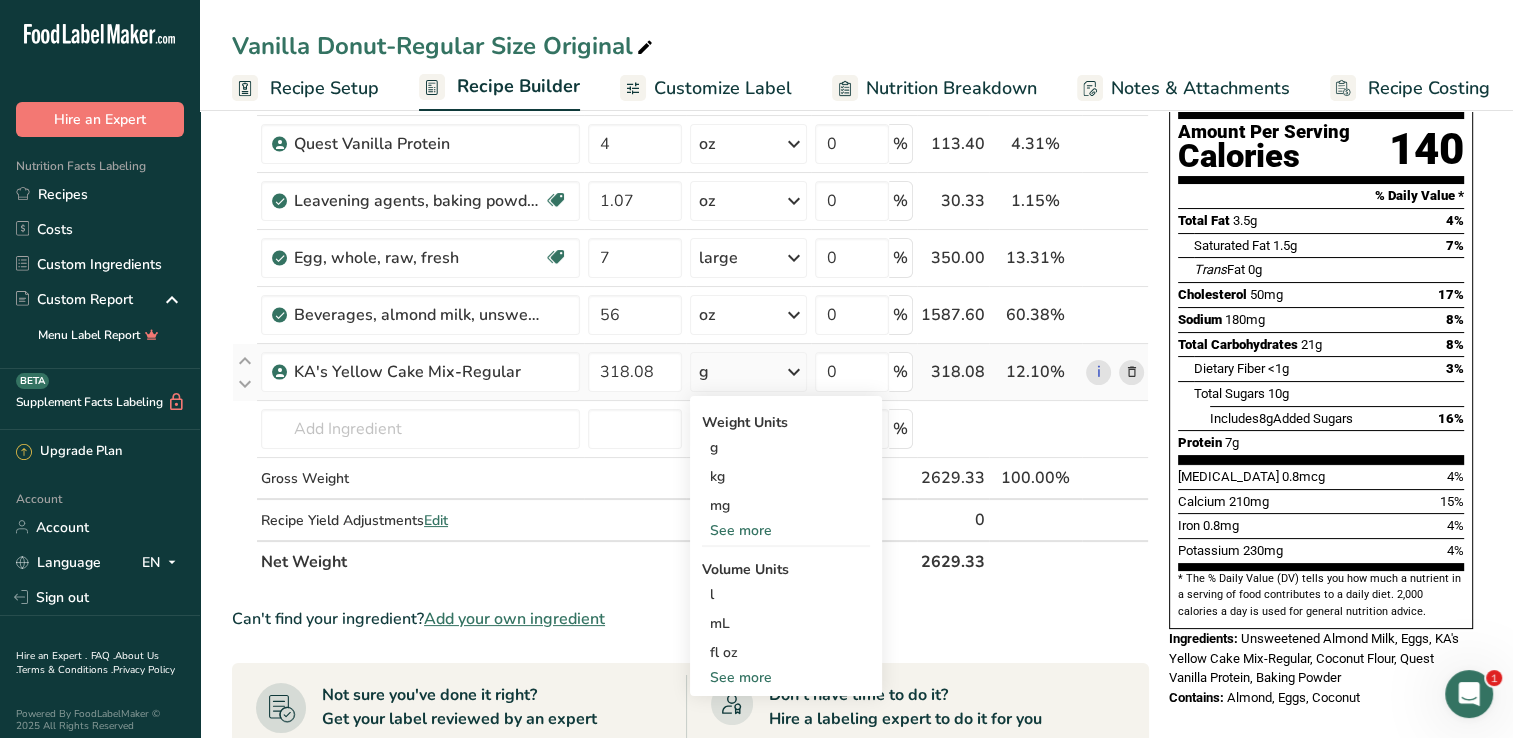 click on "See more" at bounding box center [786, 530] 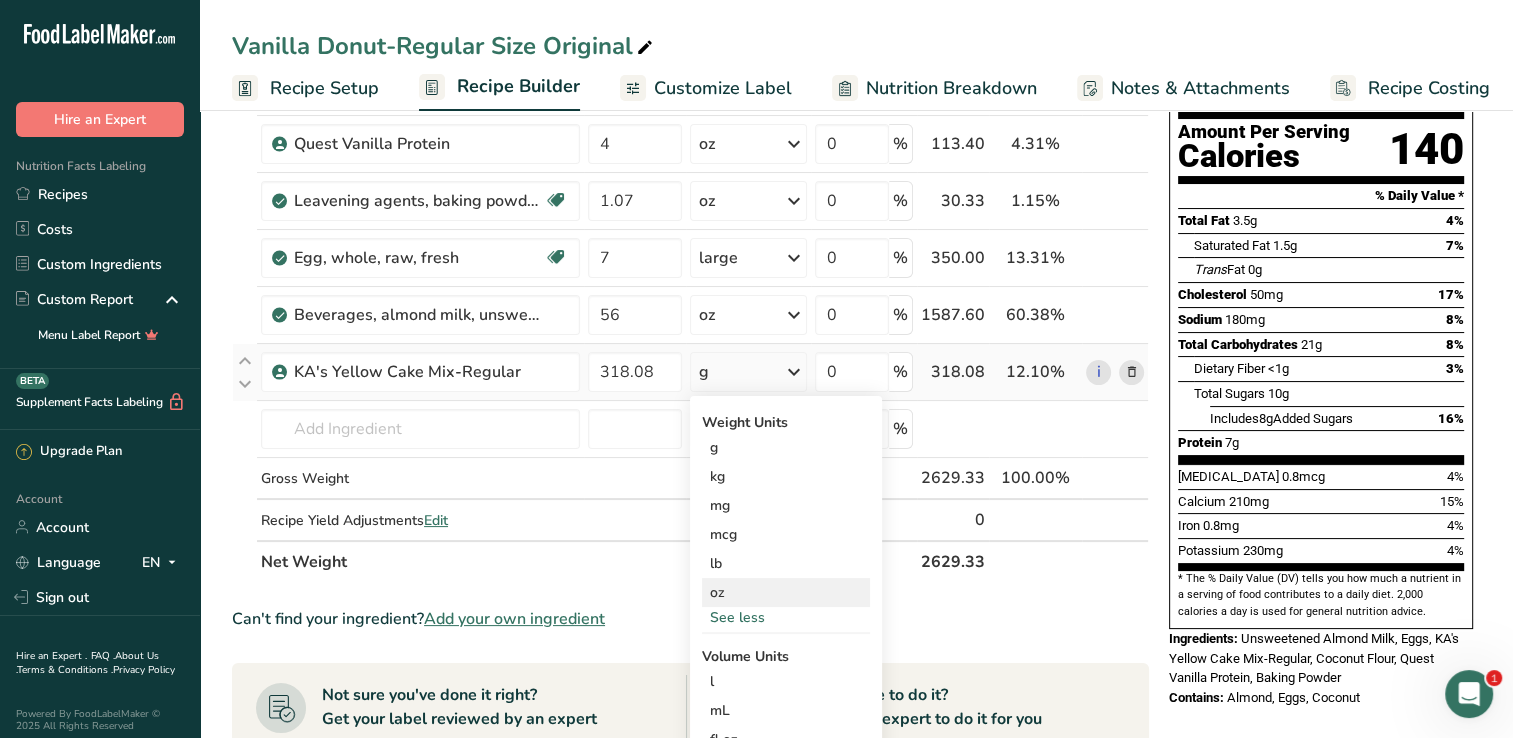 click on "oz" at bounding box center [786, 592] 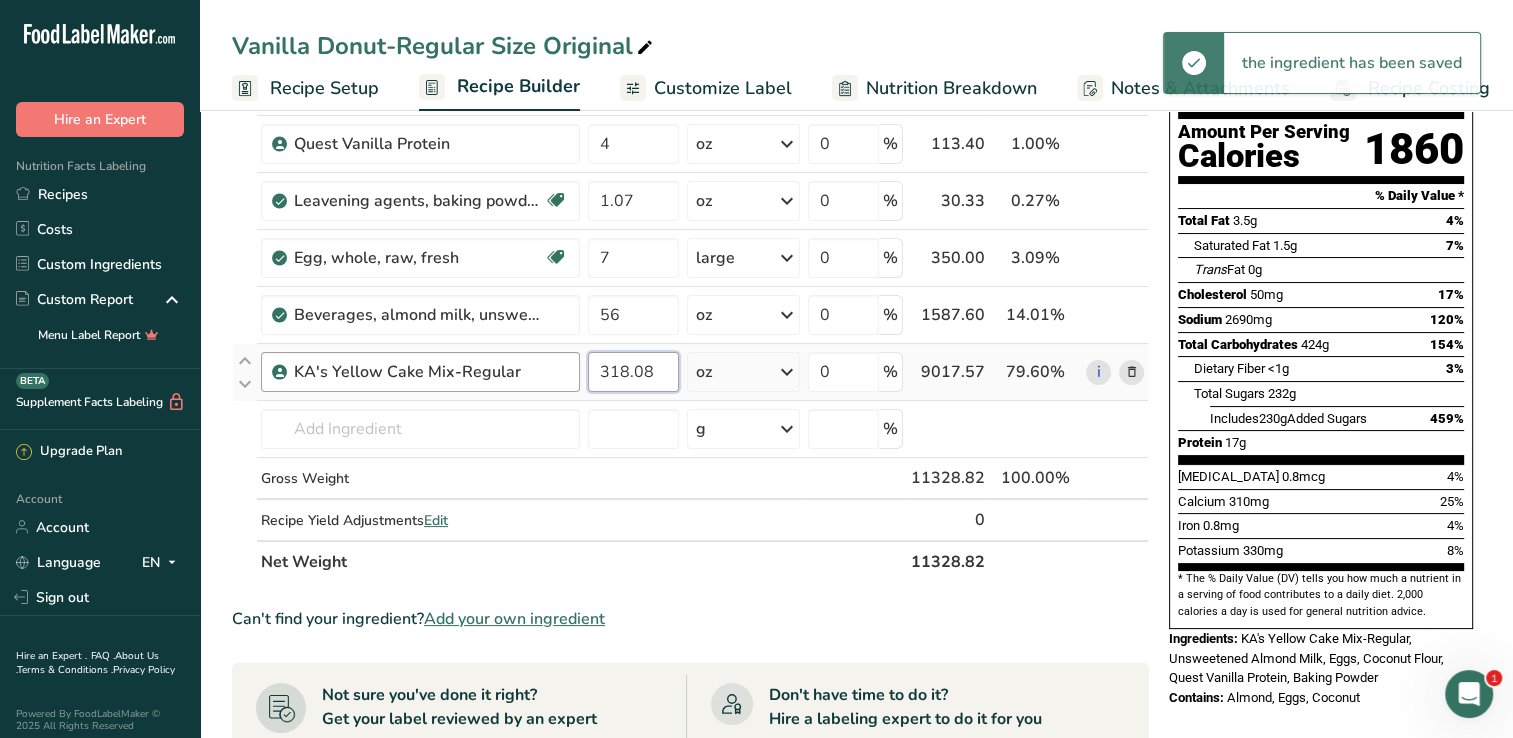drag, startPoint x: 665, startPoint y: 372, endPoint x: 576, endPoint y: 390, distance: 90.80198 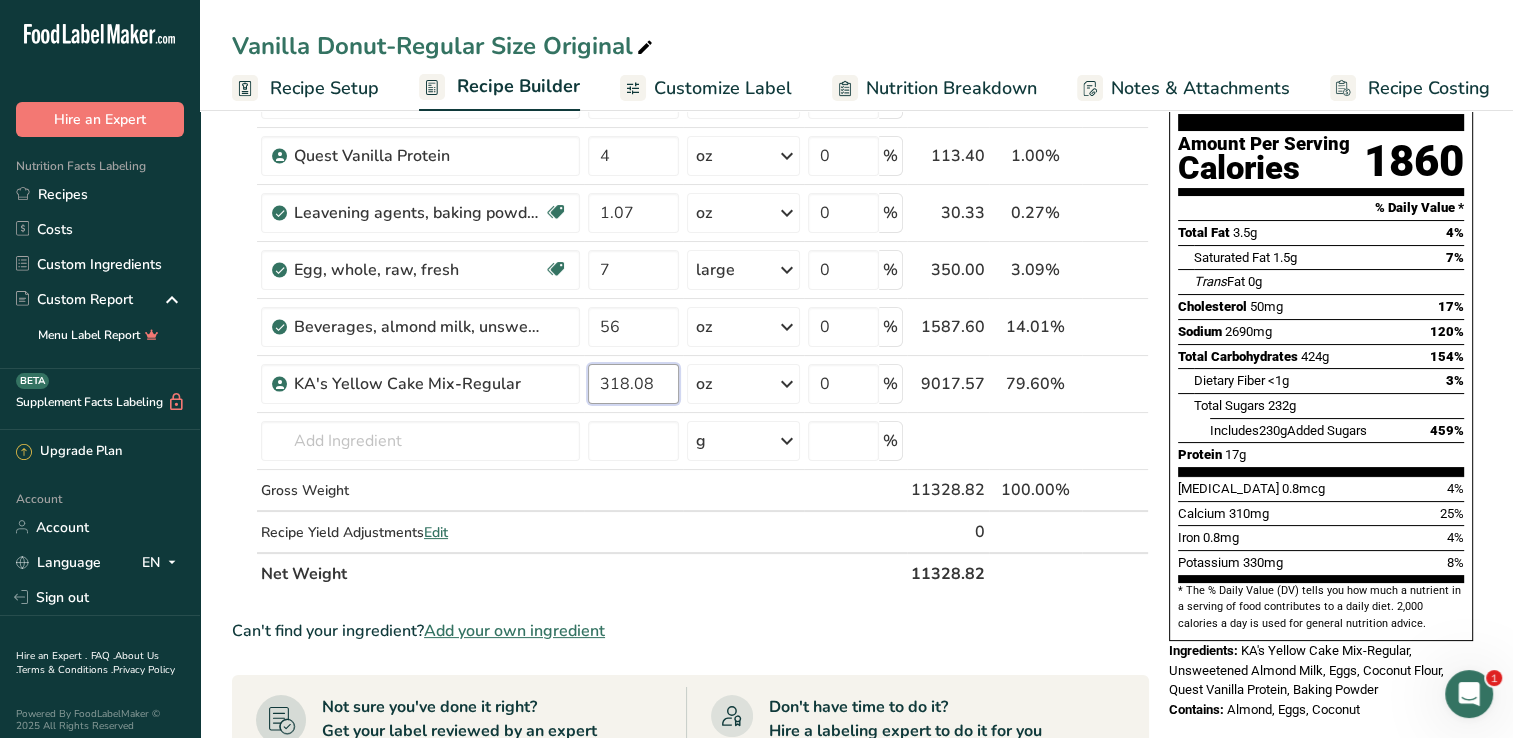 scroll, scrollTop: 200, scrollLeft: 0, axis: vertical 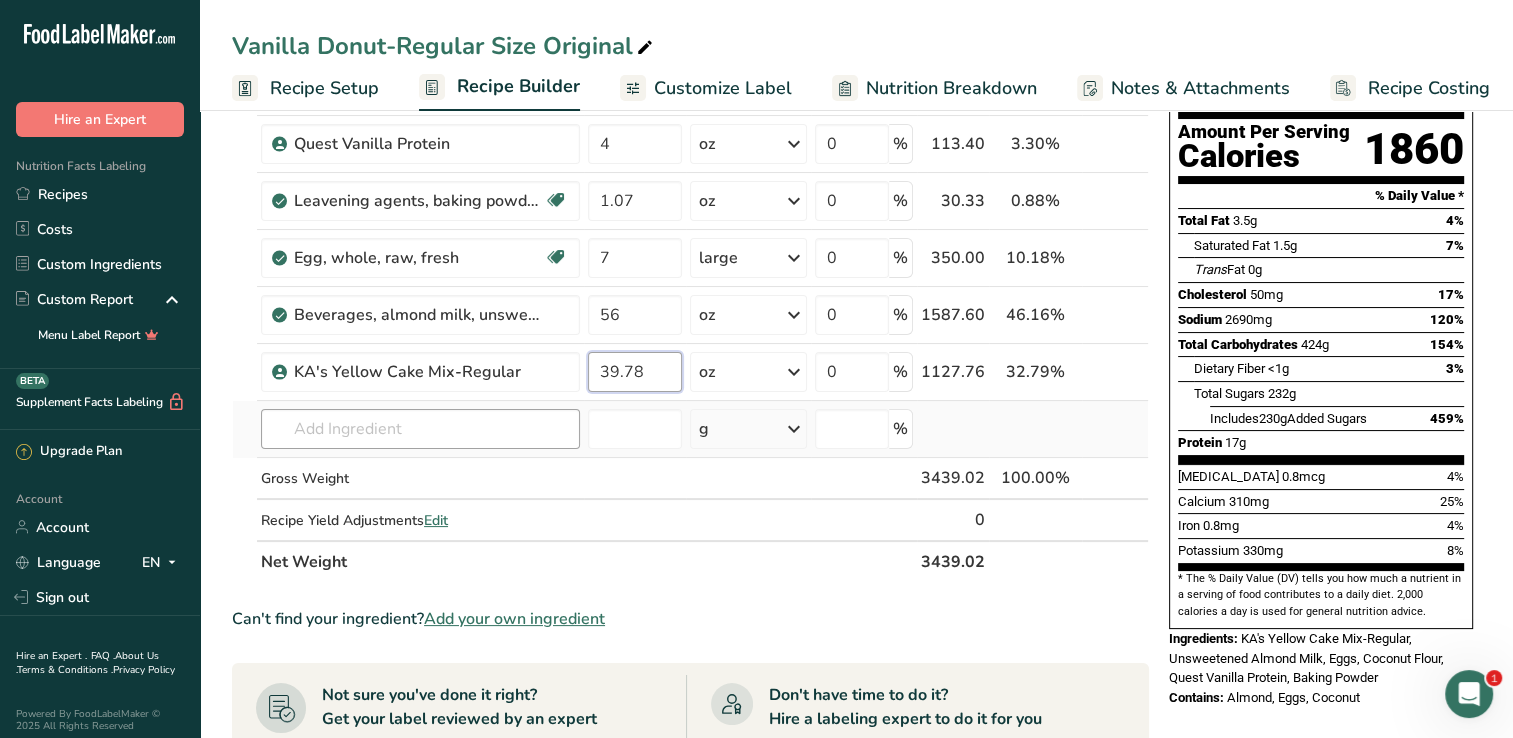 type on "39.78" 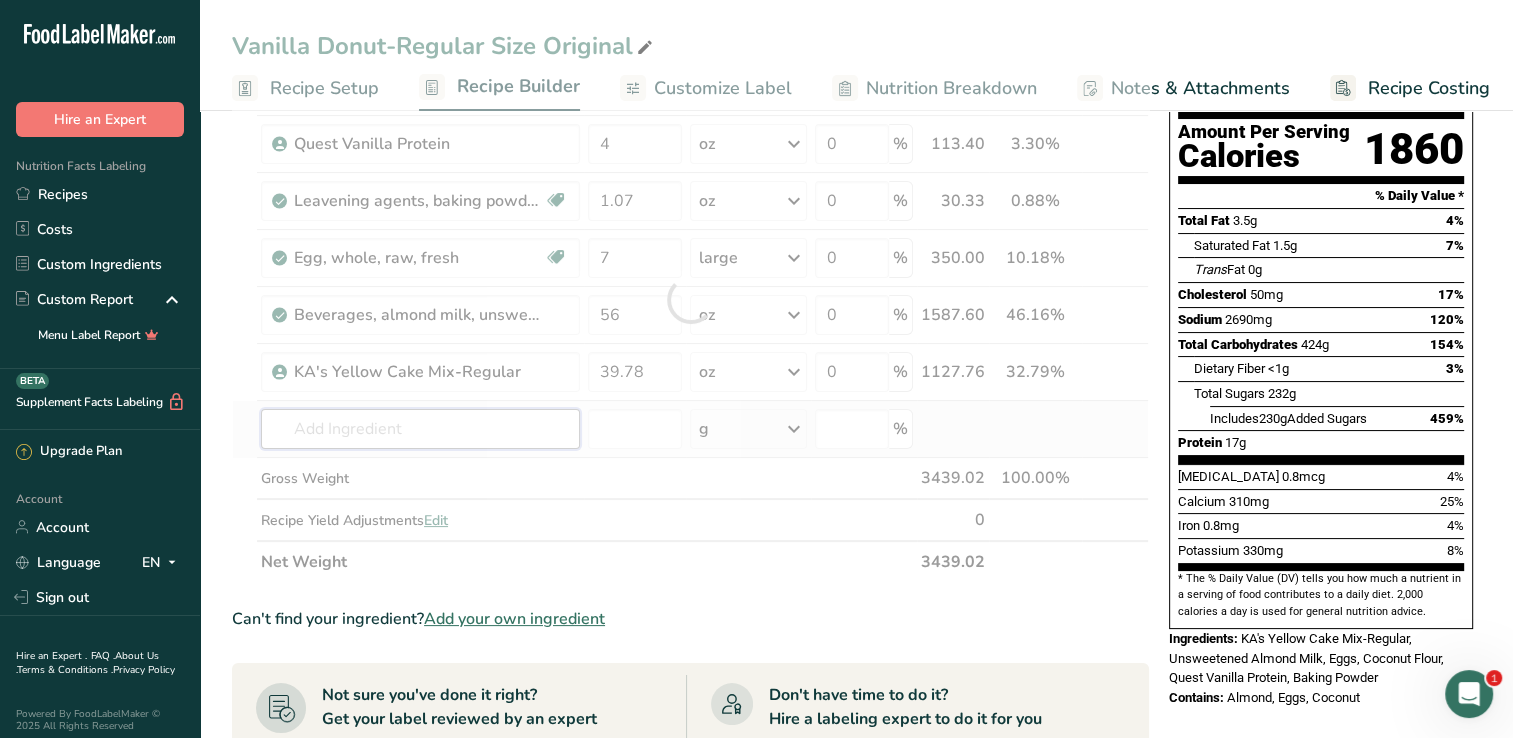 click on "Ingredient *
Amount *
Unit *
Waste *   .a-a{fill:#347362;}.b-a{fill:#fff;}          Grams
Percentage
Coconut Flour
8.11
oz
Weight Units
g
kg
mg
See more
Volume Units
l
Volume units require a density conversion. If you know your ingredient's density enter it below. Otherwise, click on "RIA" our AI Regulatory bot - she will be able to help you
lb/ft3
g/cm3
Confirm
mL
Volume units require a density conversion. If you know your ingredient's density enter it below. Otherwise, click on "RIA" our AI Regulatory bot - she will be able to help you
lb/ft3" at bounding box center (690, 299) 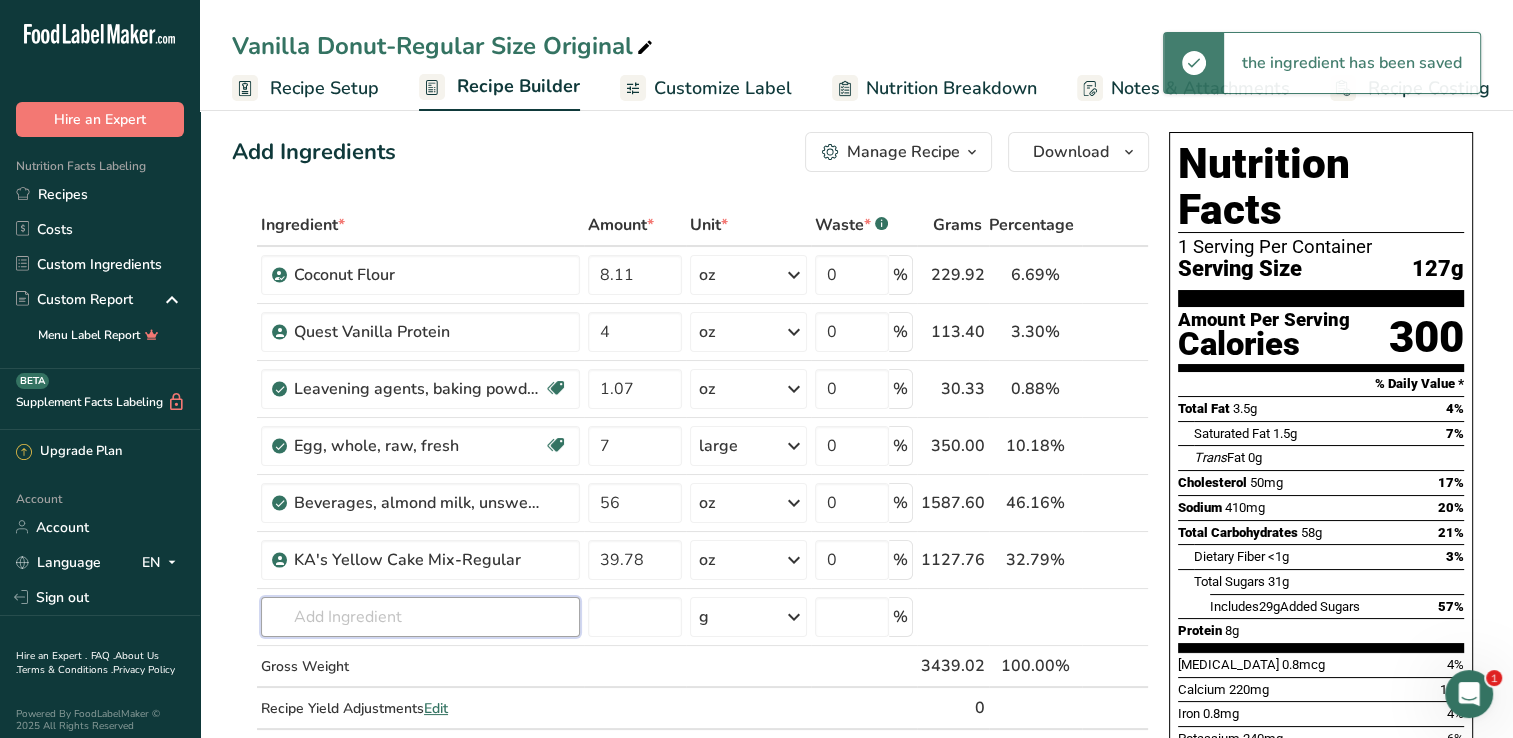 scroll, scrollTop: 0, scrollLeft: 0, axis: both 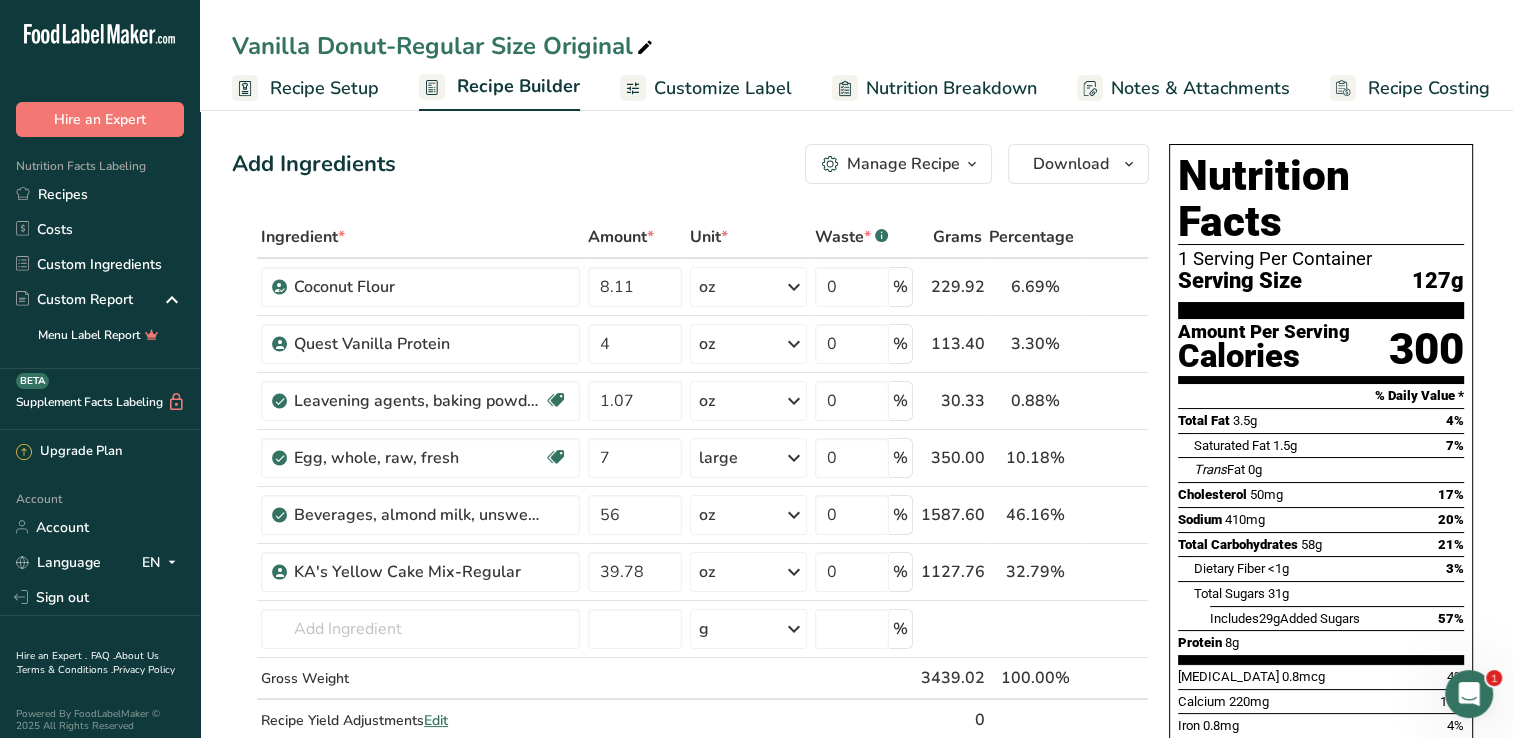 click on "Recipe Setup" at bounding box center [324, 88] 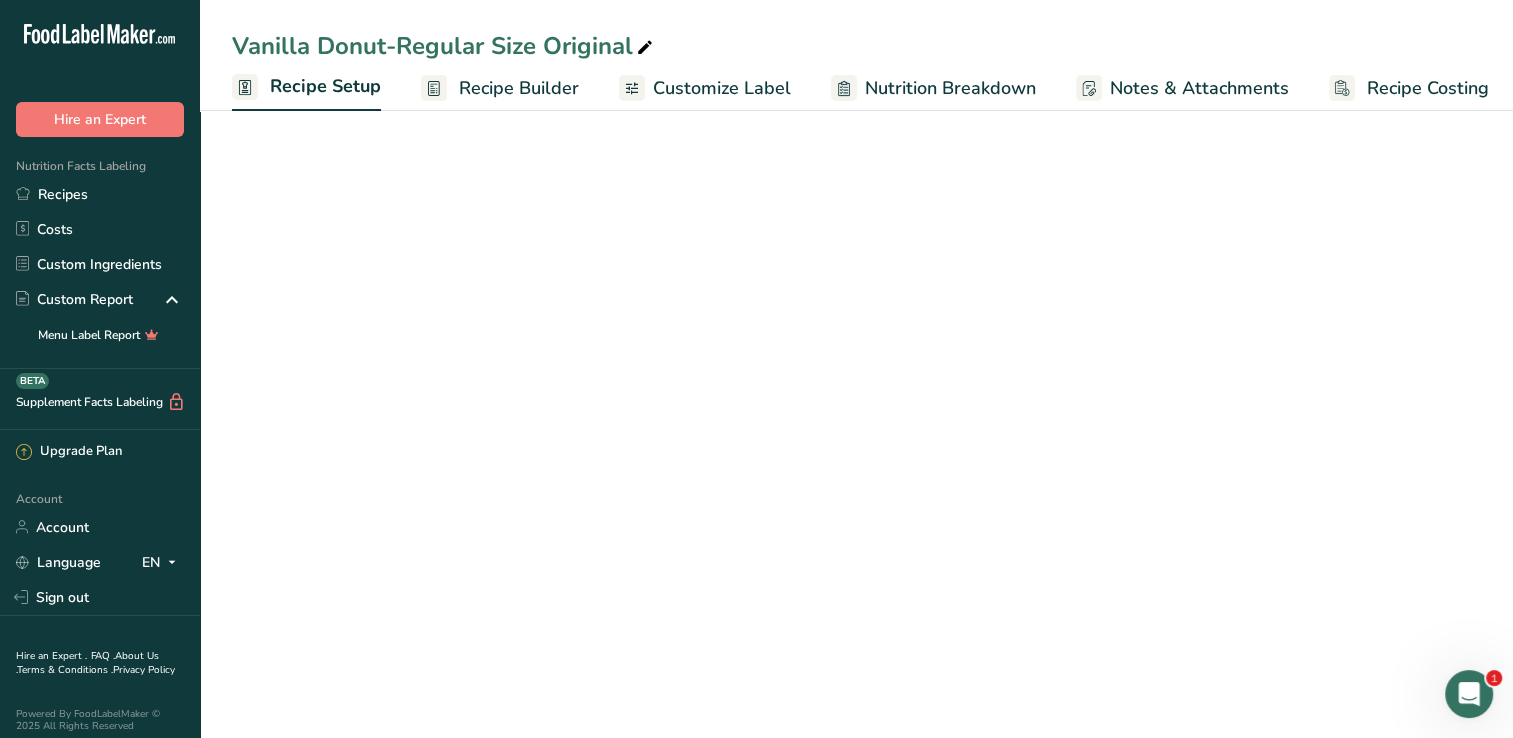 scroll, scrollTop: 0, scrollLeft: 7, axis: horizontal 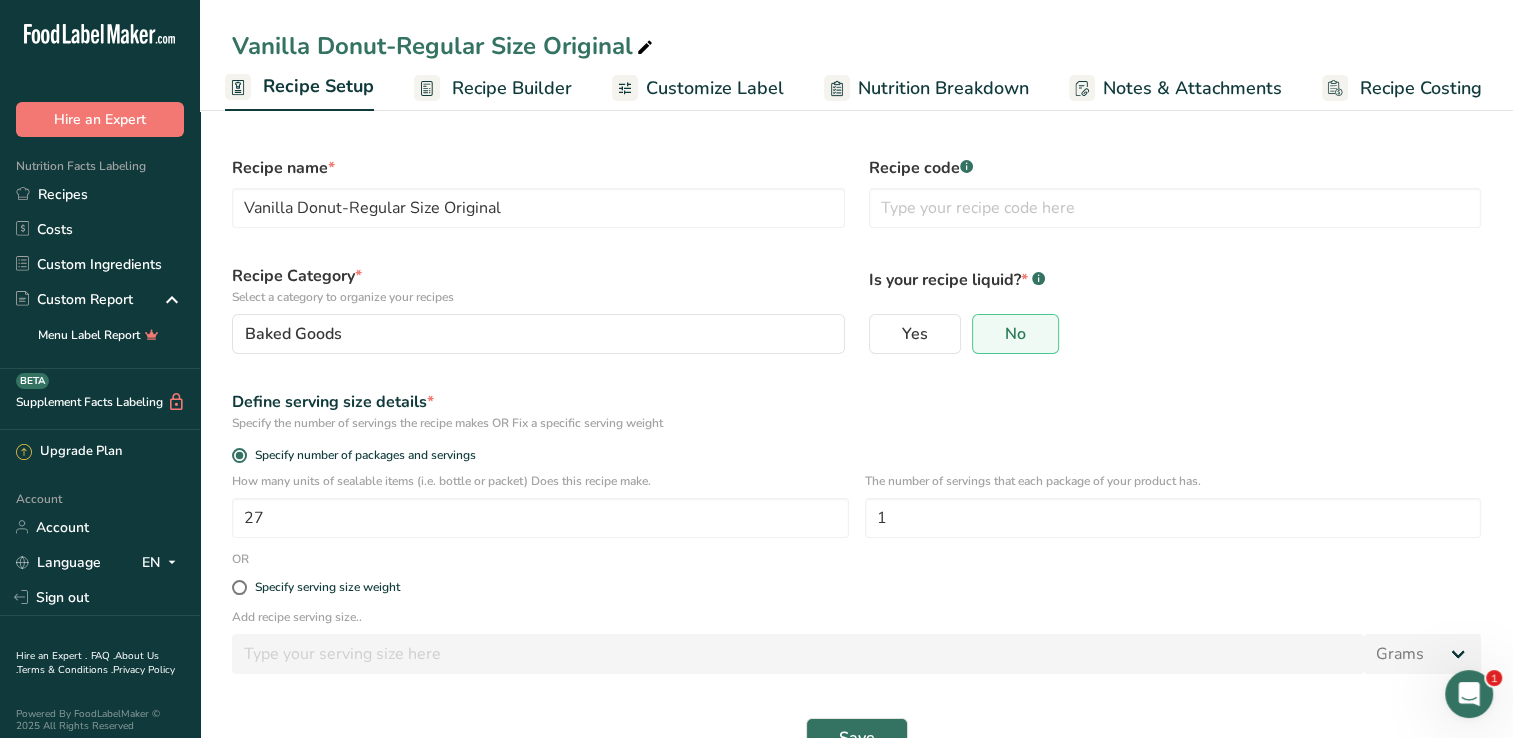 click on "Recipe Builder" at bounding box center (512, 88) 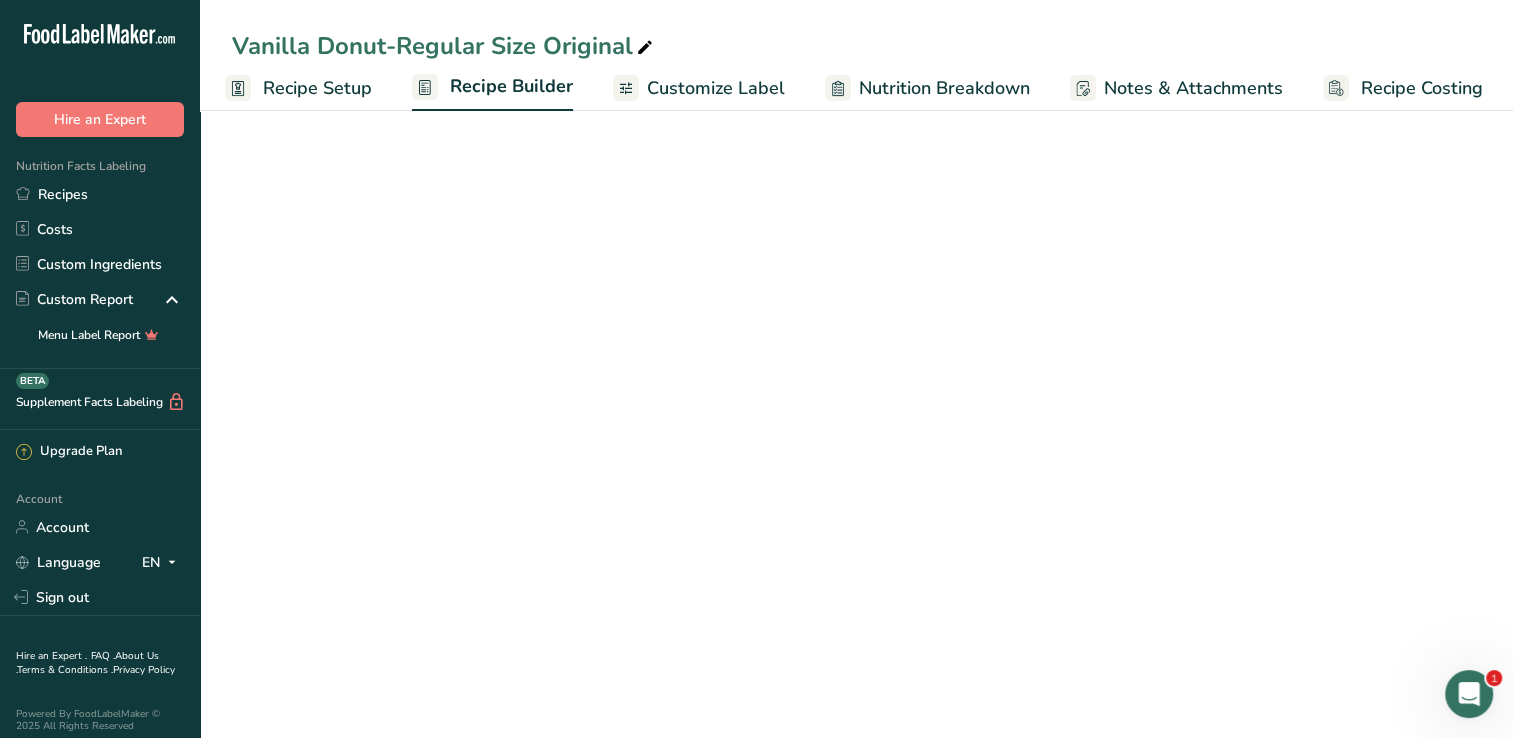 scroll, scrollTop: 0, scrollLeft: 8, axis: horizontal 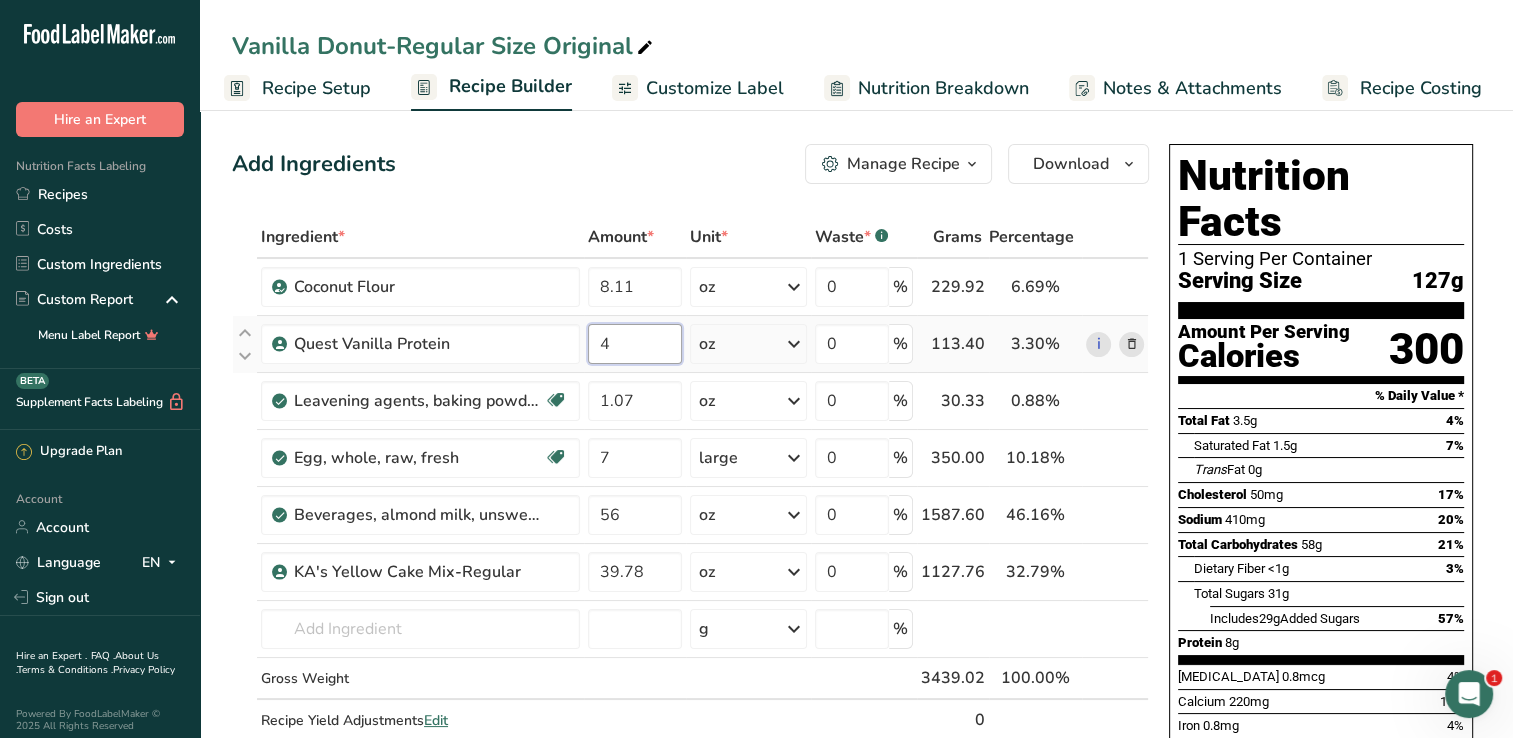 click on "4" at bounding box center [635, 344] 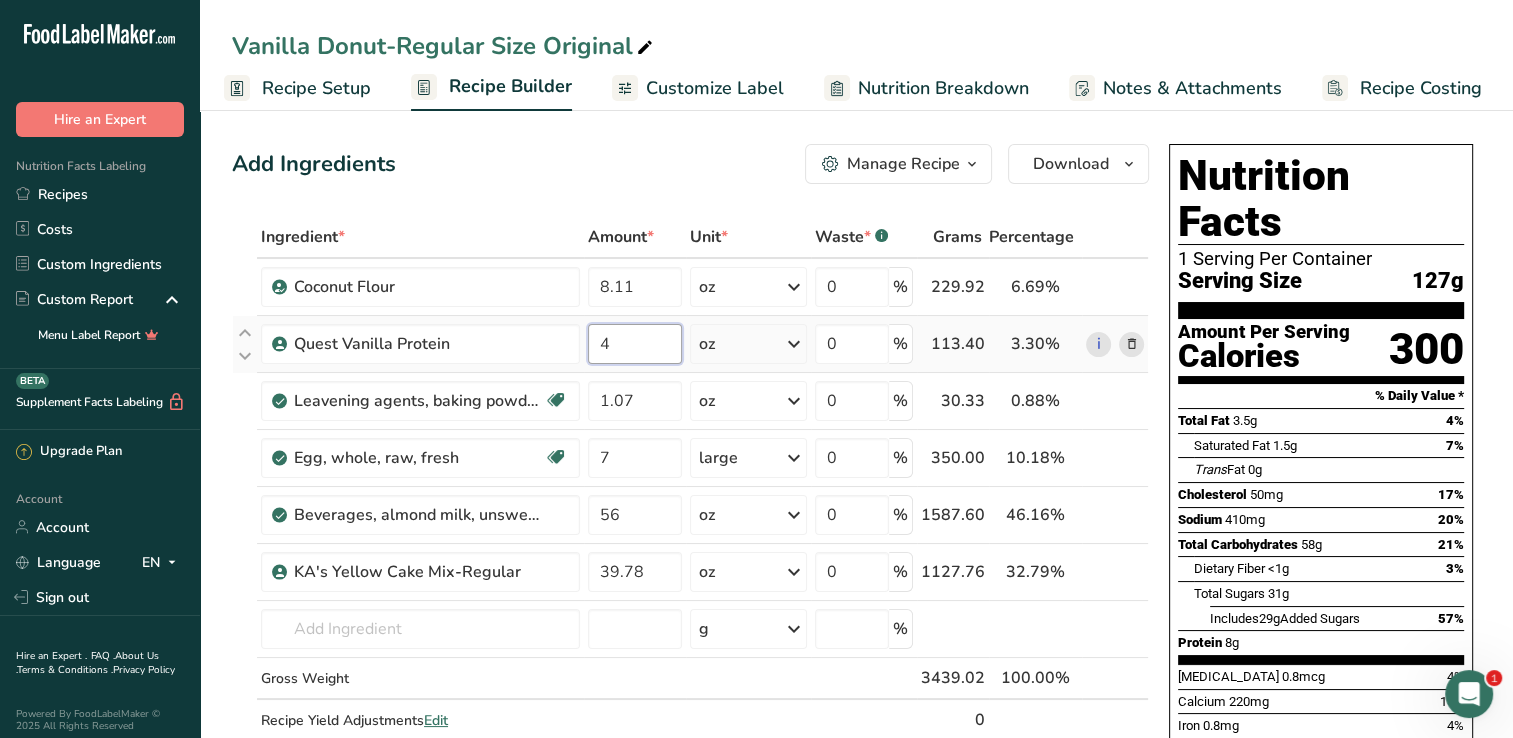 drag, startPoint x: 622, startPoint y: 344, endPoint x: 580, endPoint y: 343, distance: 42.0119 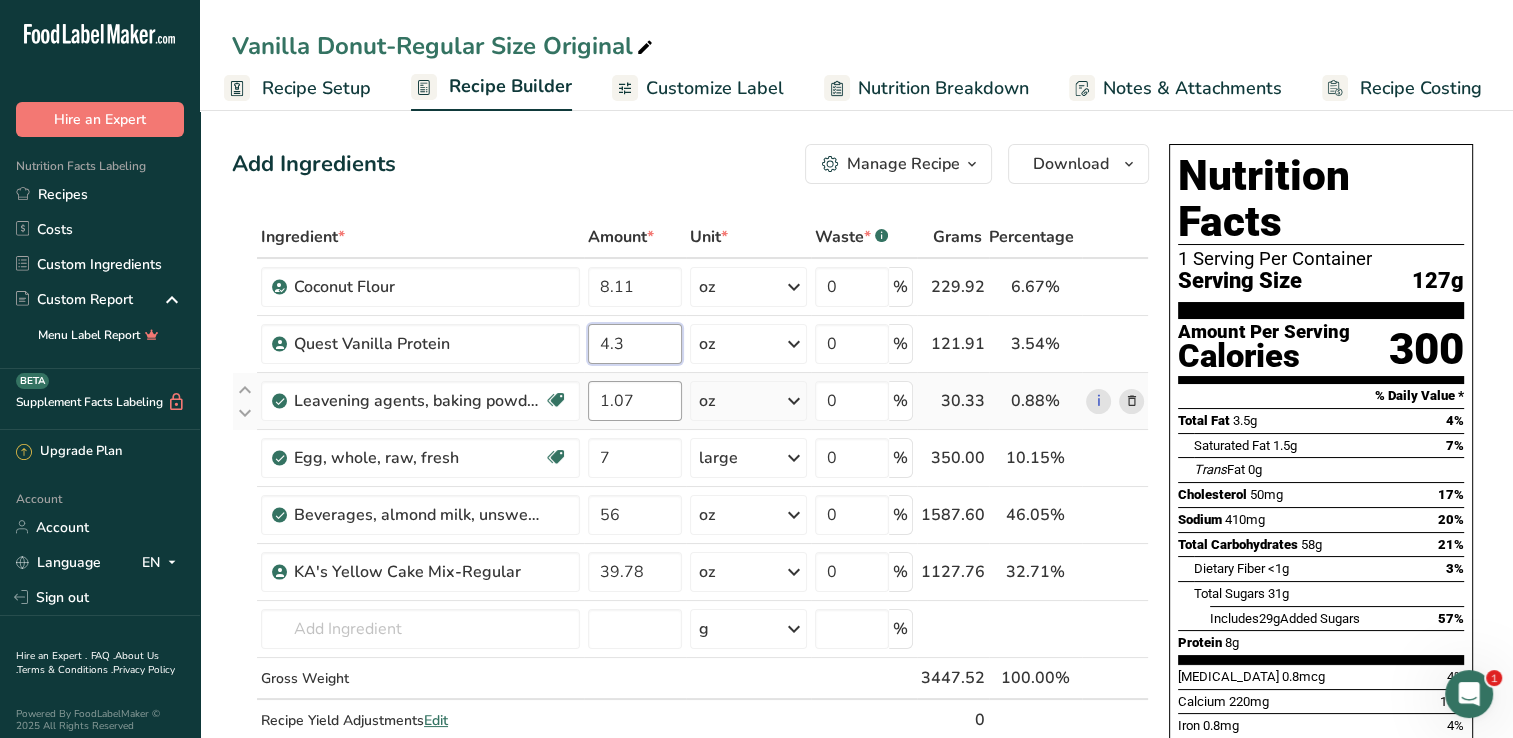 type on "4.3" 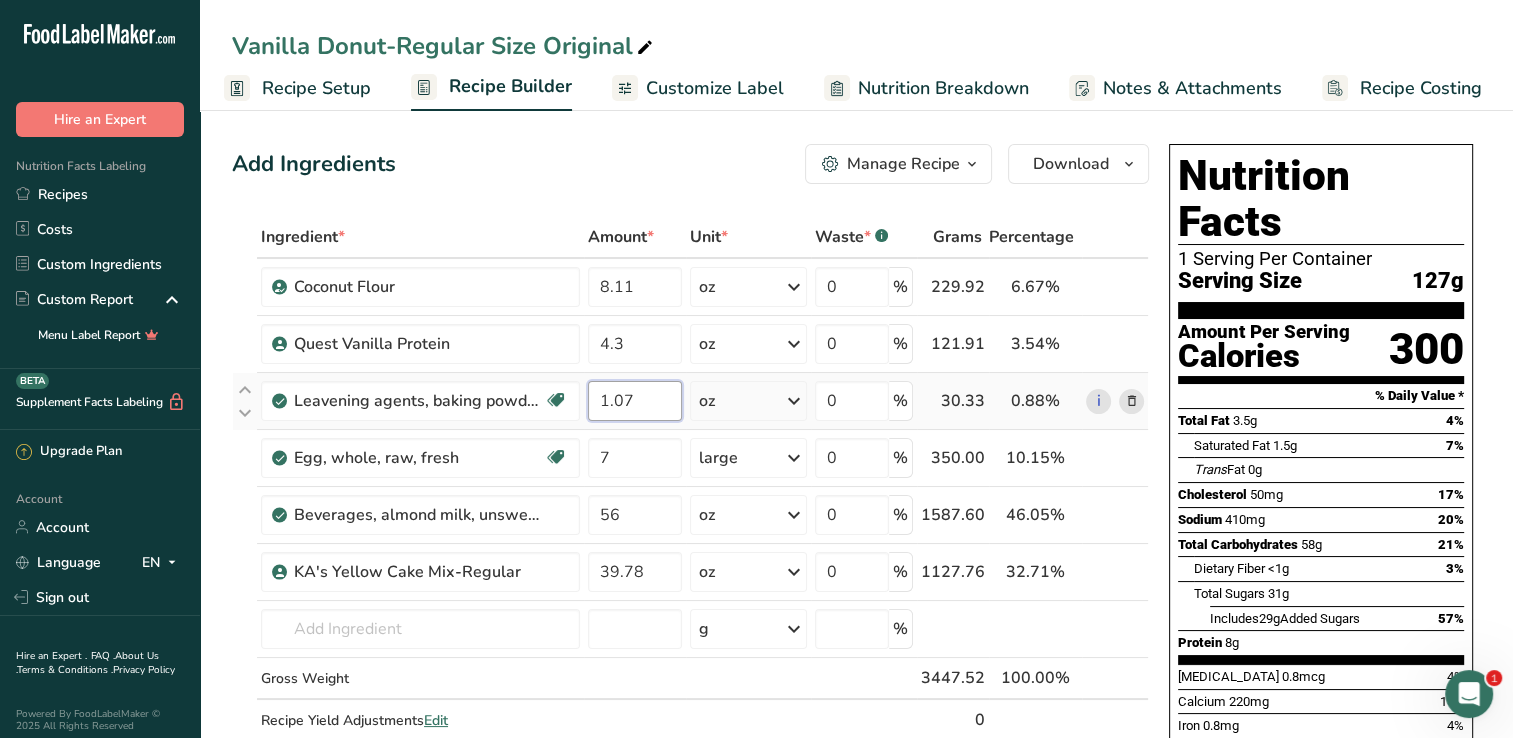 click on "Ingredient *
Amount *
Unit *
Waste *   .a-a{fill:#347362;}.b-a{fill:#fff;}          Grams
Percentage
Coconut Flour
8.11
oz
Weight Units
g
kg
mg
See more
Volume Units
l
Volume units require a density conversion. If you know your ingredient's density enter it below. Otherwise, click on "RIA" our AI Regulatory bot - she will be able to help you
lb/ft3
g/cm3
Confirm
mL
Volume units require a density conversion. If you know your ingredient's density enter it below. Otherwise, click on "RIA" our AI Regulatory bot - she will be able to help you
lb/ft3" at bounding box center [690, 499] 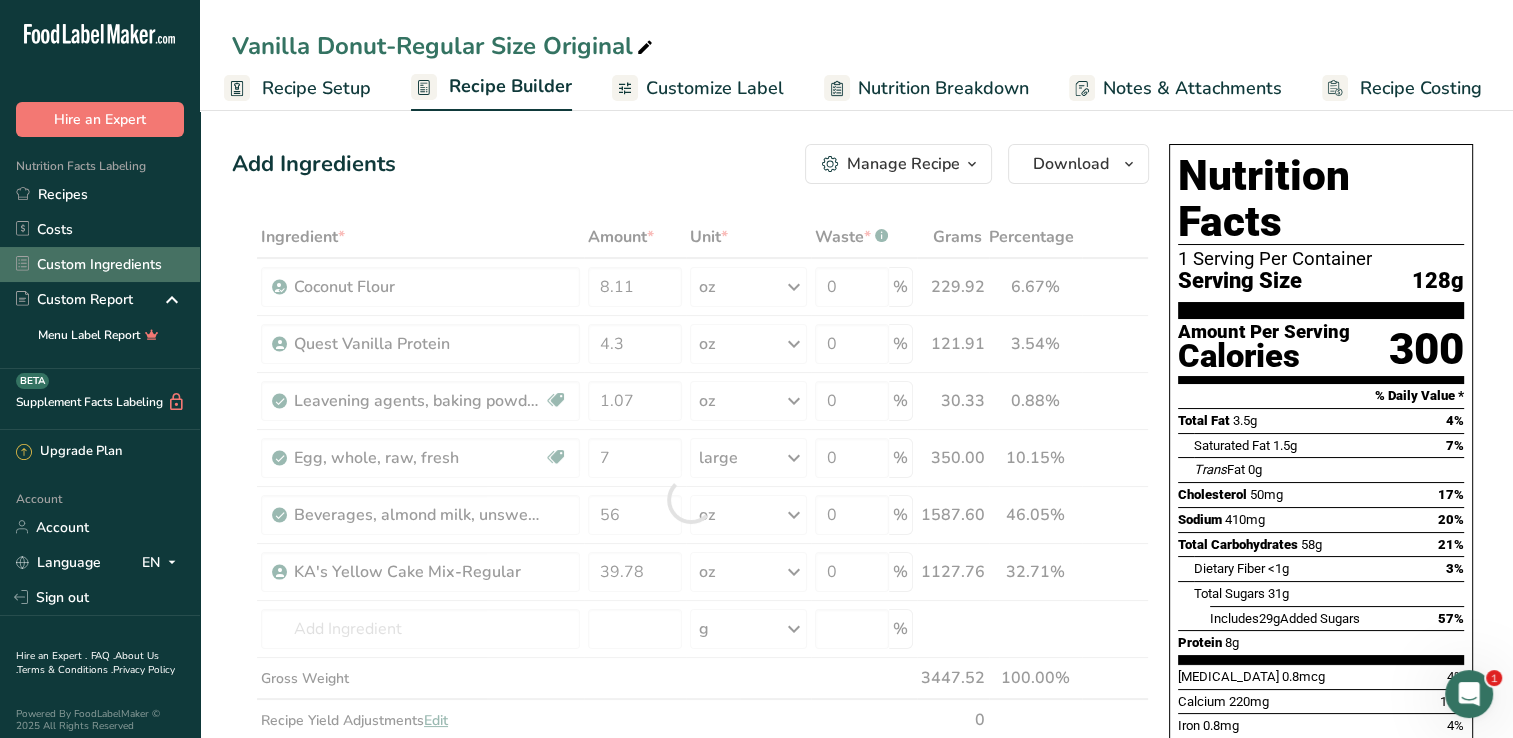 click on "Custom Ingredients" at bounding box center [100, 264] 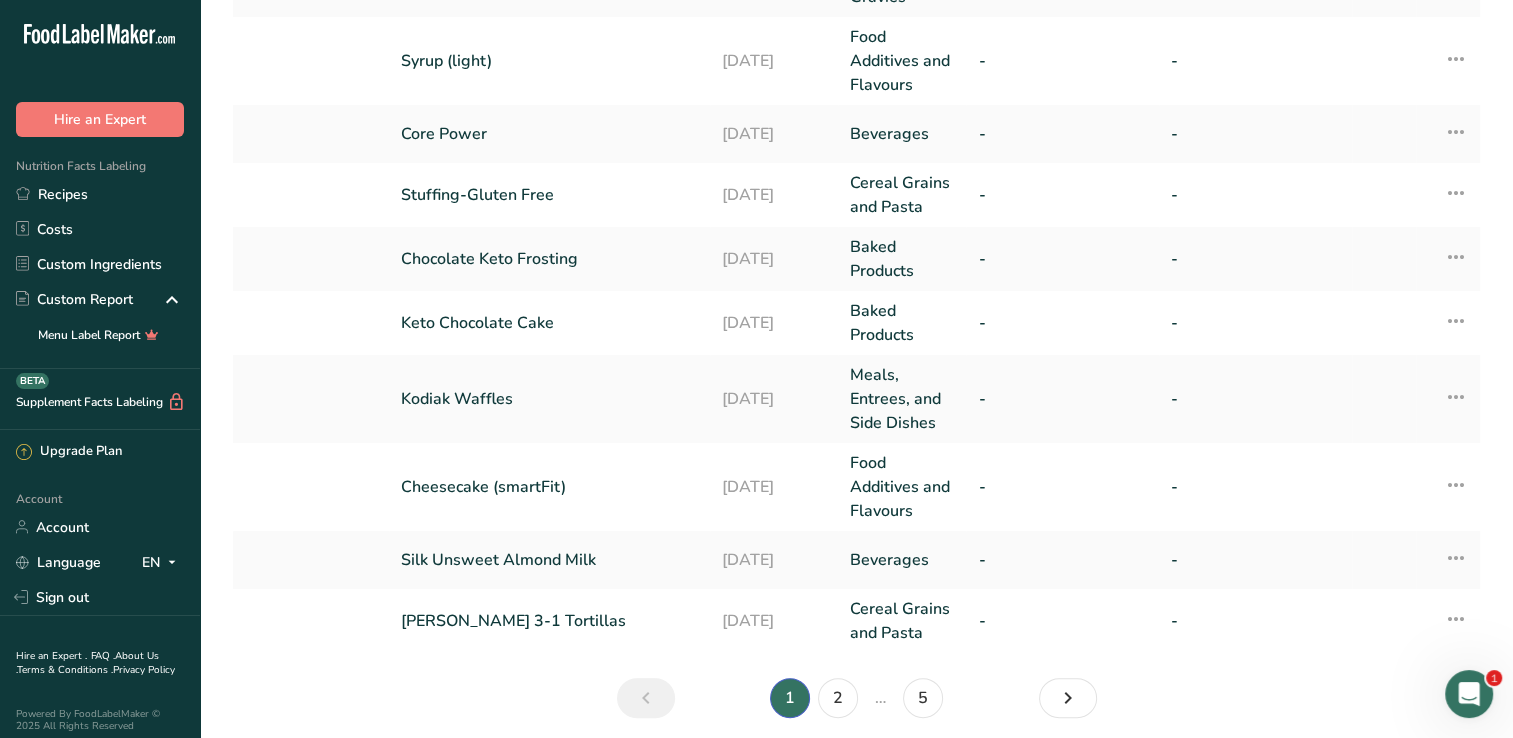scroll, scrollTop: 600, scrollLeft: 0, axis: vertical 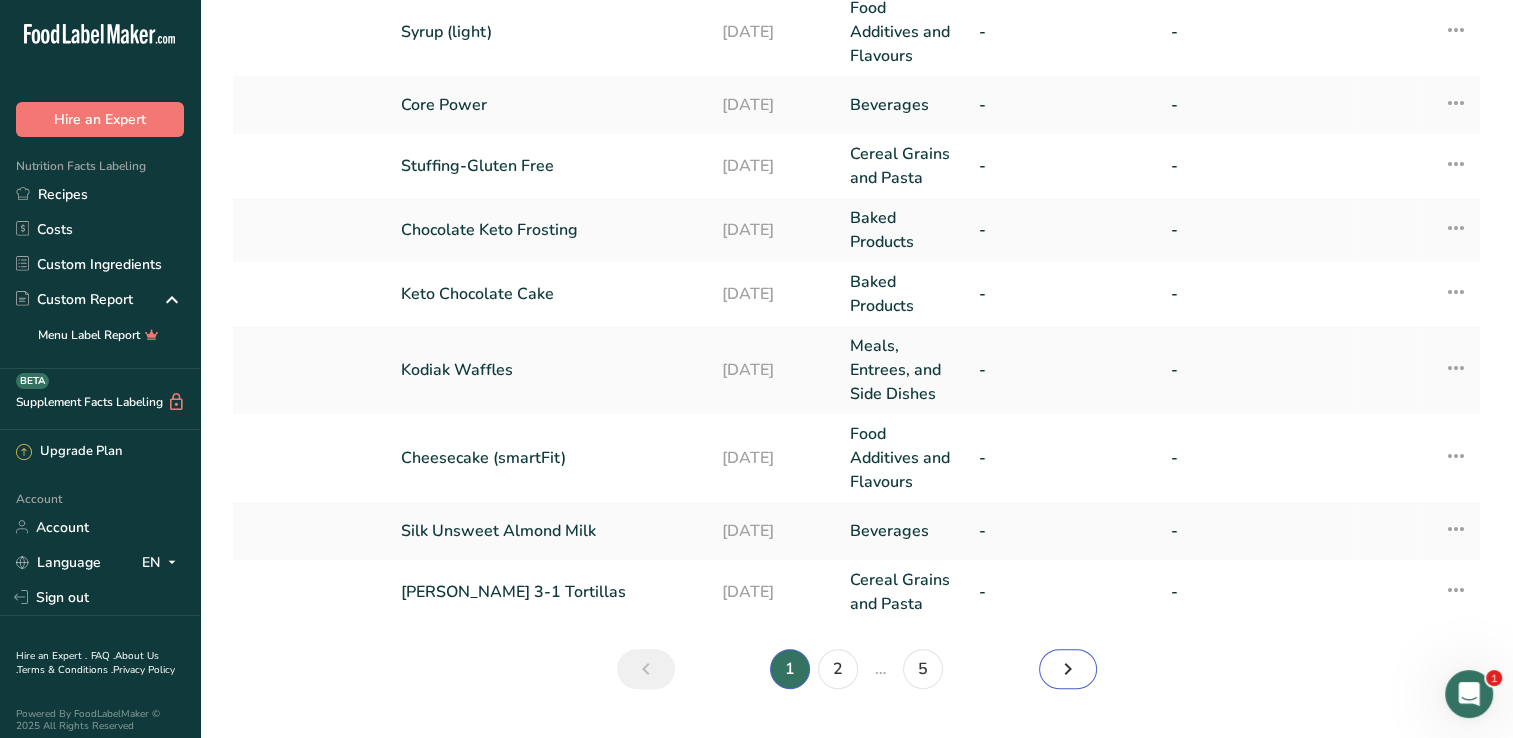 click at bounding box center (1068, 669) 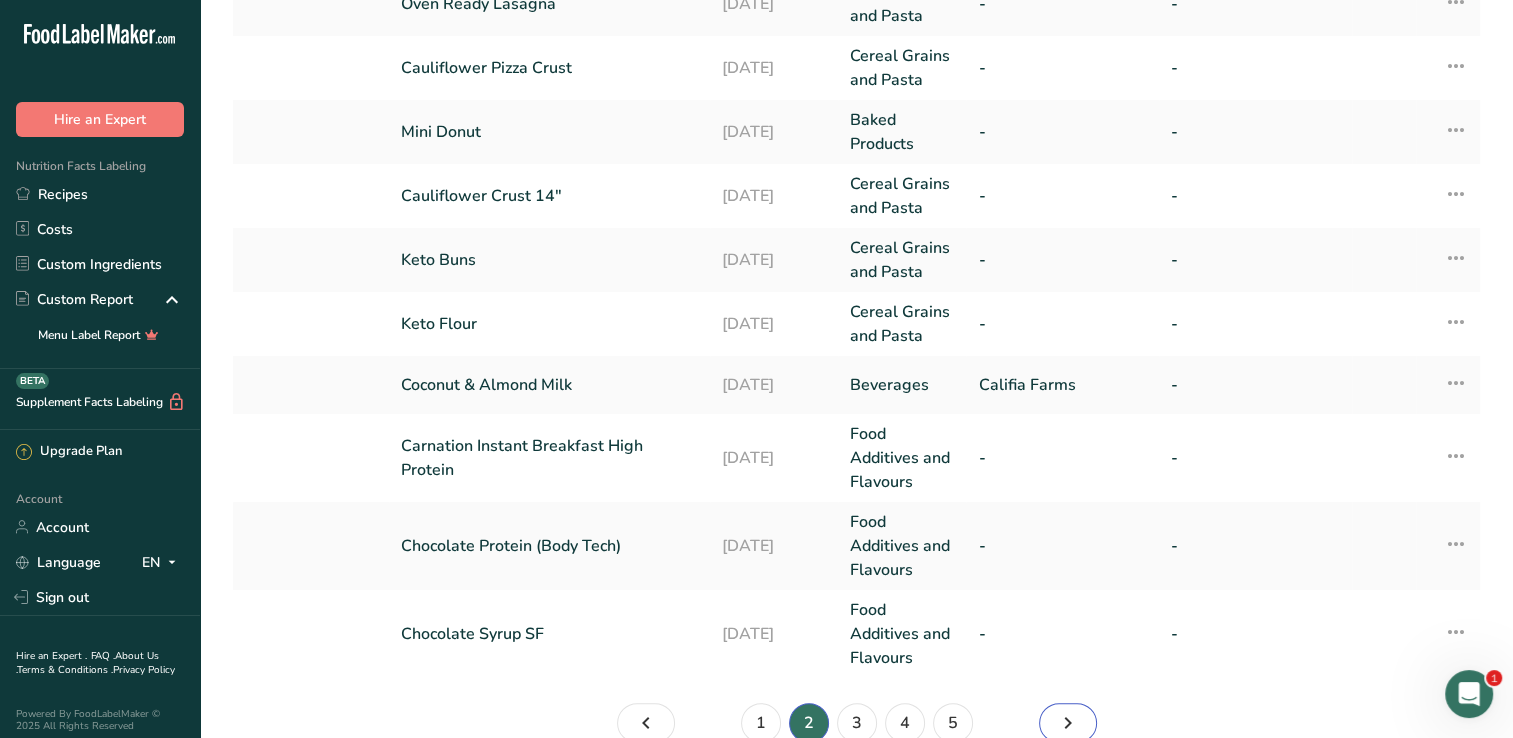 scroll, scrollTop: 648, scrollLeft: 0, axis: vertical 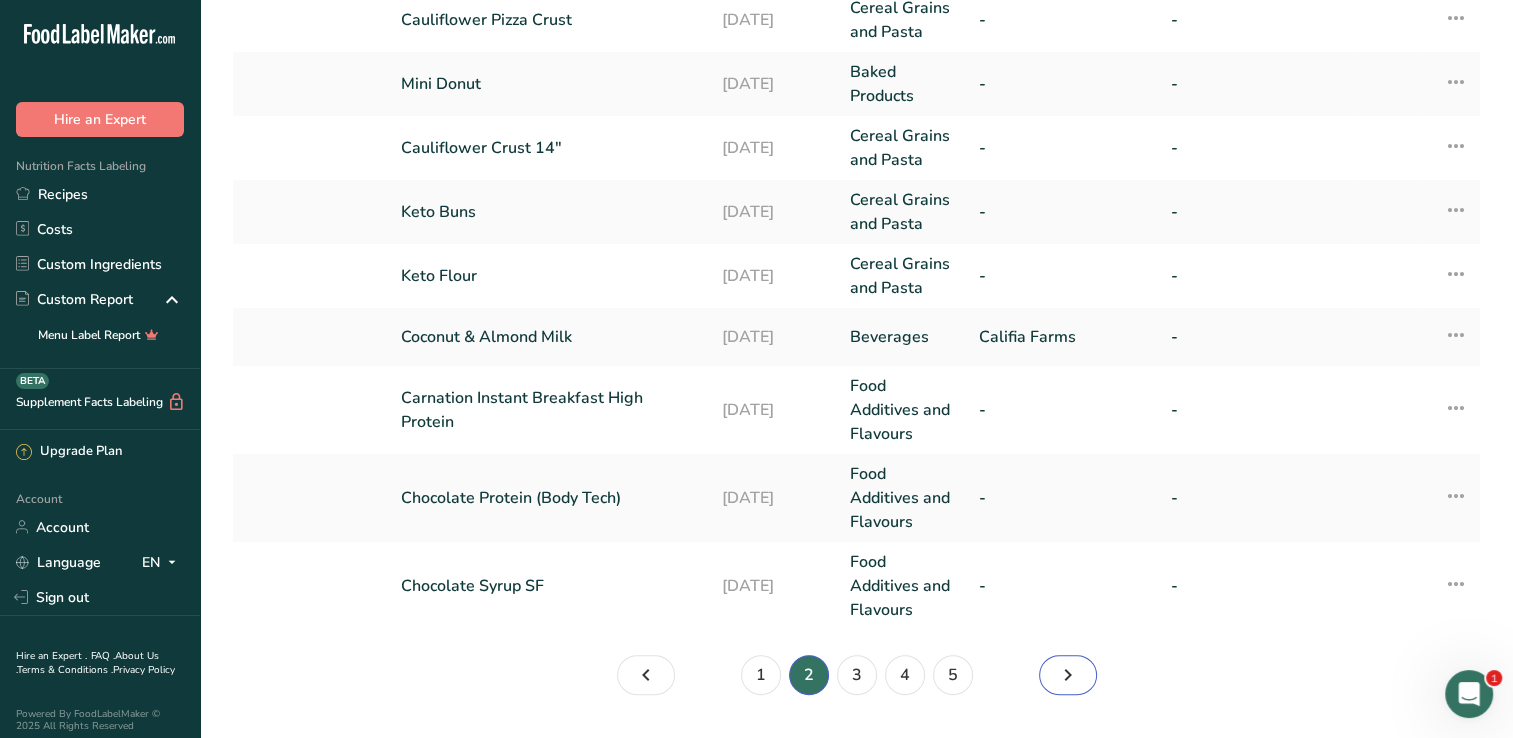 click at bounding box center [1068, 675] 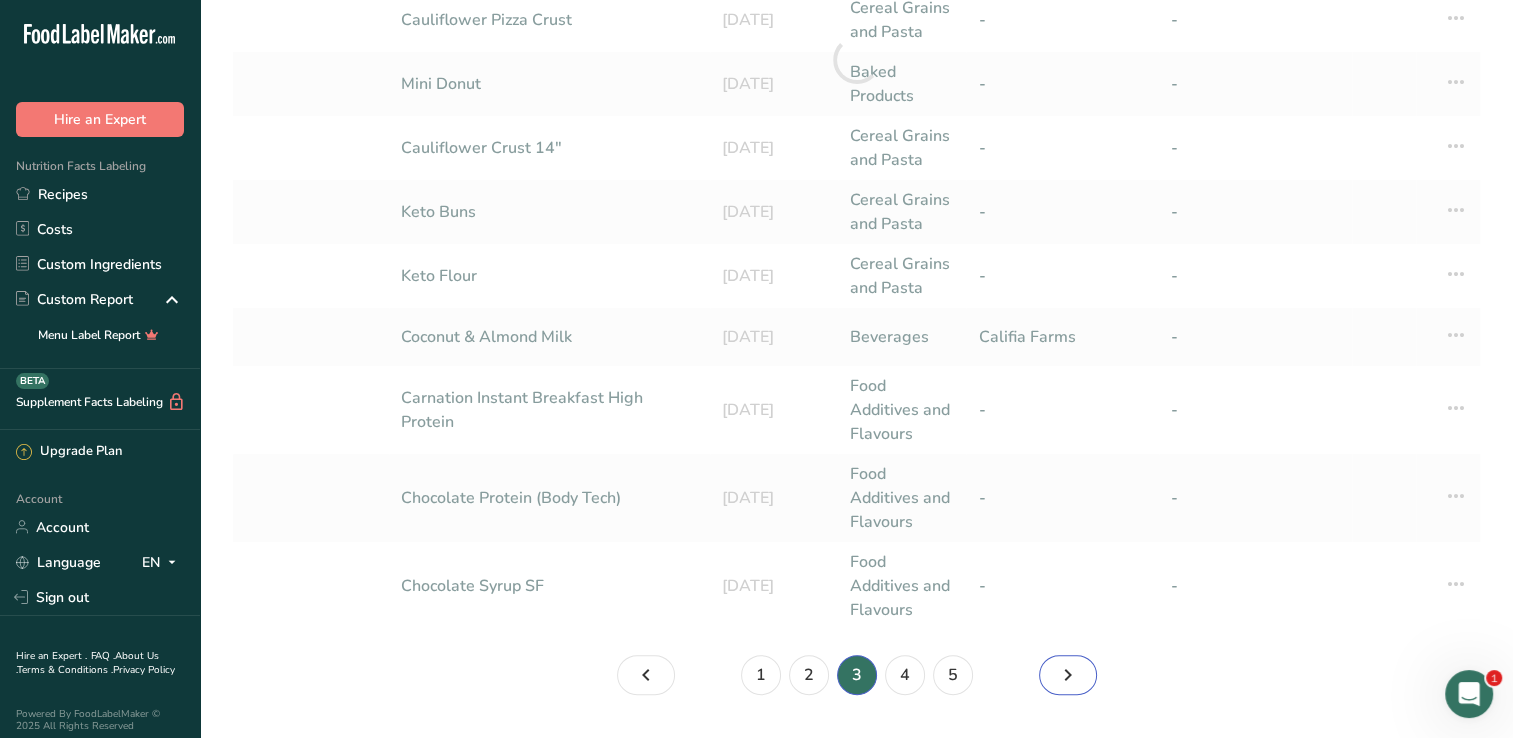scroll, scrollTop: 720, scrollLeft: 0, axis: vertical 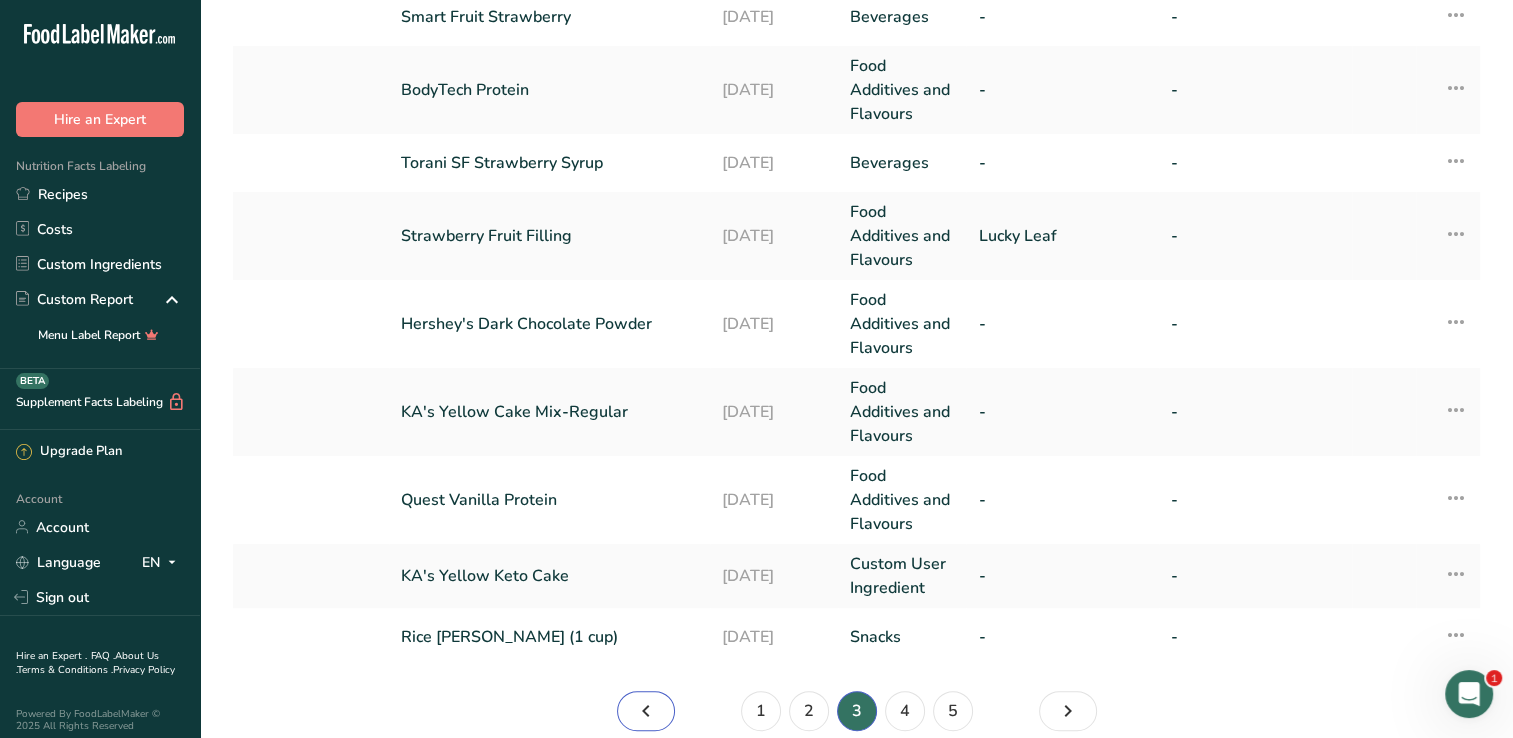 click at bounding box center [646, 711] 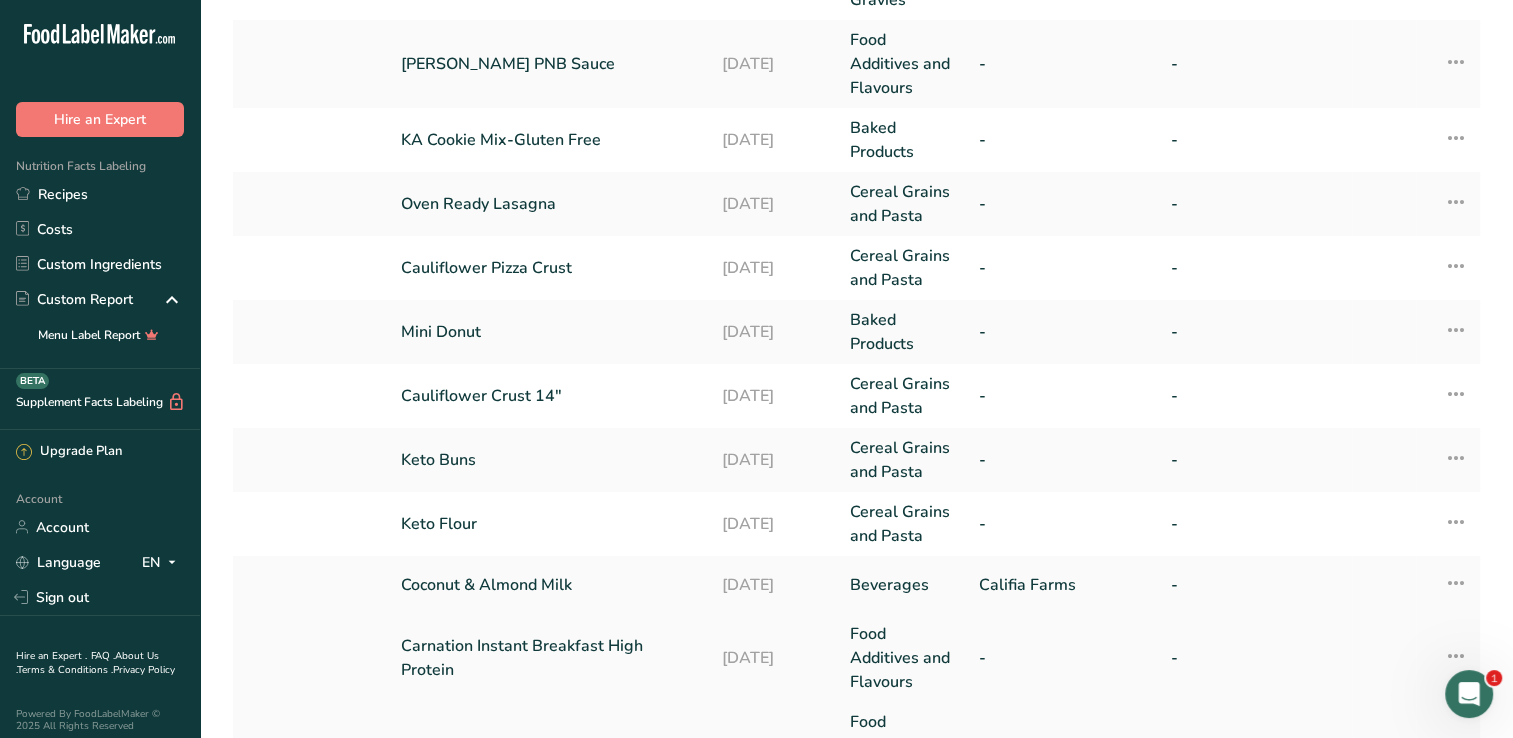 scroll, scrollTop: 600, scrollLeft: 0, axis: vertical 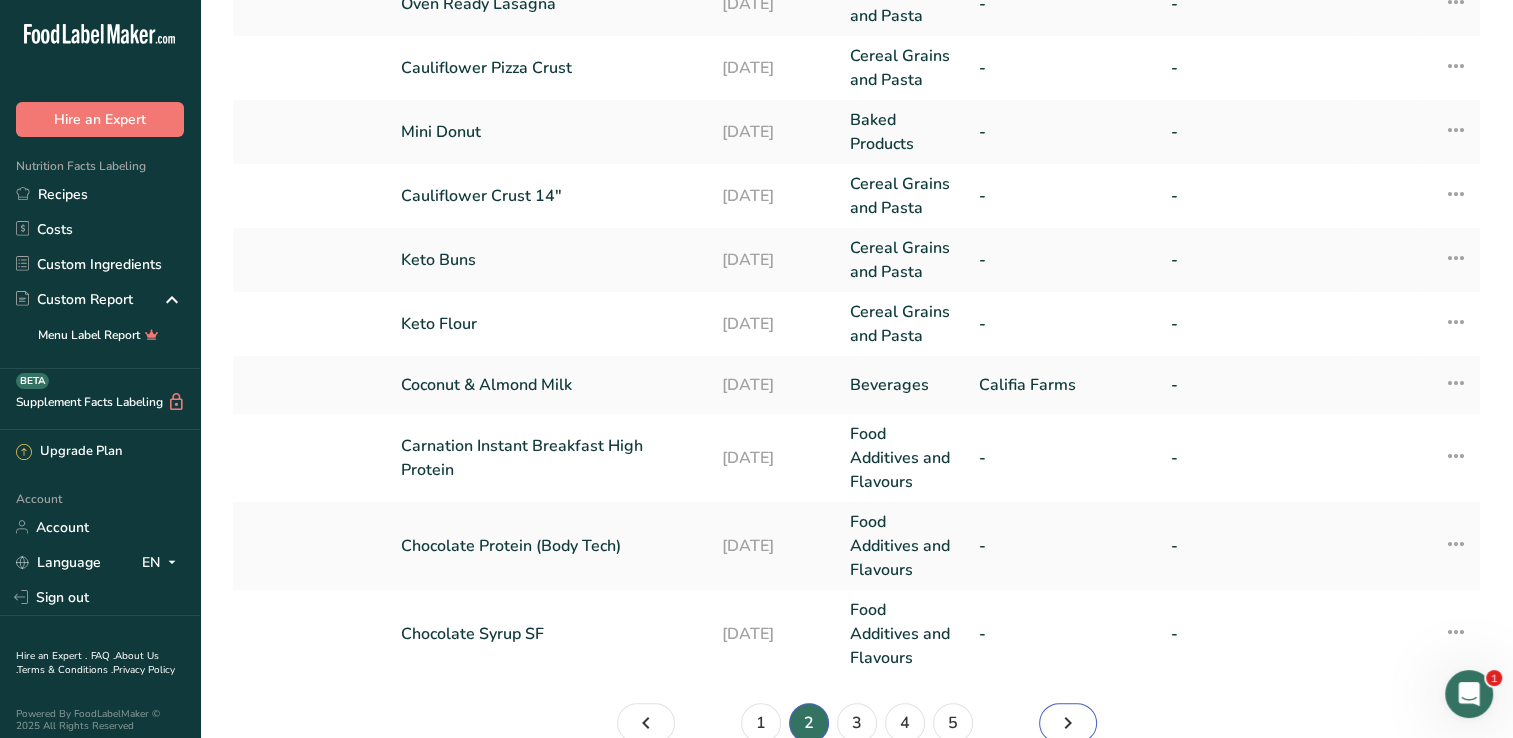 click at bounding box center (1068, 723) 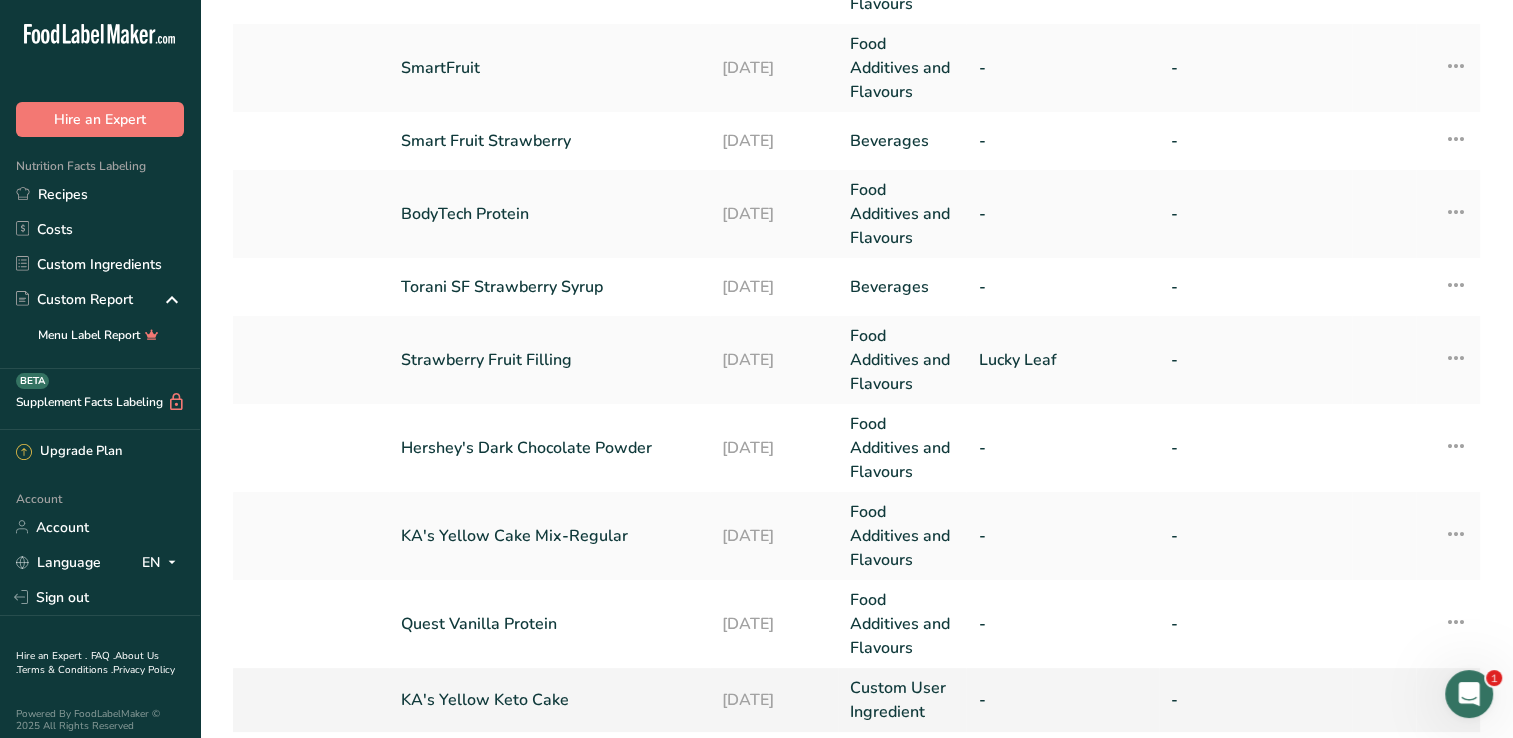 scroll, scrollTop: 708, scrollLeft: 0, axis: vertical 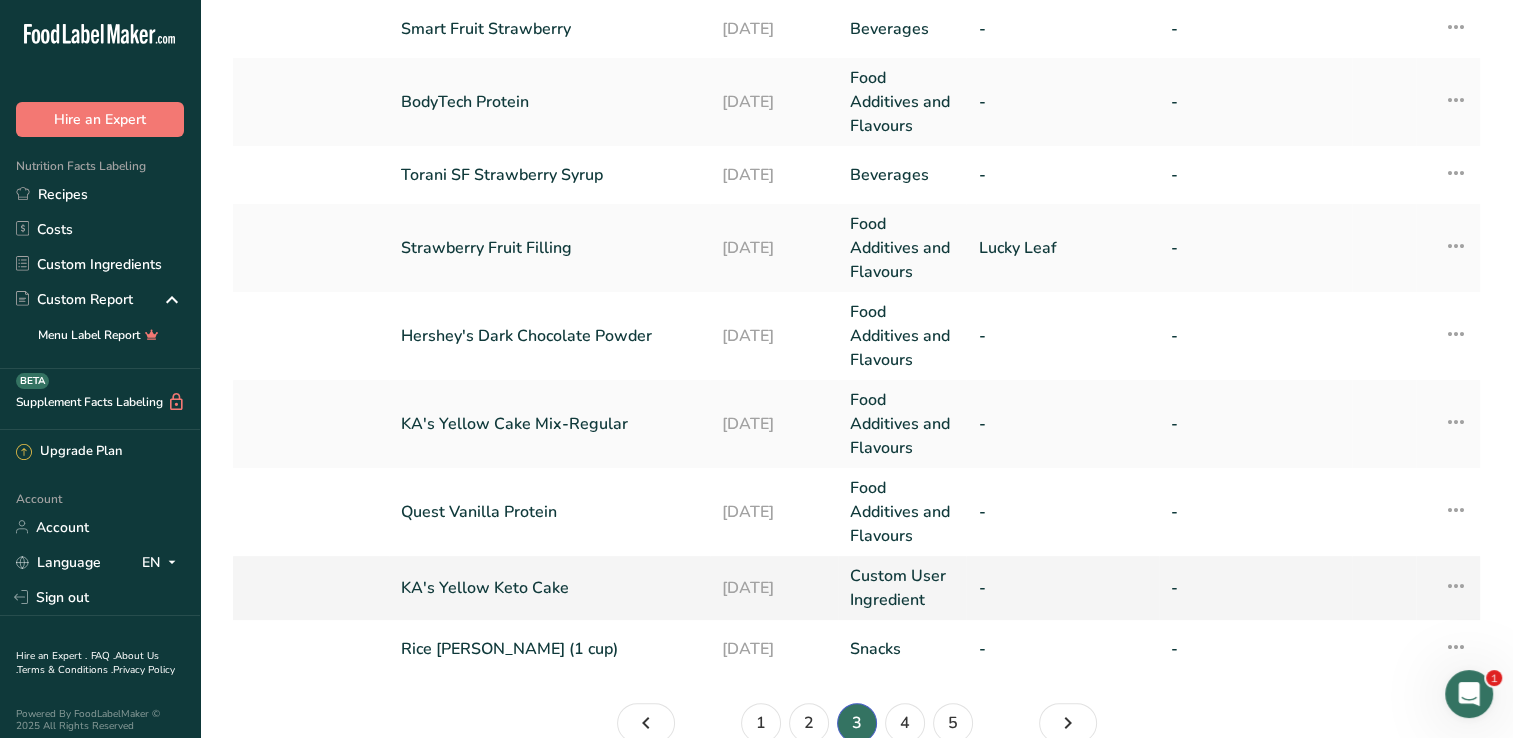 click on "KA's Yellow Keto Cake" at bounding box center [549, 588] 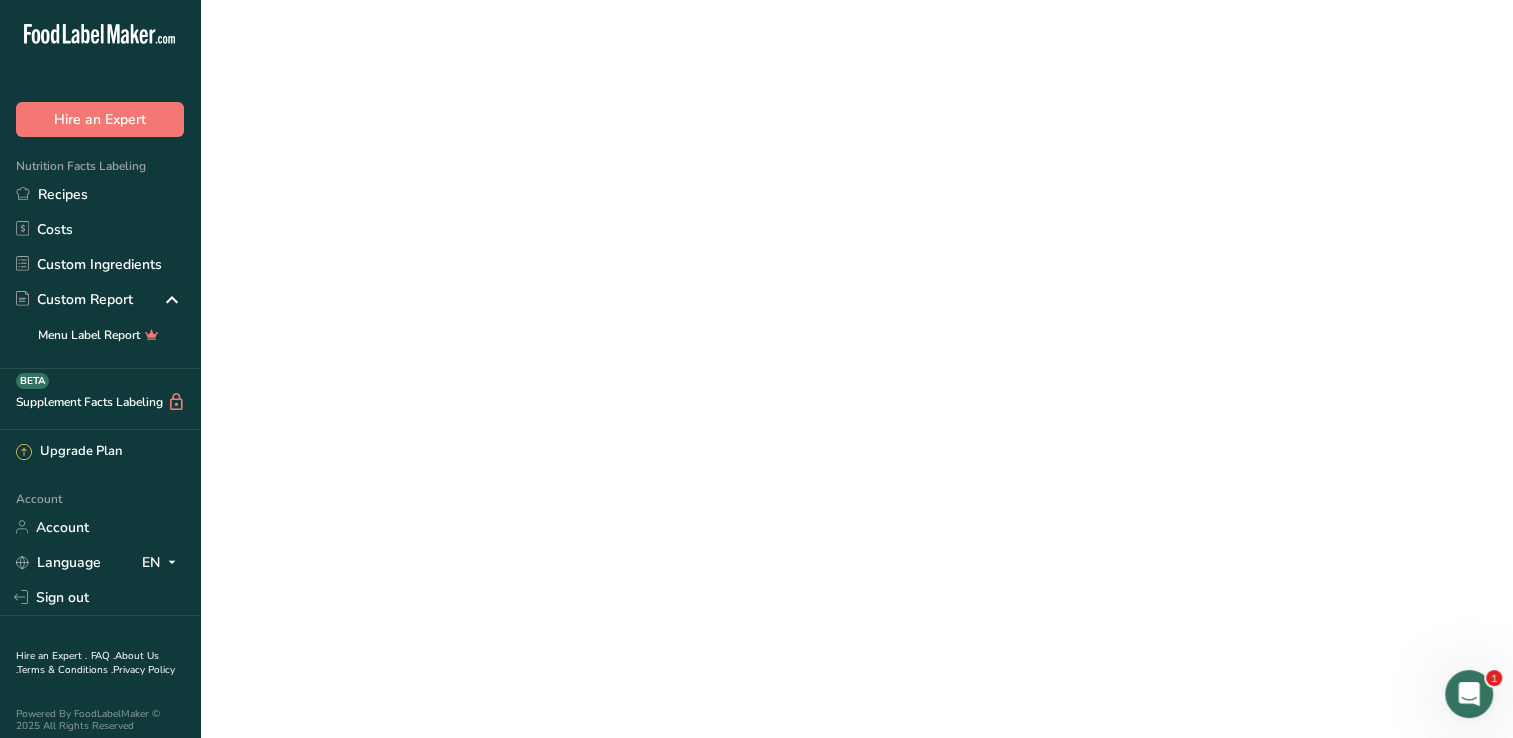 scroll, scrollTop: 0, scrollLeft: 0, axis: both 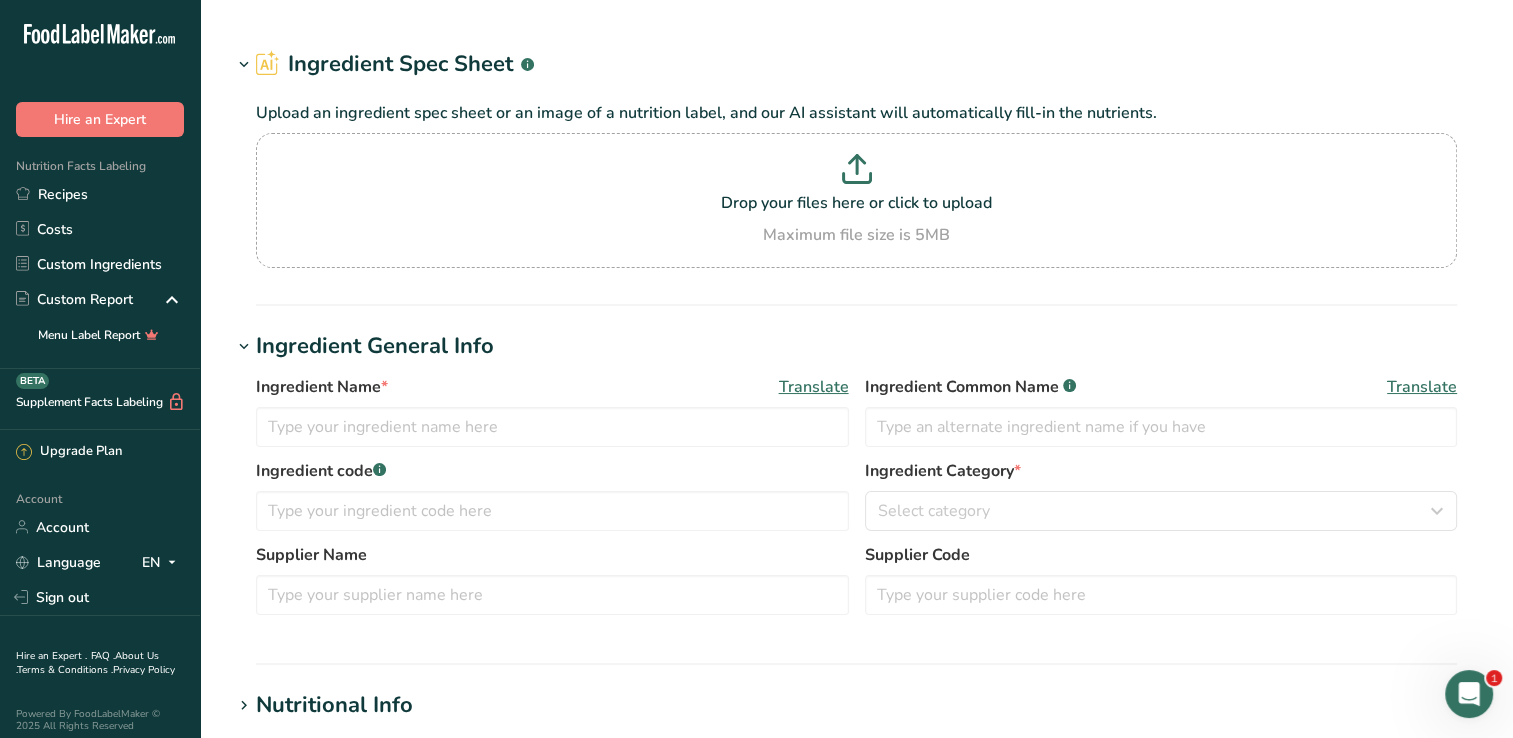 type on "KA's Yellow Keto Cake" 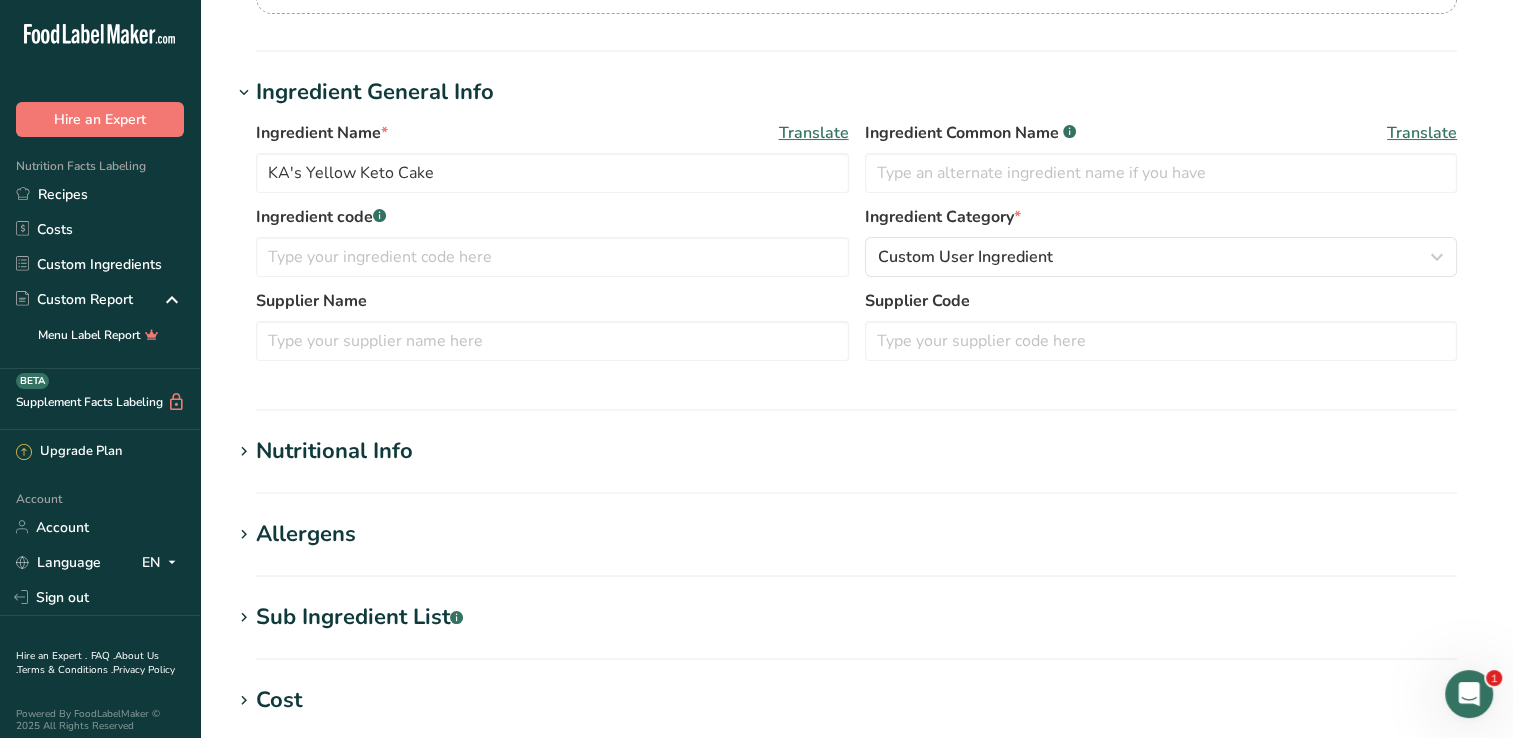 scroll, scrollTop: 300, scrollLeft: 0, axis: vertical 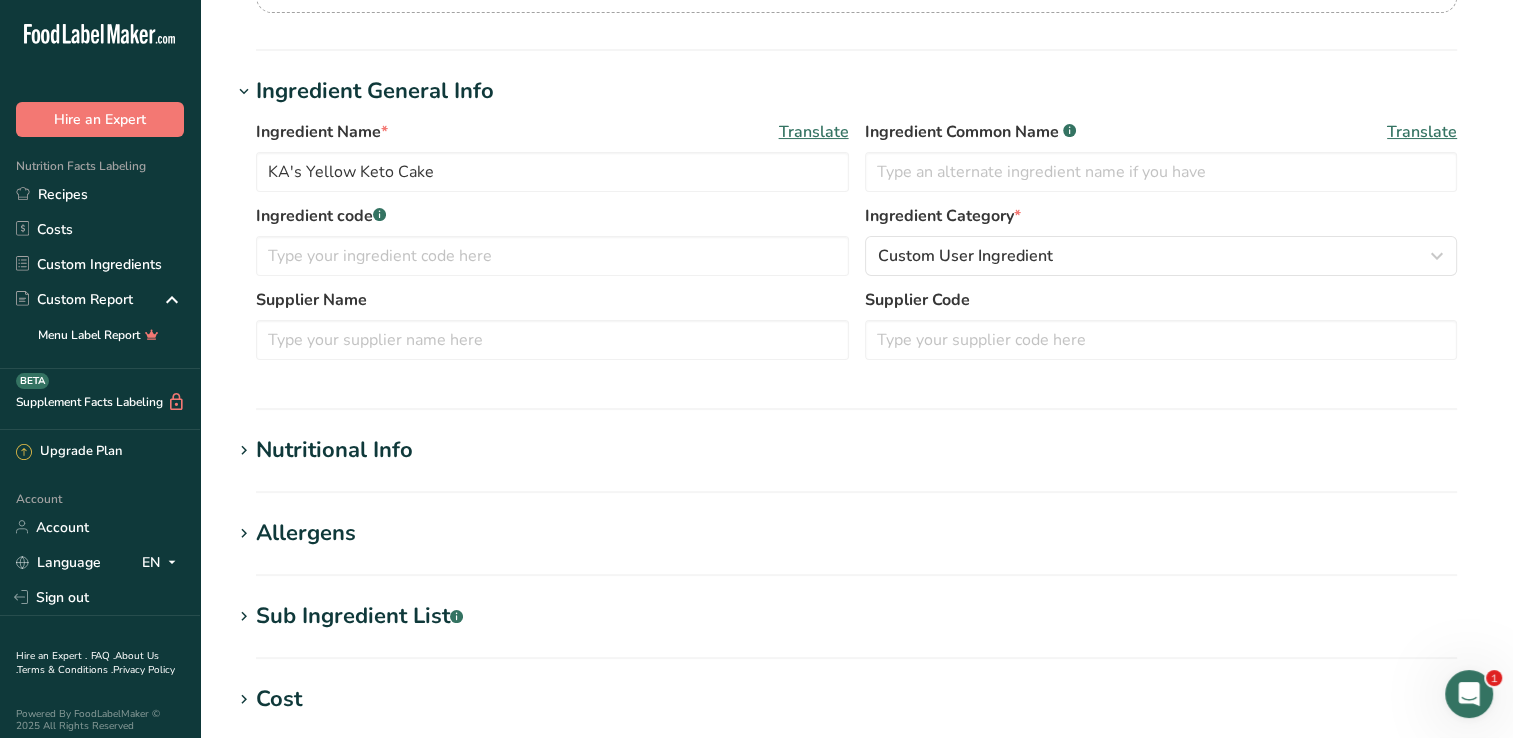 click on "Nutritional Info
Serving Size
.a-a{fill:#347362;}.b-a{fill:#fff;}
Add ingredient serving size *   16
g
kg
mg
mcg
lb
oz
l
mL
fl oz
tbsp
tsp
cup
qt
gallon
Required Components Vitamins Minerals Other Nutrients Amino Acid Profile
Calories
(kcal) *     22.5
Energy KJ
(kj) *     94.15
Total Fat
(g) *     0.5 *     0.5 *" at bounding box center (856, 463) 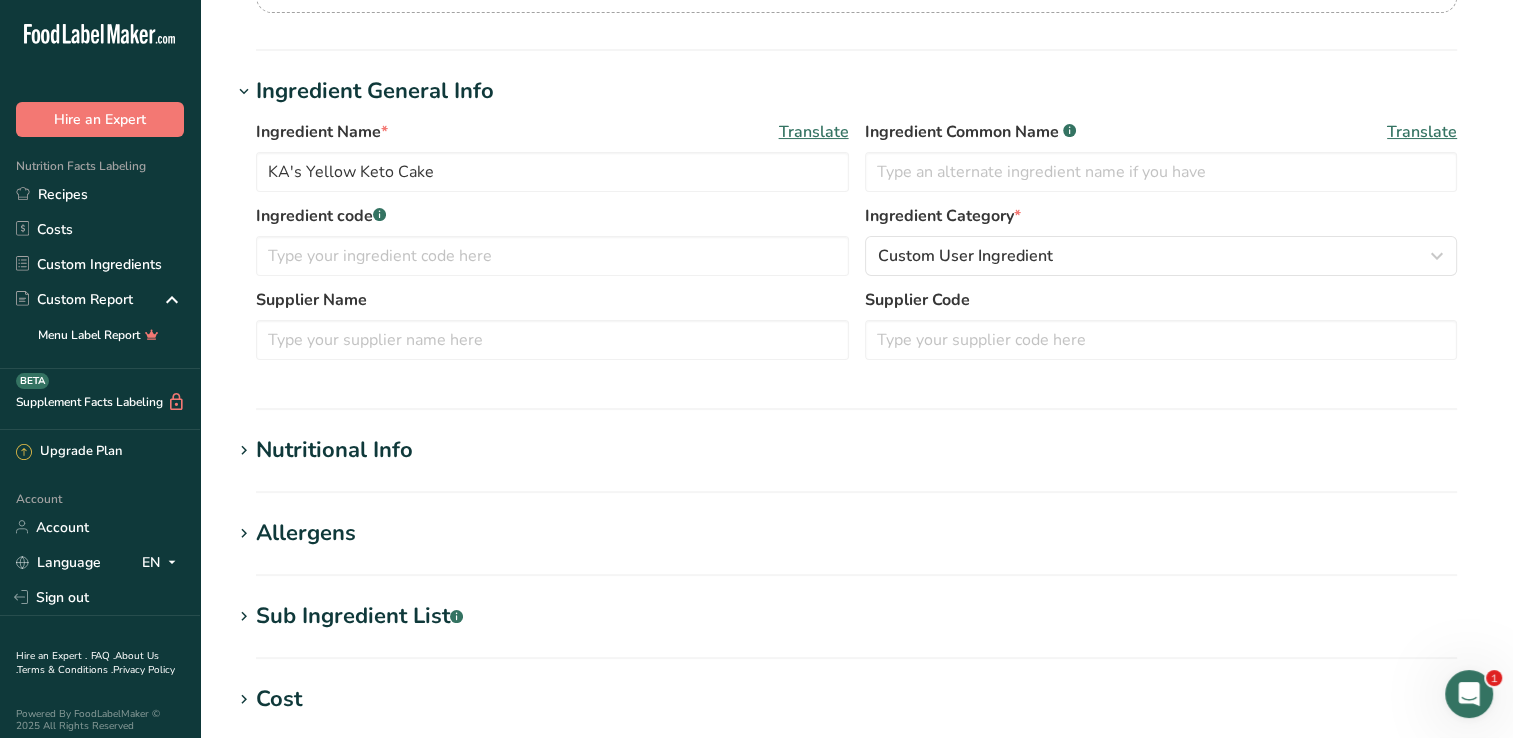 click on "Nutritional Info" at bounding box center [856, 450] 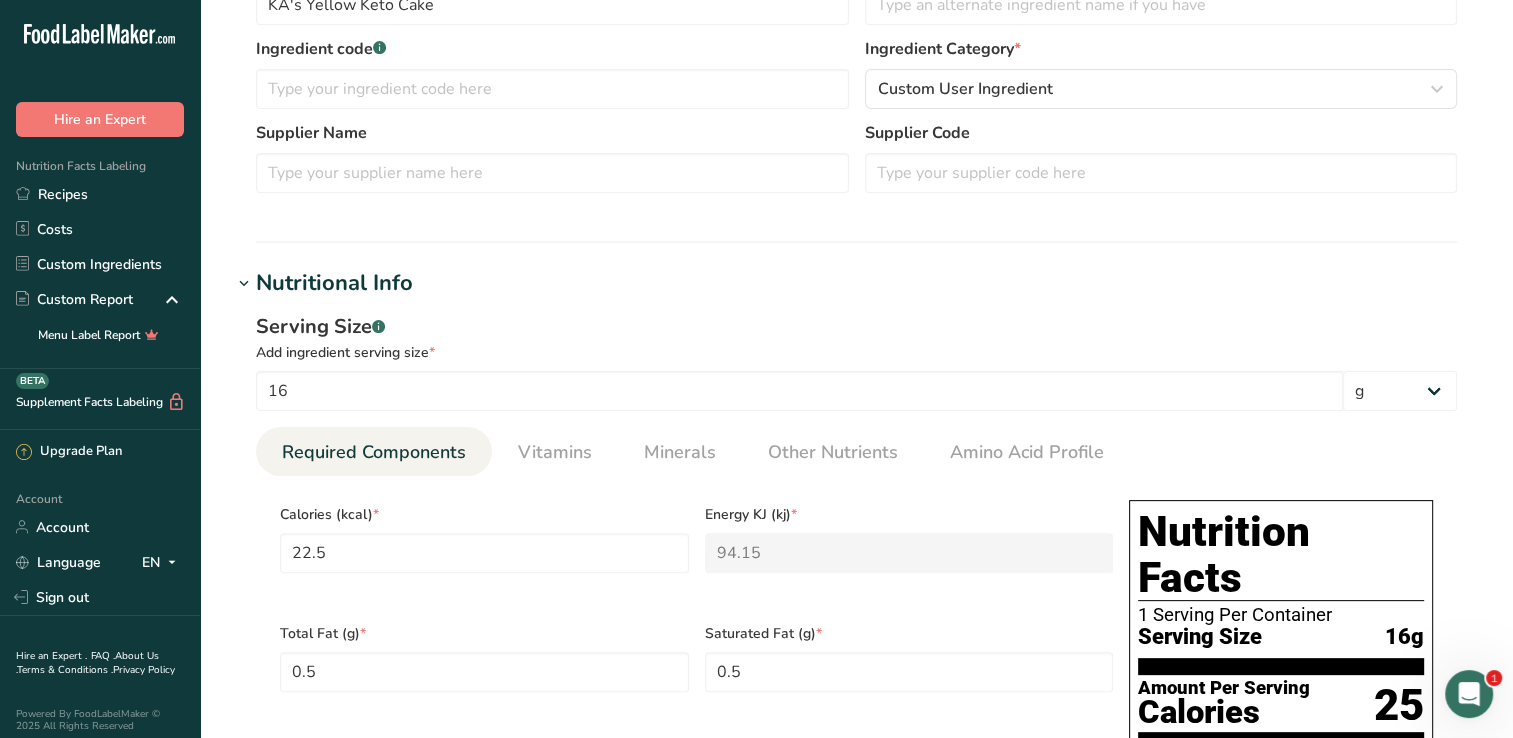 scroll, scrollTop: 500, scrollLeft: 0, axis: vertical 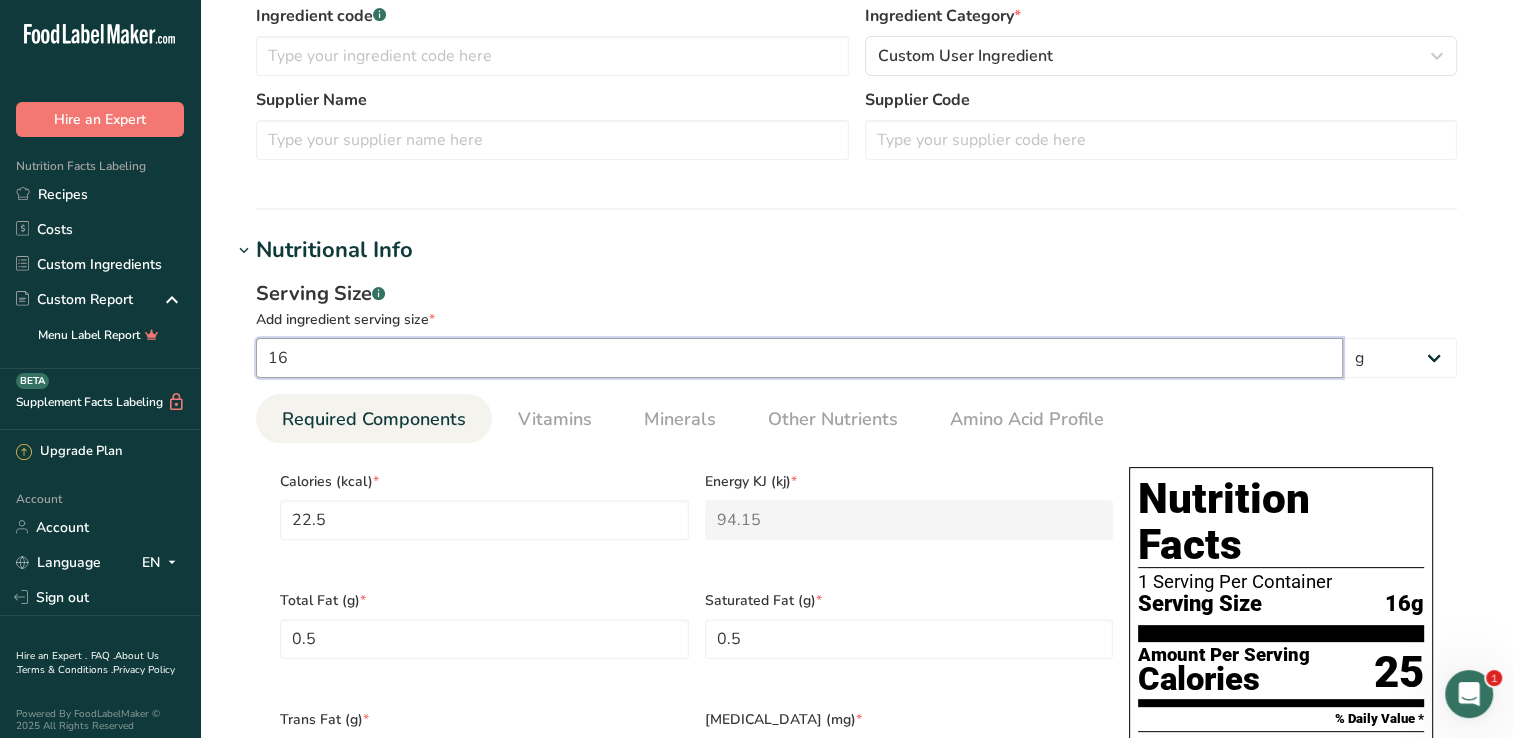 drag, startPoint x: 304, startPoint y: 358, endPoint x: 216, endPoint y: 363, distance: 88.14193 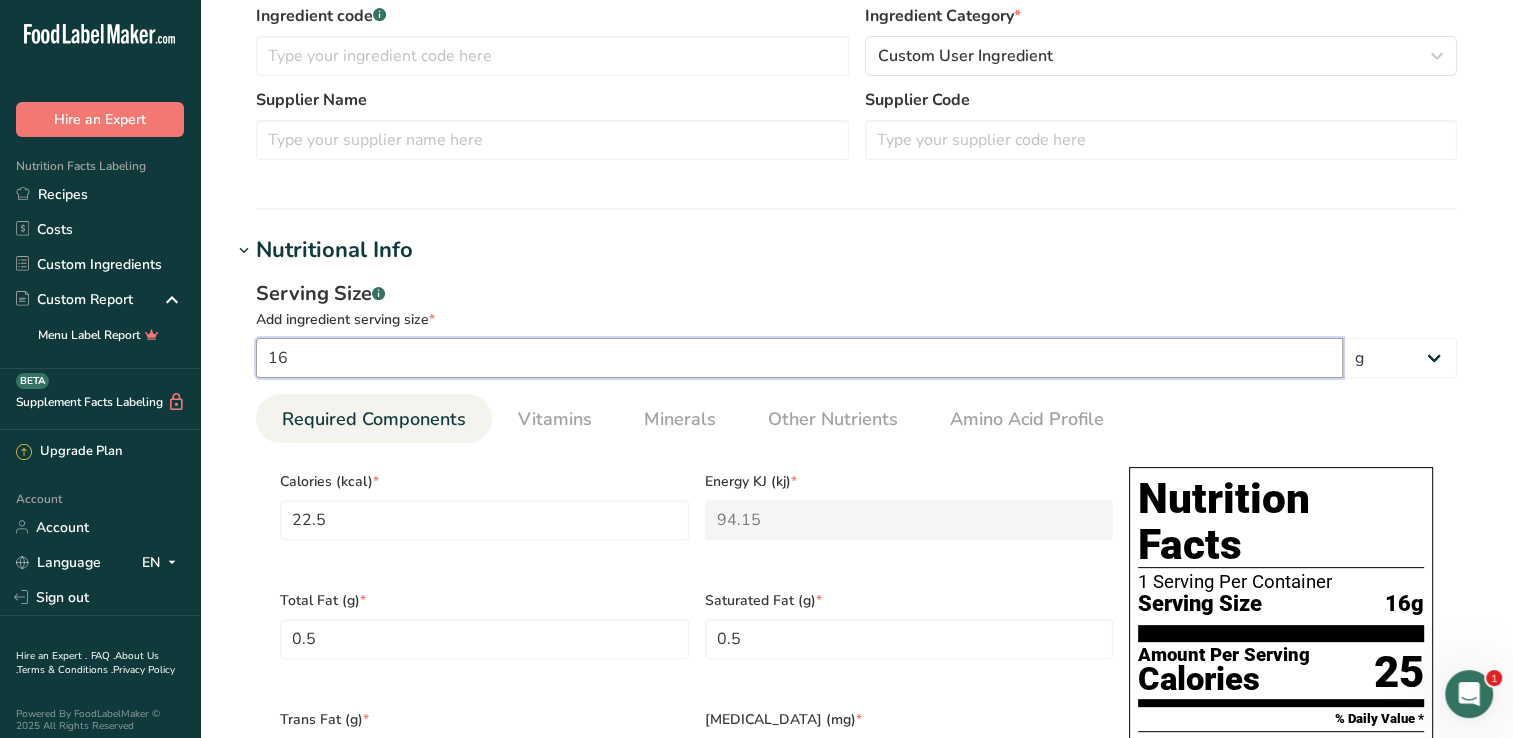 click on "Edit KA's Yellow Keto Cake
Ingredient Spec Sheet
.a-a{fill:#347362;}.b-a{fill:#fff;}
Upload an ingredient spec sheet or an image of a nutrition label, and our AI assistant will automatically fill-in the nutrients.
Drop your files here or click to upload
Maximum file size is 5MB
Ingredient General Info
Ingredient Name *
Translate
KA's Yellow Keto Cake
Ingredient Common Name
.a-a{fill:#347362;}.b-a{fill:#fff;}
Translate
Ingredient code
.a-a{fill:#347362;}.b-a{fill:#fff;}
Ingredient Category *
Custom User Ingredient
Standard Categories
.a-a{fill:#347362;}.b-a{fill:#fff;}" at bounding box center (856, 701) 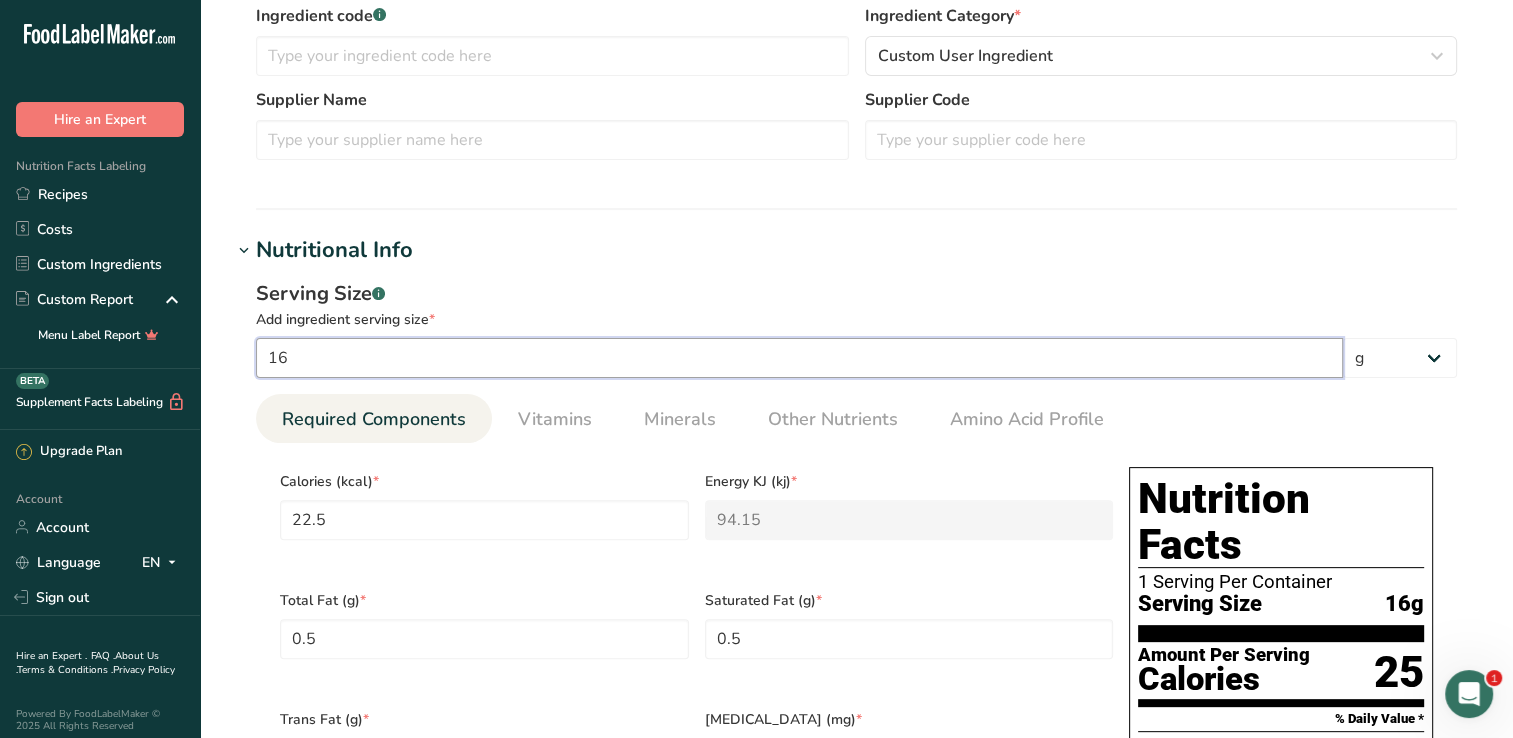 type on "2" 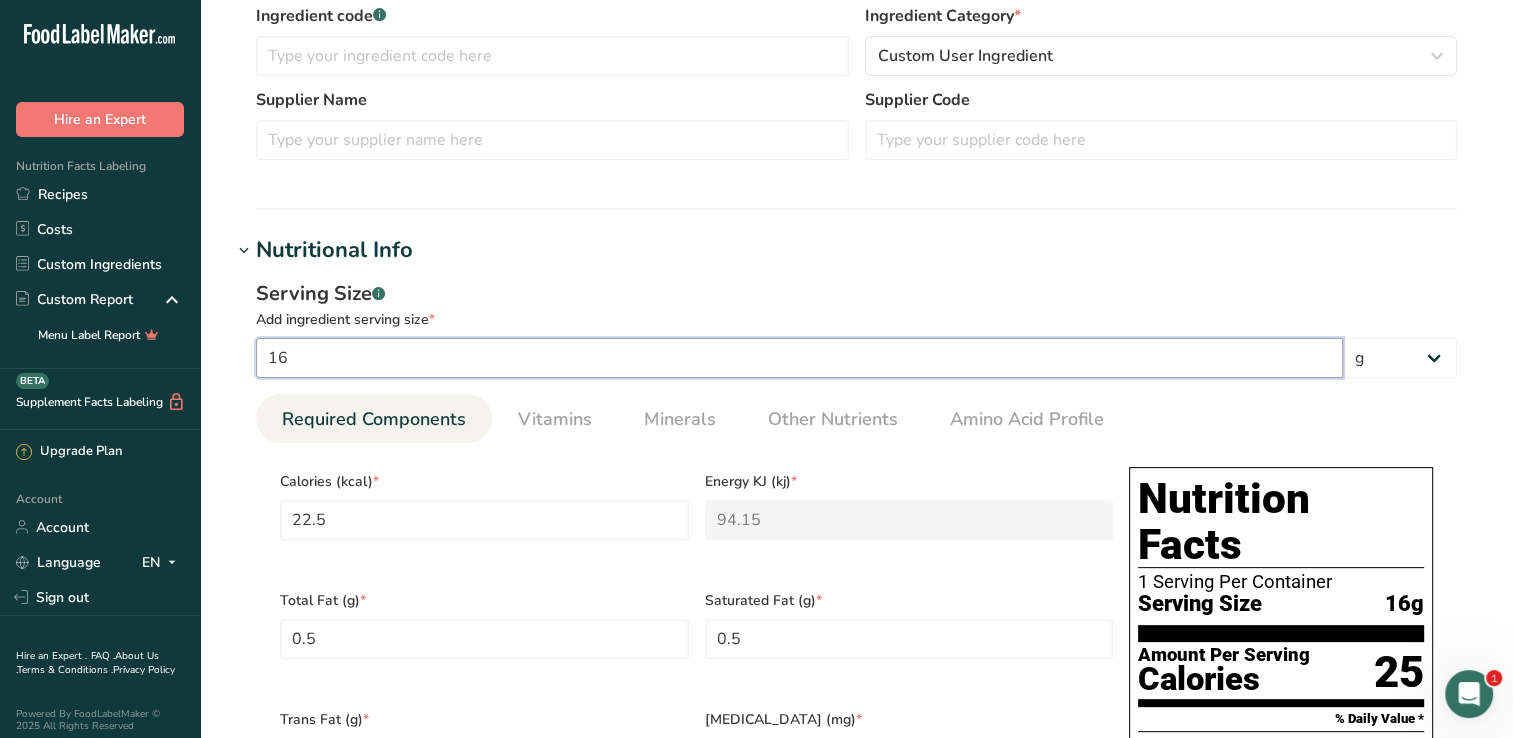 type on "2.8125" 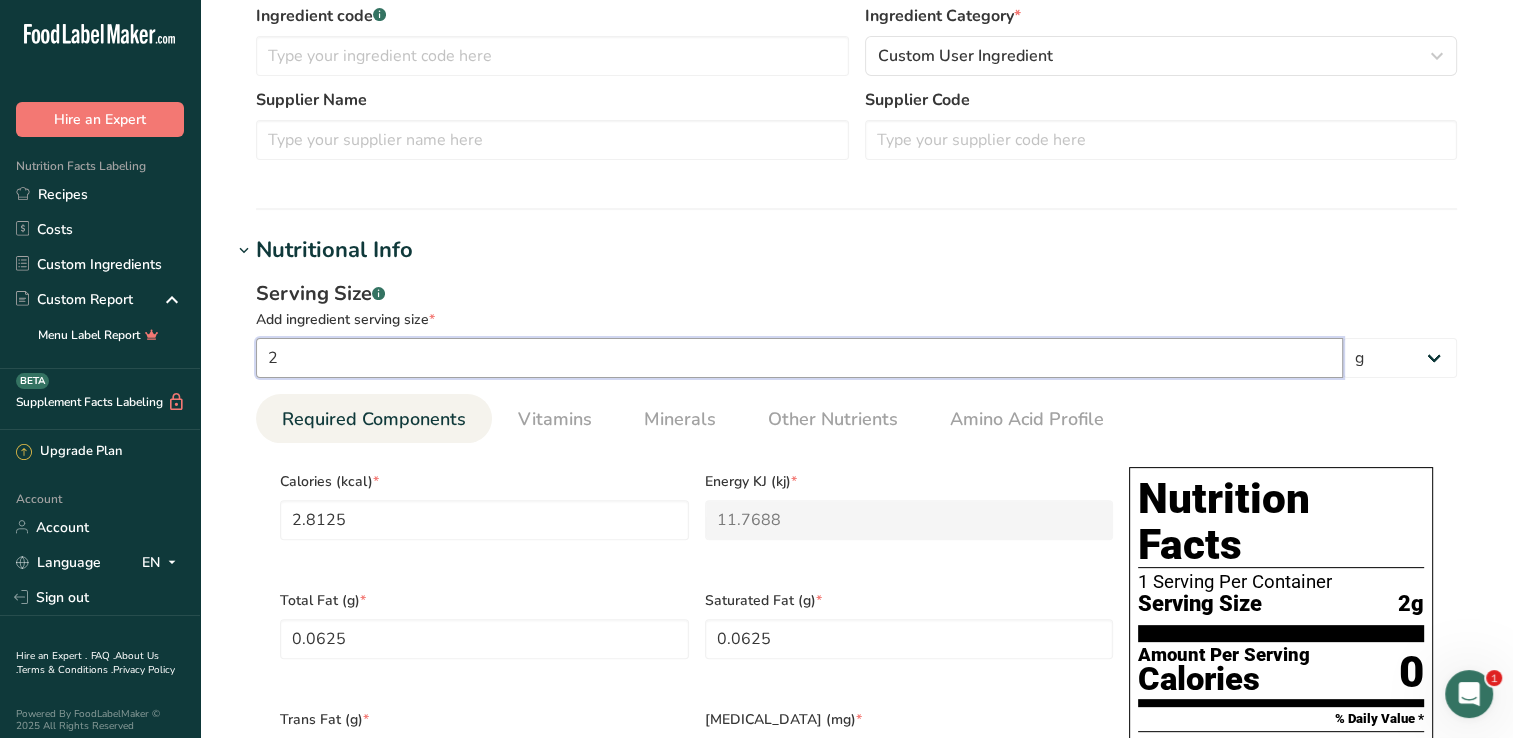 type on "27" 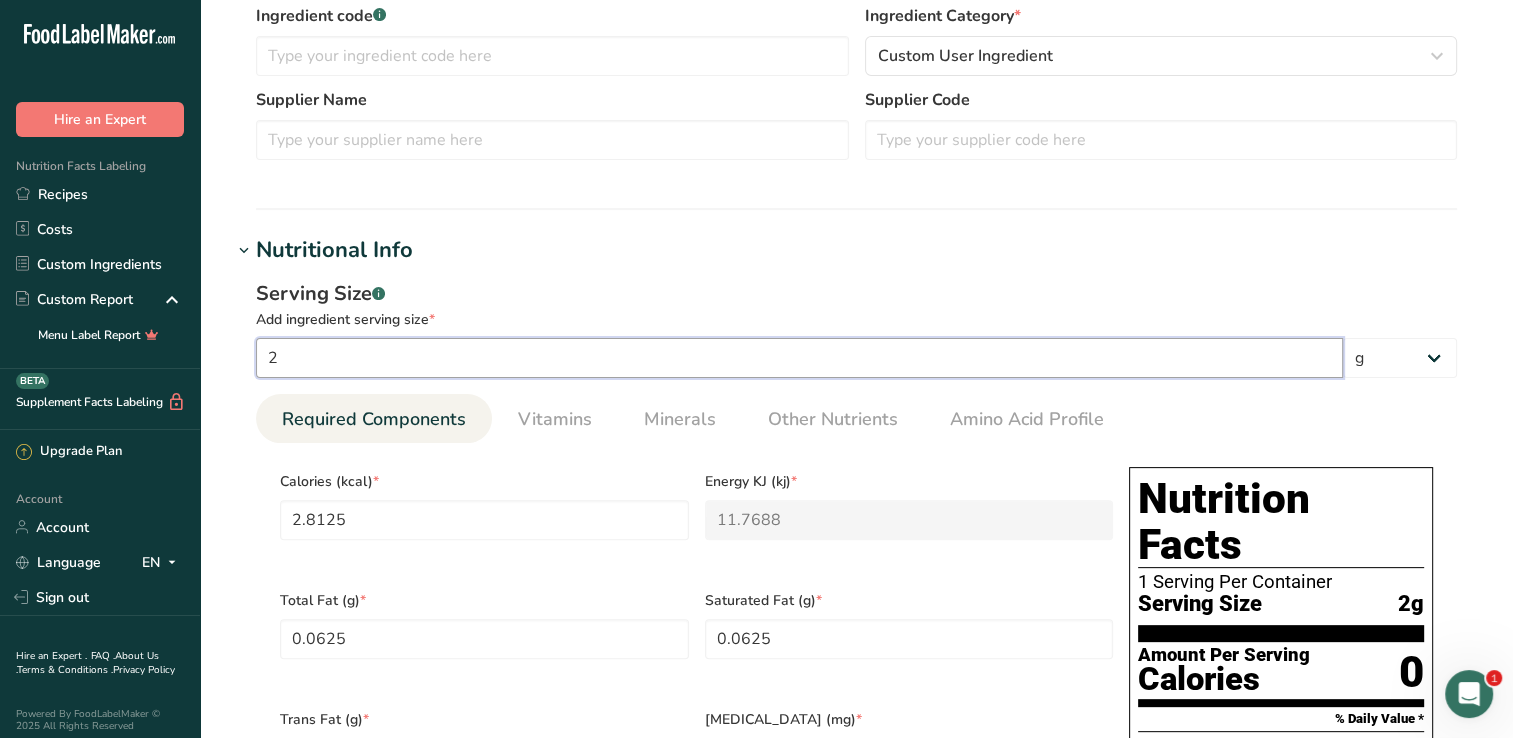 type on "37.9688" 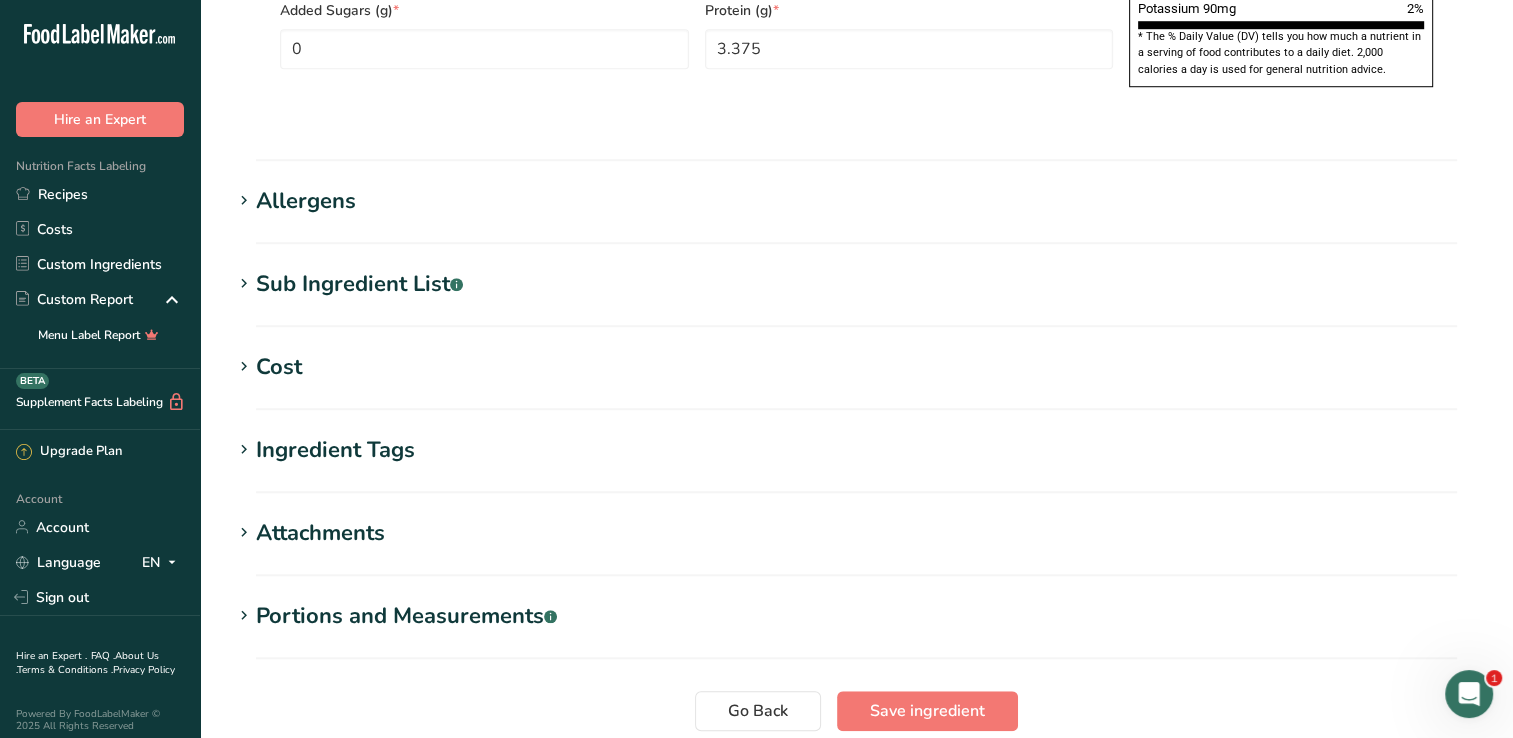scroll, scrollTop: 1600, scrollLeft: 0, axis: vertical 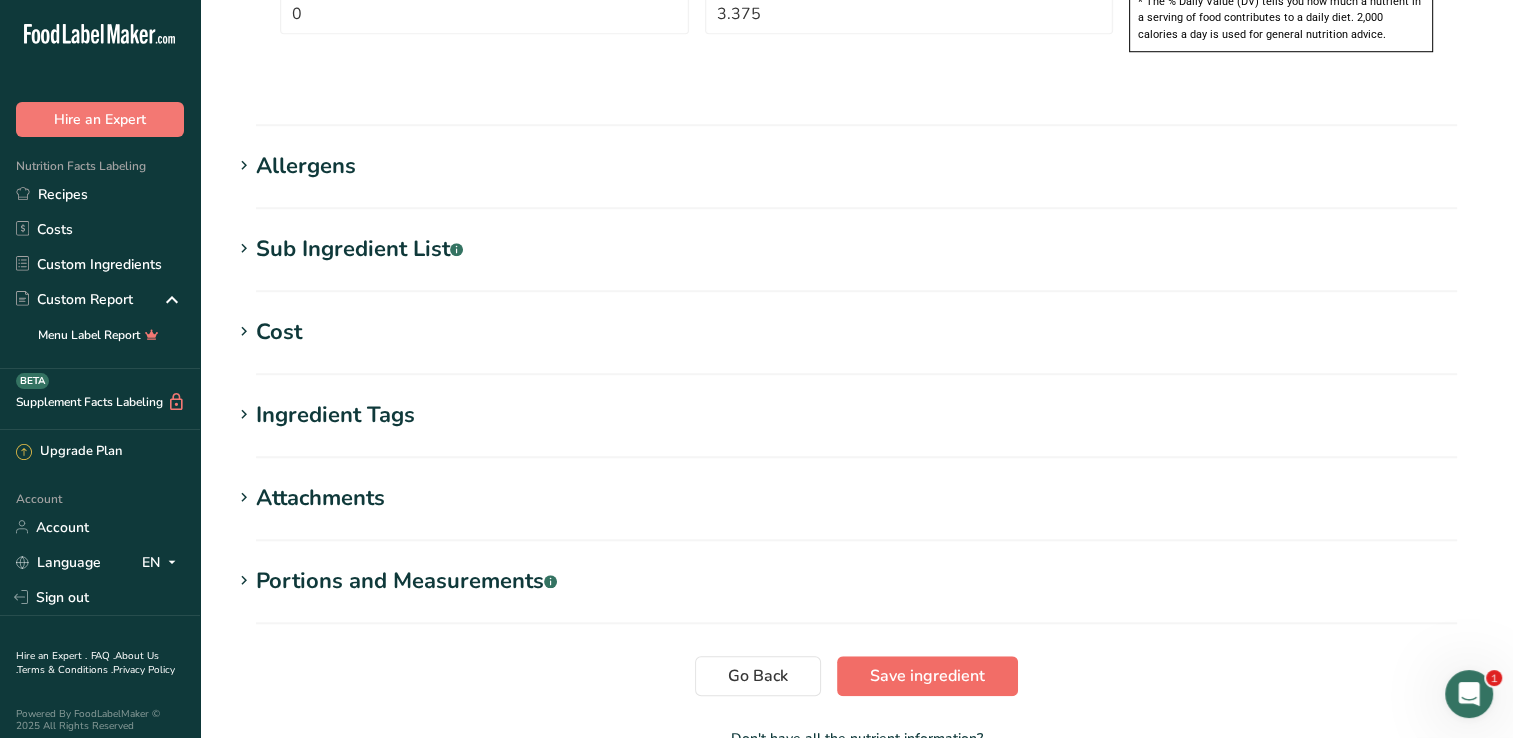 type on "27" 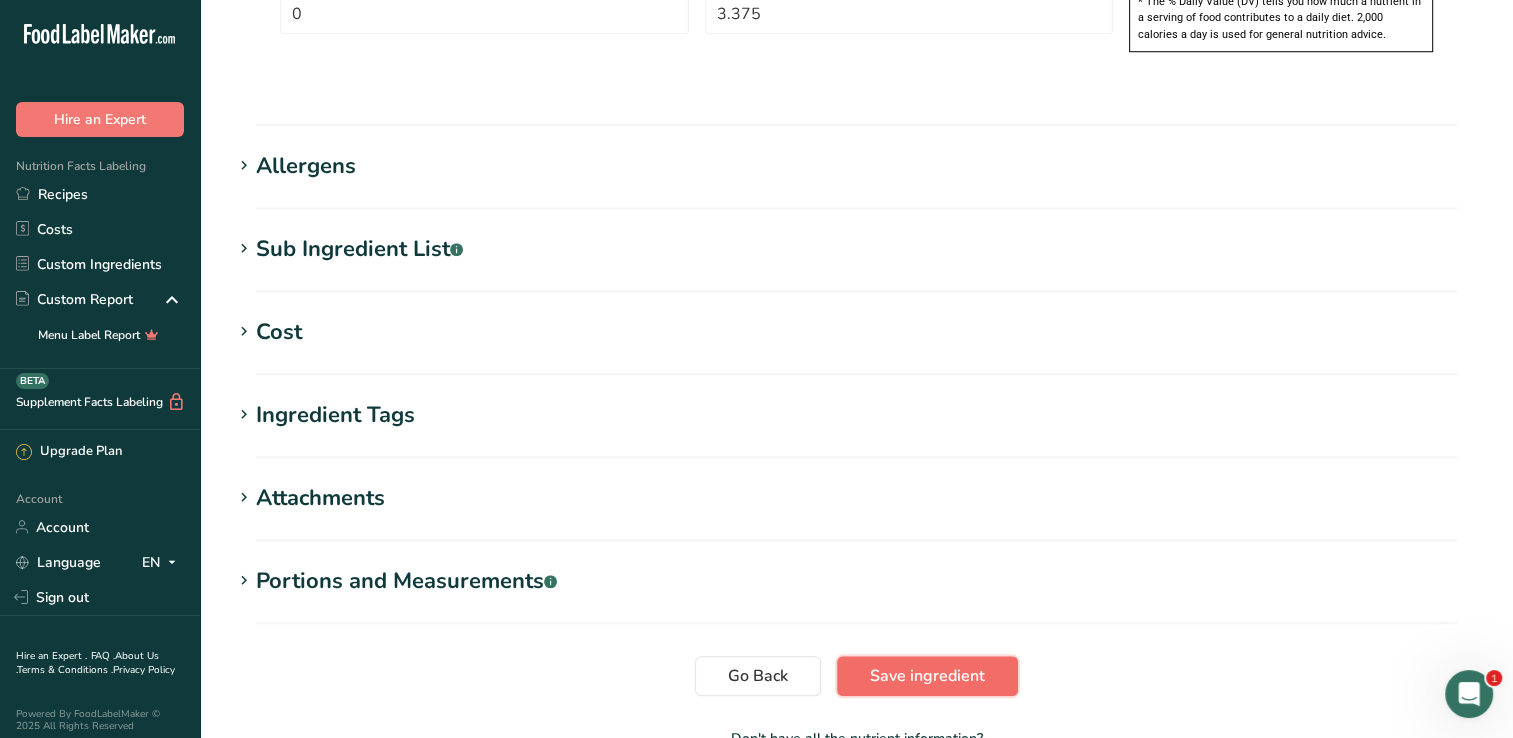 click on "Save ingredient" at bounding box center [927, 676] 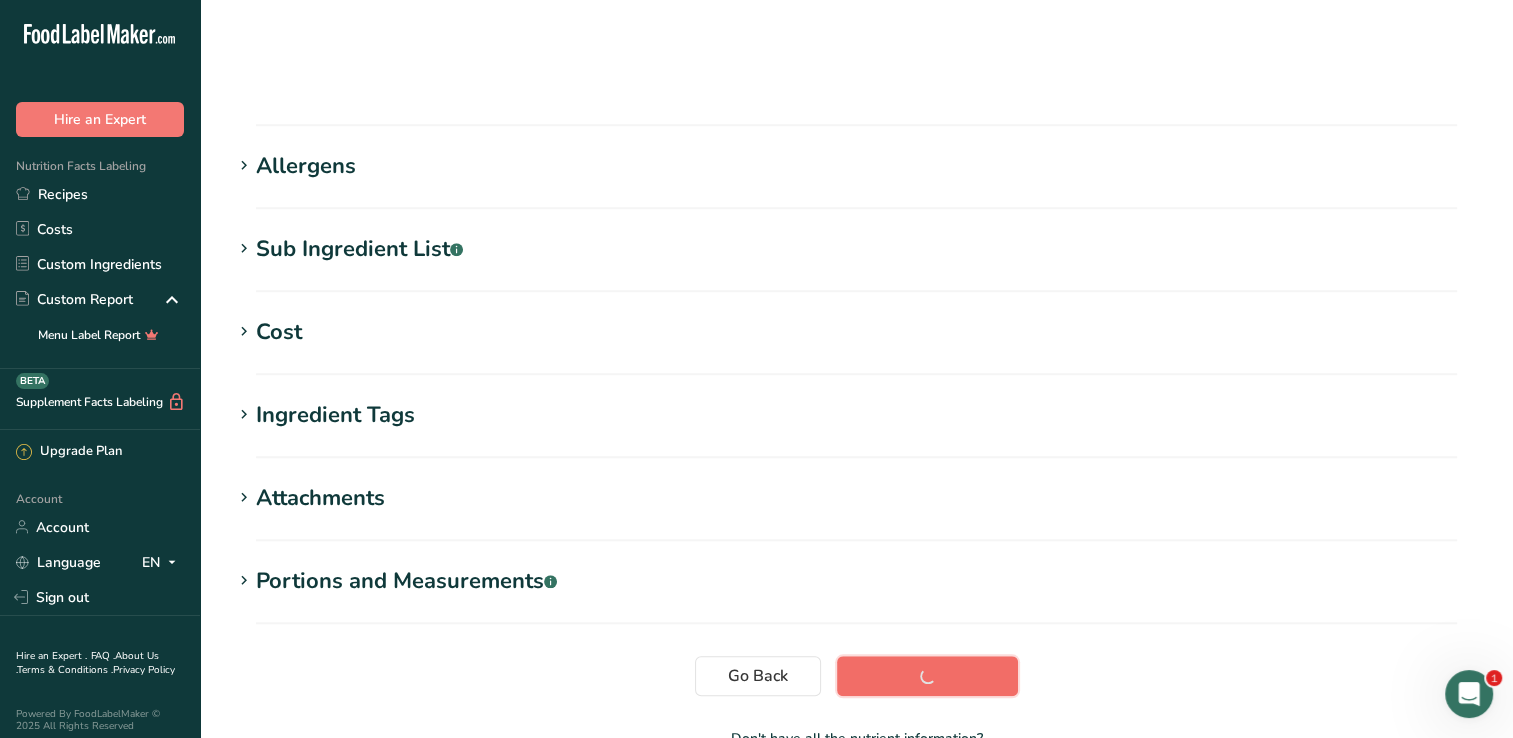 scroll, scrollTop: 320, scrollLeft: 0, axis: vertical 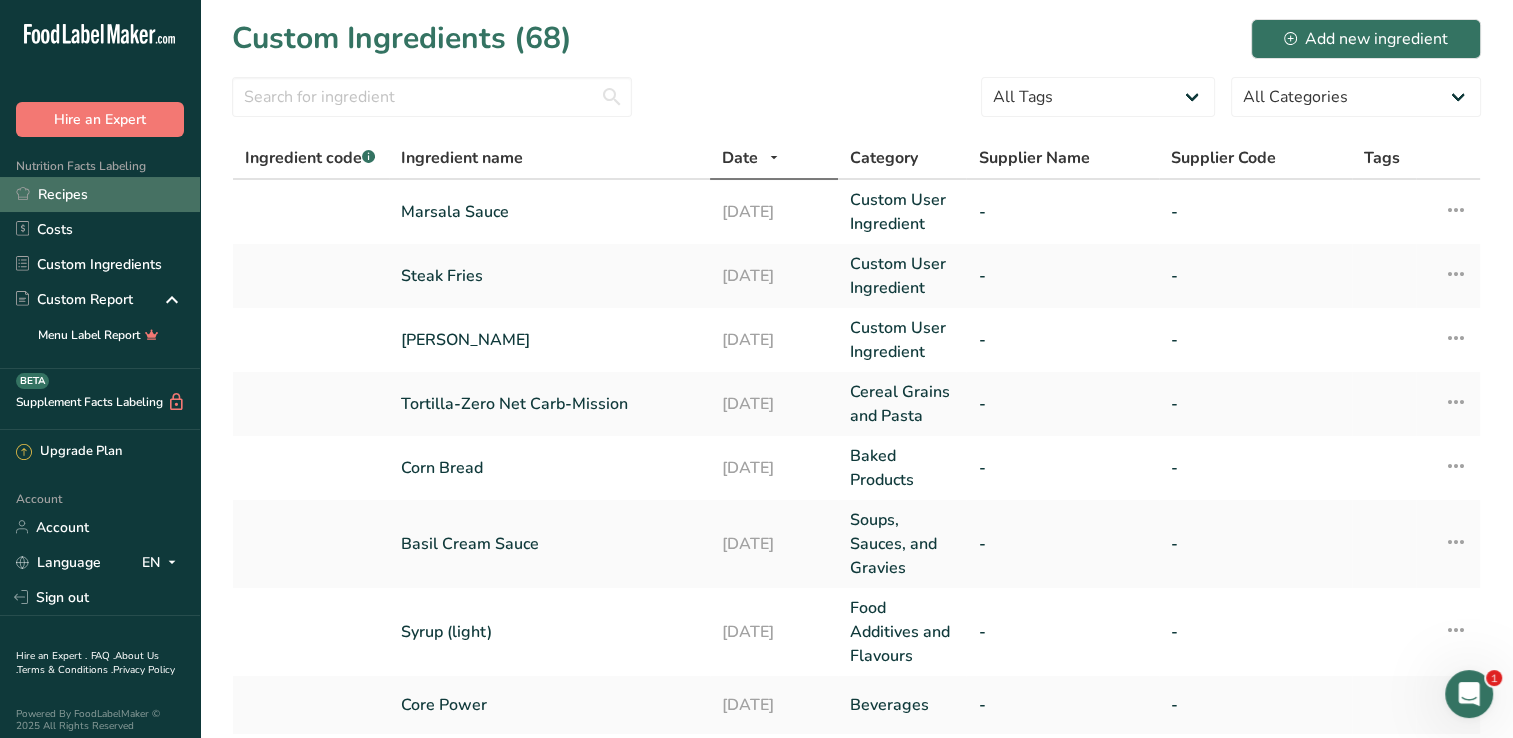 click on "Recipes" at bounding box center [100, 194] 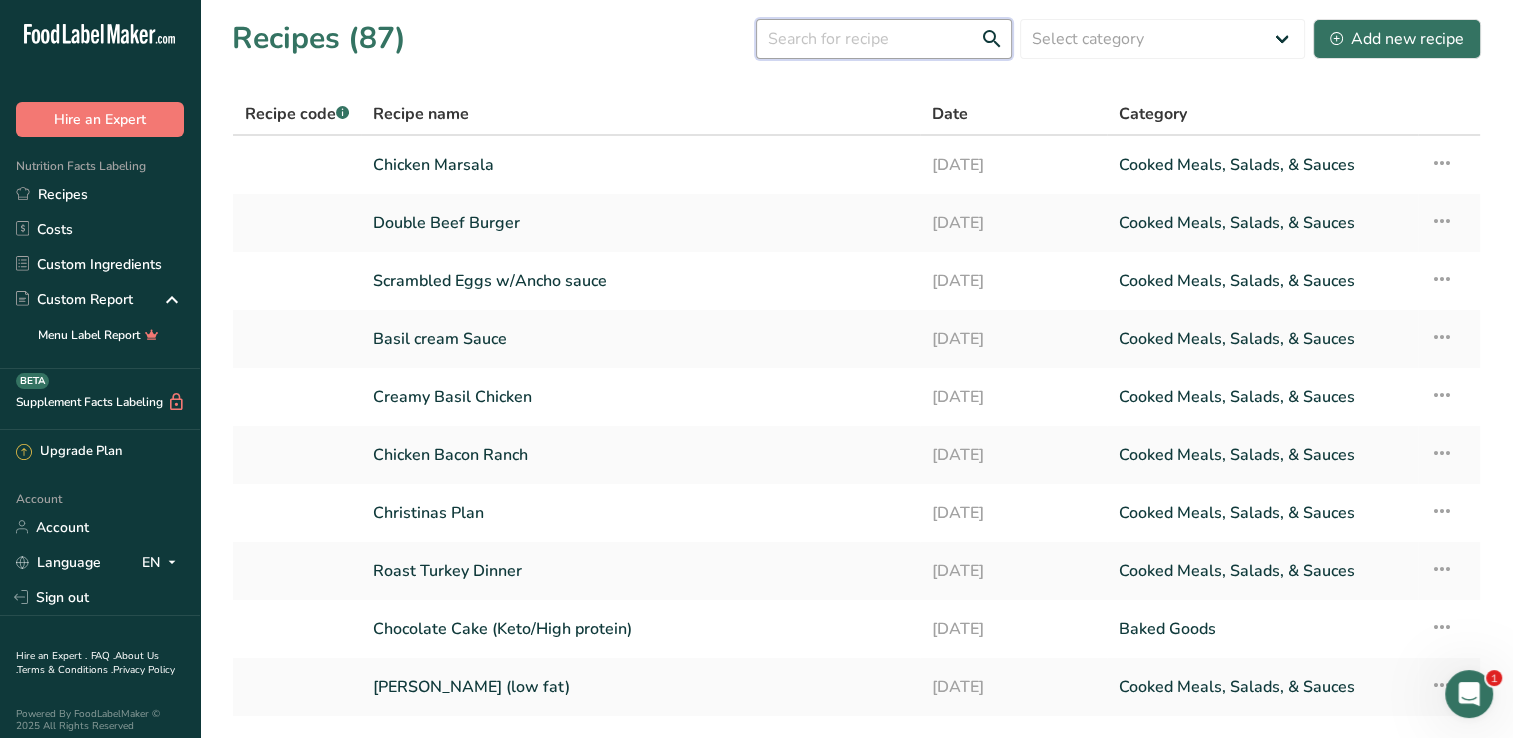 click at bounding box center (884, 39) 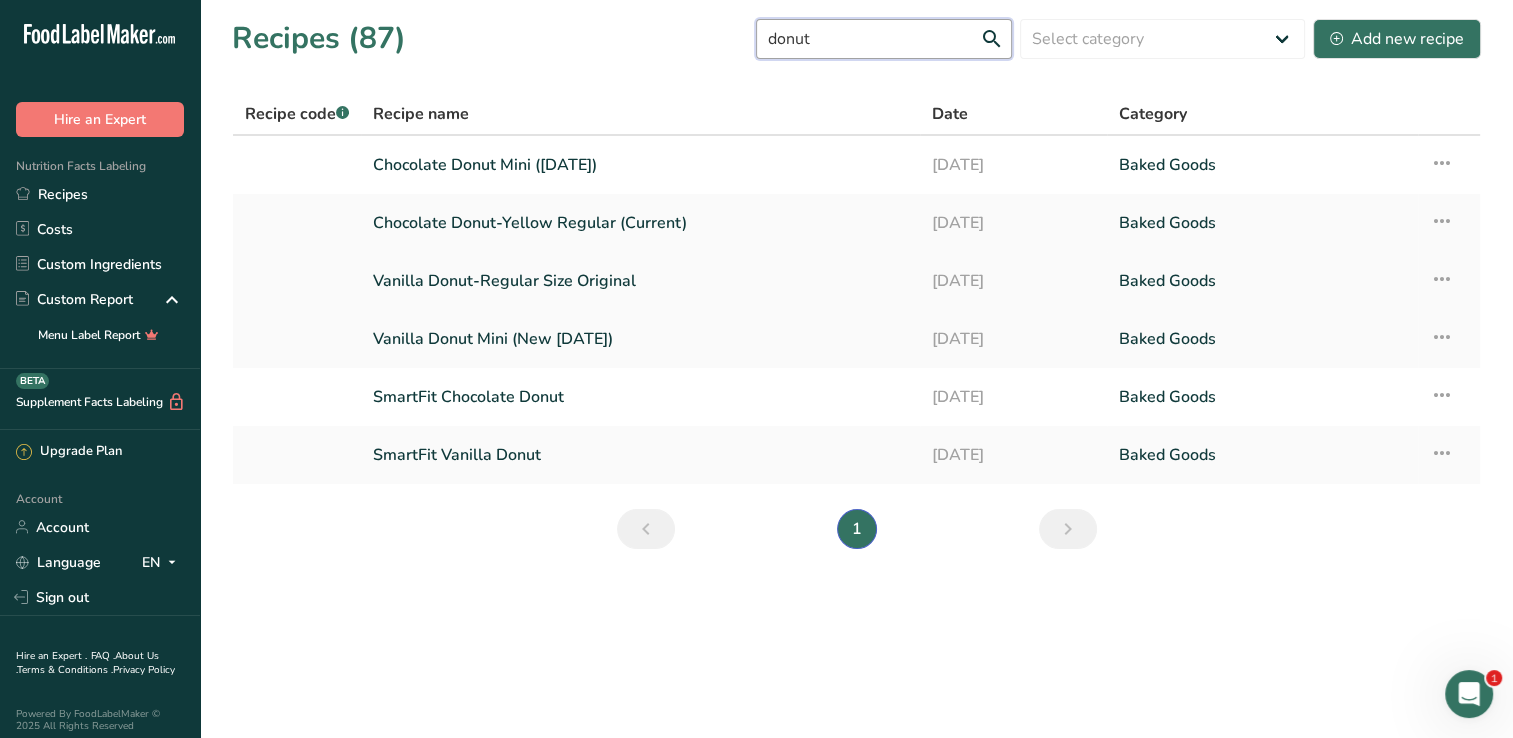 type on "donut" 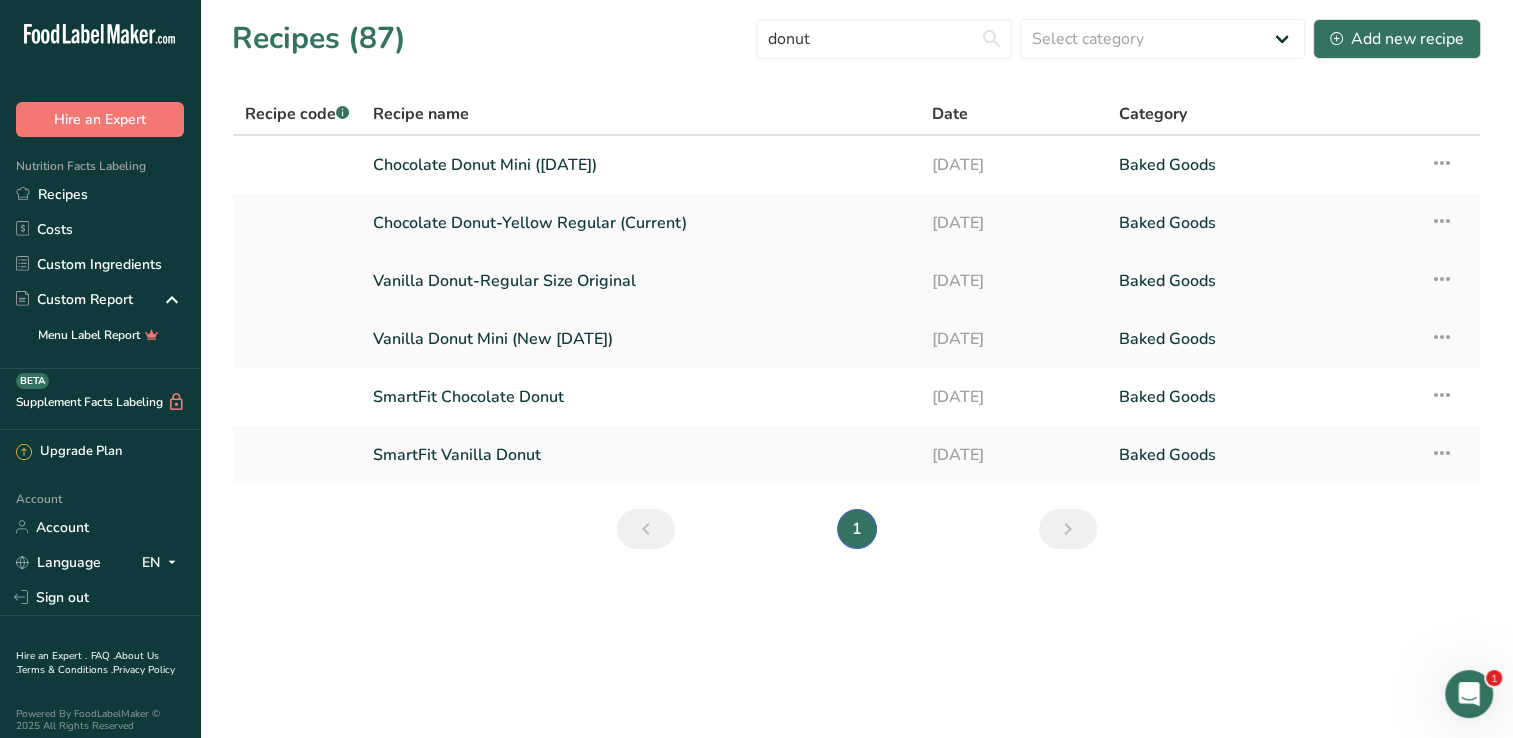 click on "Vanilla Donut-Regular Size Original" at bounding box center (640, 281) 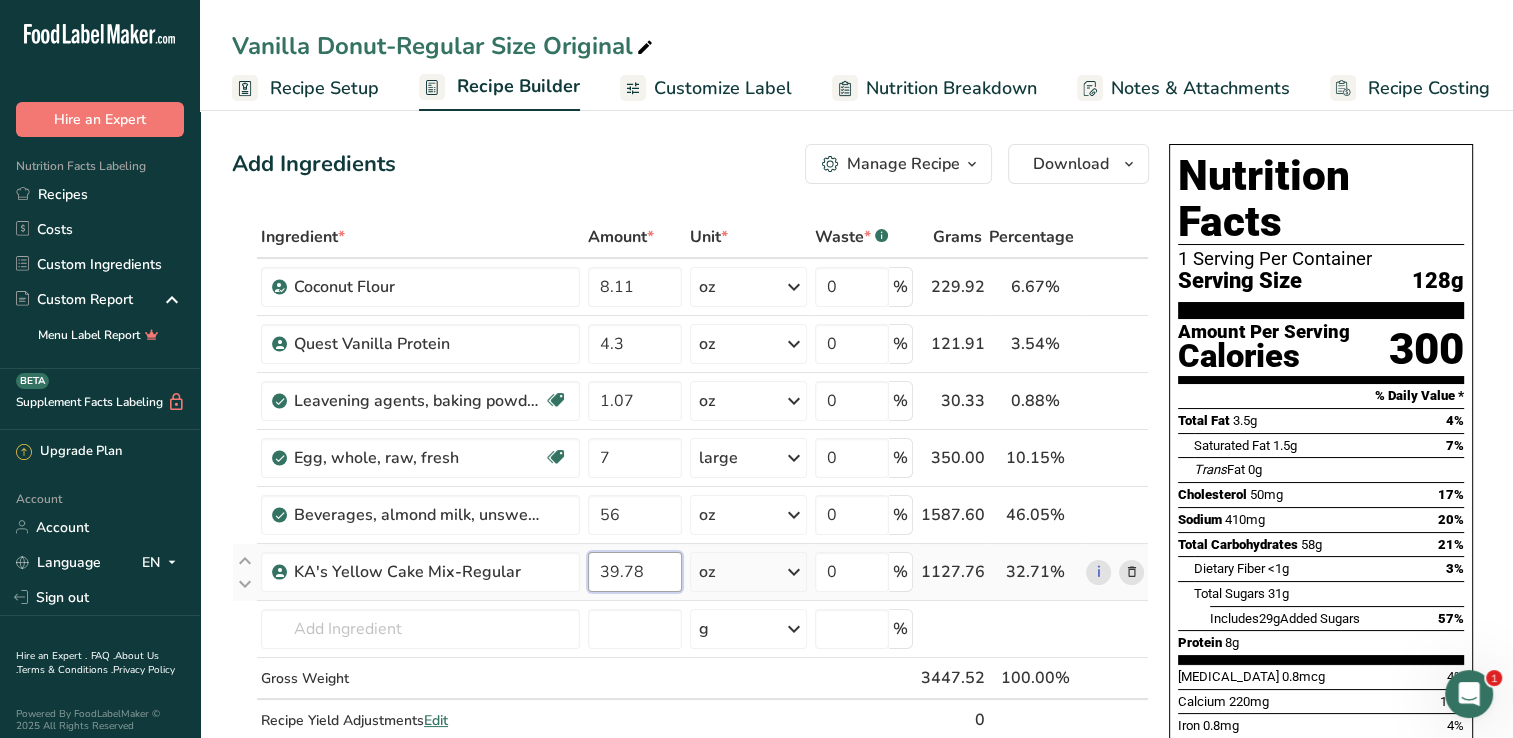 click on "39.78" at bounding box center (635, 572) 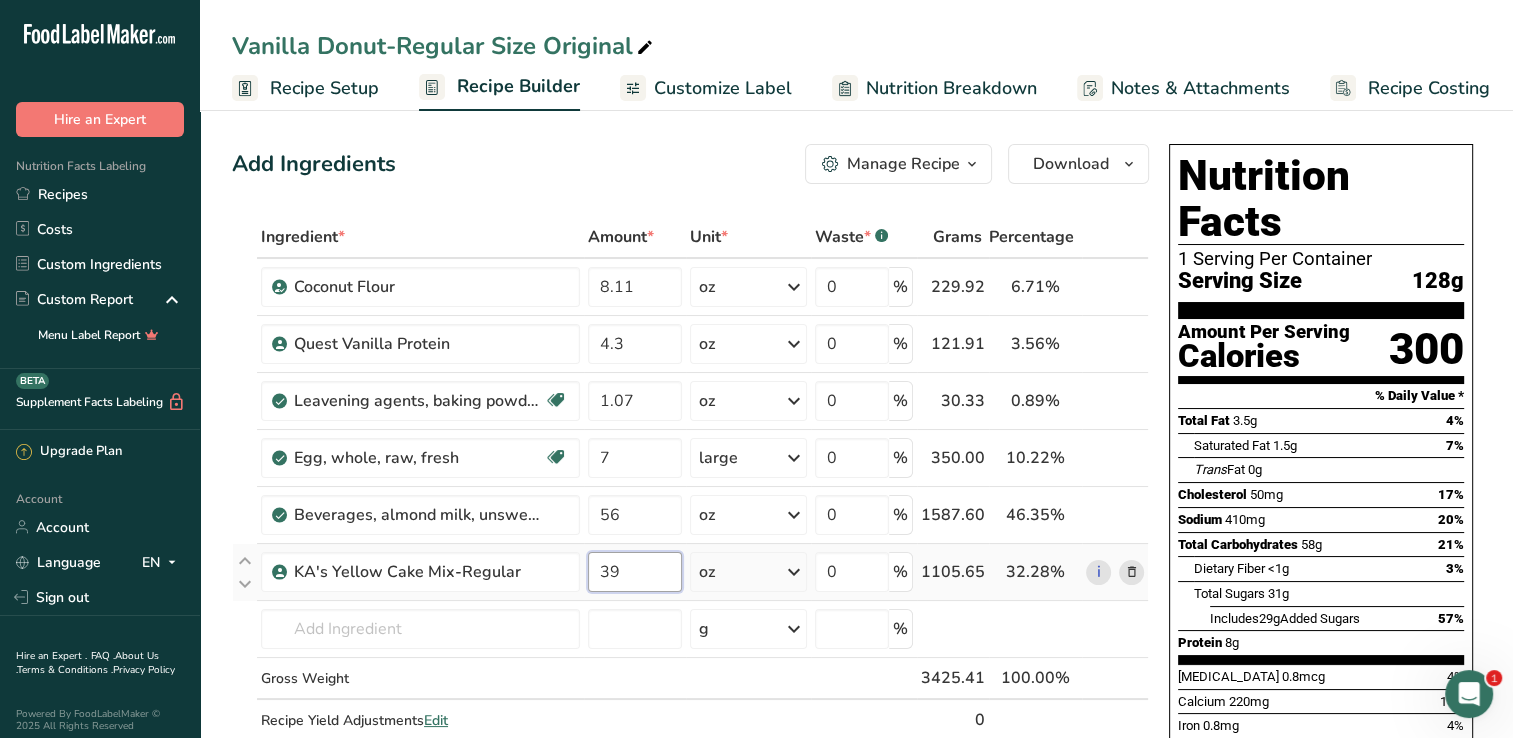 type on "3" 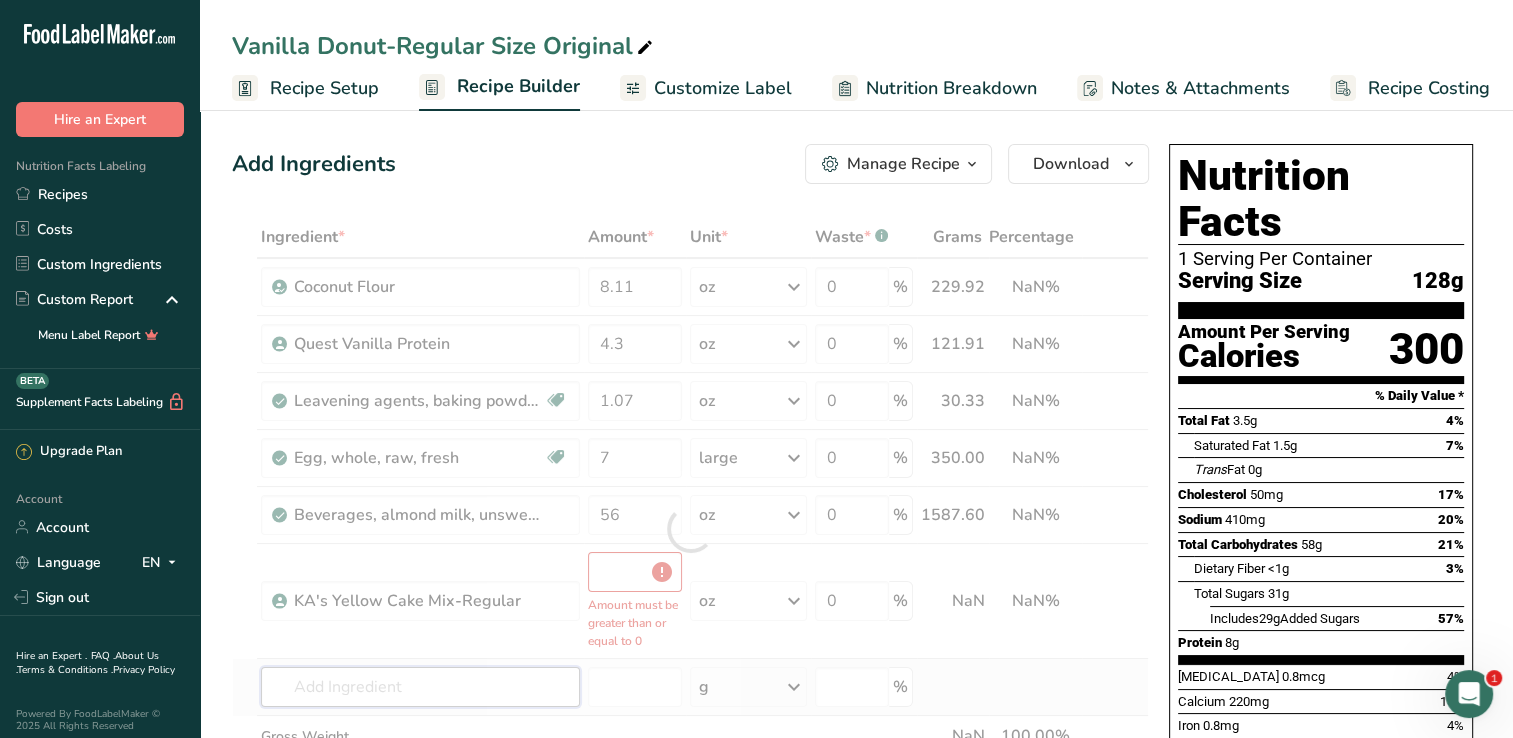 click on "Ingredient *
Amount *
Unit *
Waste *   .a-a{fill:#347362;}.b-a{fill:#fff;}          Grams
Percentage
Coconut Flour
8.11
oz
Weight Units
g
kg
mg
See more
Volume Units
l
Volume units require a density conversion. If you know your ingredient's density enter it below. Otherwise, click on "RIA" our AI Regulatory bot - she will be able to help you
lb/ft3
g/cm3
Confirm
mL
Volume units require a density conversion. If you know your ingredient's density enter it below. Otherwise, click on "RIA" our AI Regulatory bot - she will be able to help you
lb/ft3" at bounding box center [690, 528] 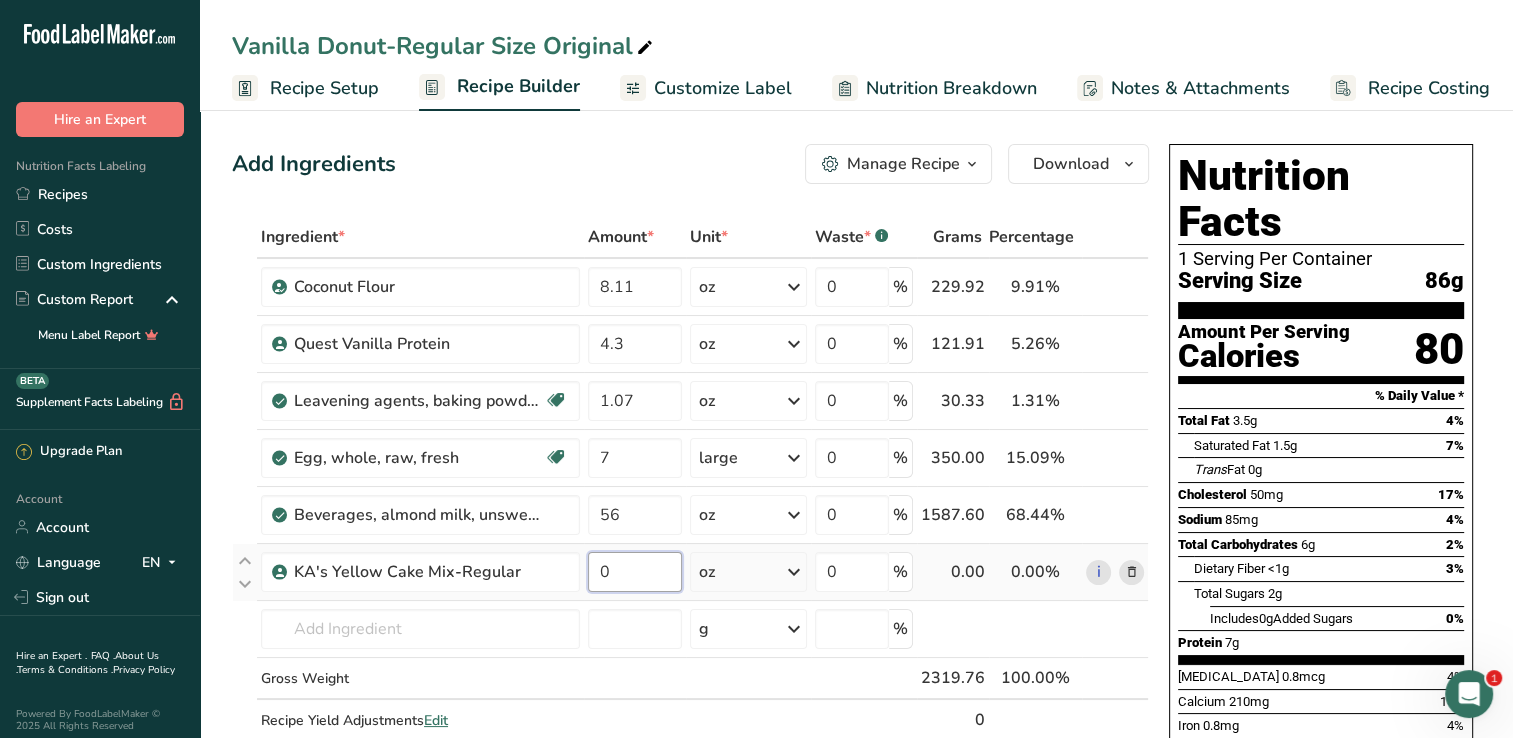 drag, startPoint x: 620, startPoint y: 568, endPoint x: 600, endPoint y: 569, distance: 20.024984 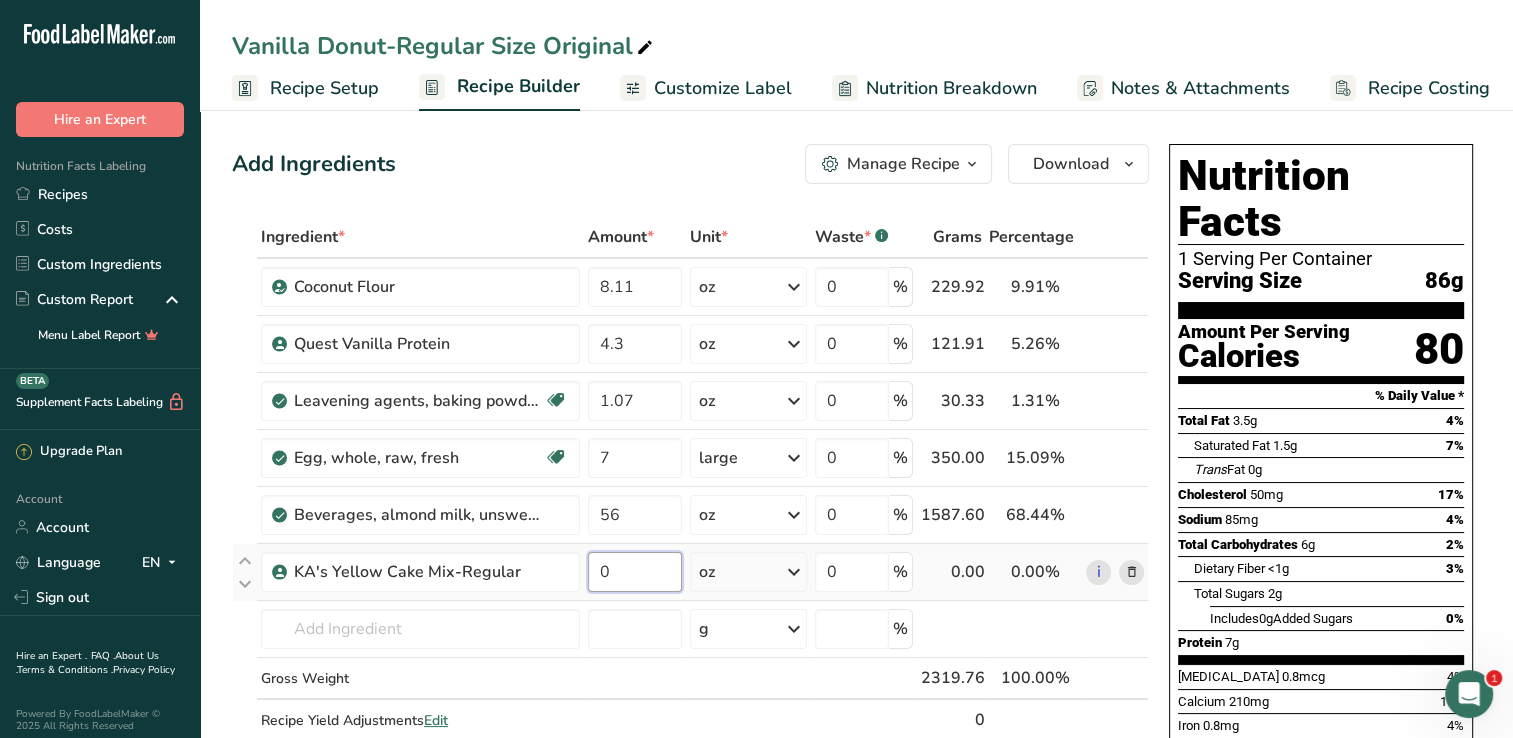 click on "0" at bounding box center (635, 572) 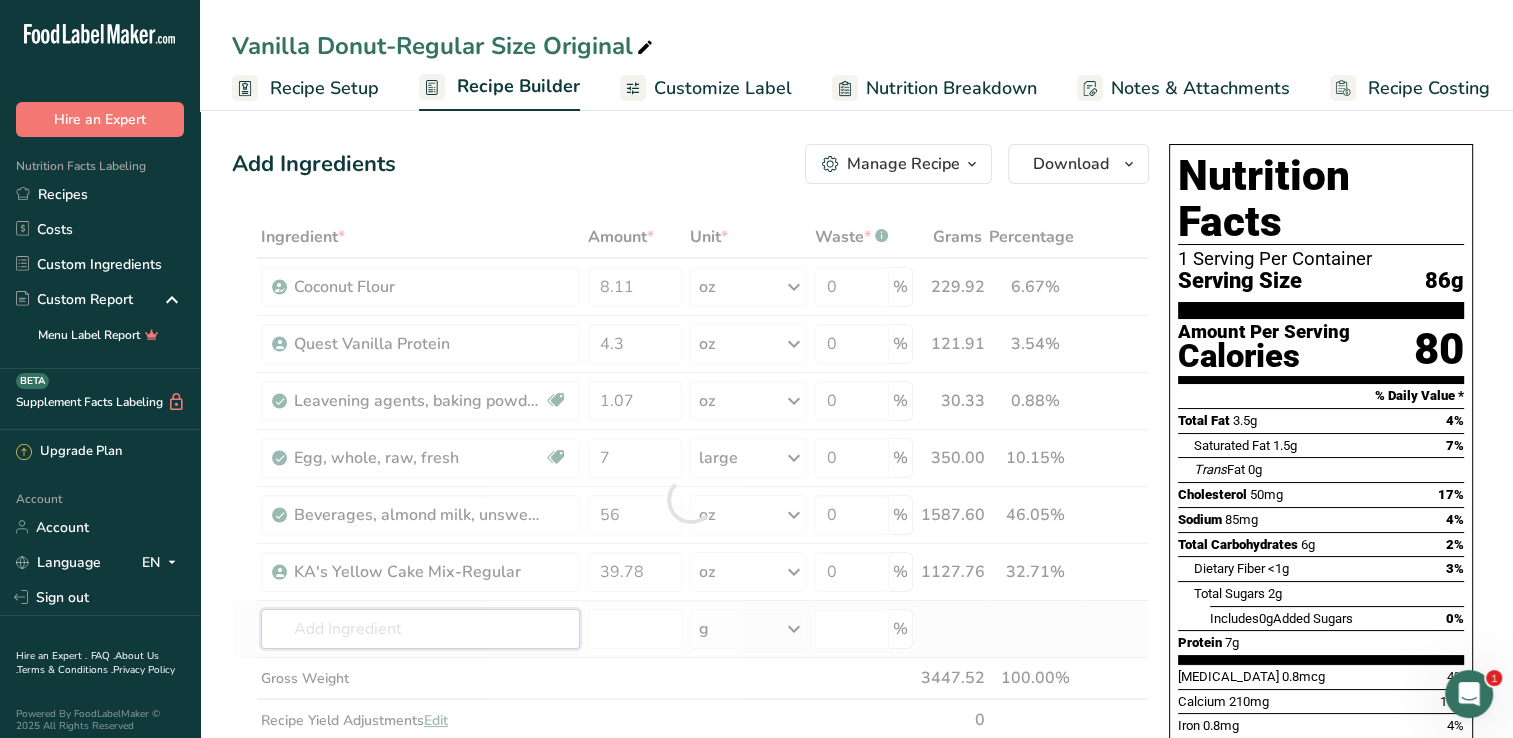 click on "Ingredient *
Amount *
Unit *
Waste *   .a-a{fill:#347362;}.b-a{fill:#fff;}          Grams
Percentage
Coconut Flour
8.11
oz
Weight Units
g
kg
mg
See more
Volume Units
l
Volume units require a density conversion. If you know your ingredient's density enter it below. Otherwise, click on "RIA" our AI Regulatory bot - she will be able to help you
lb/ft3
g/cm3
Confirm
mL
Volume units require a density conversion. If you know your ingredient's density enter it below. Otherwise, click on "RIA" our AI Regulatory bot - she will be able to help you
lb/ft3" at bounding box center [690, 499] 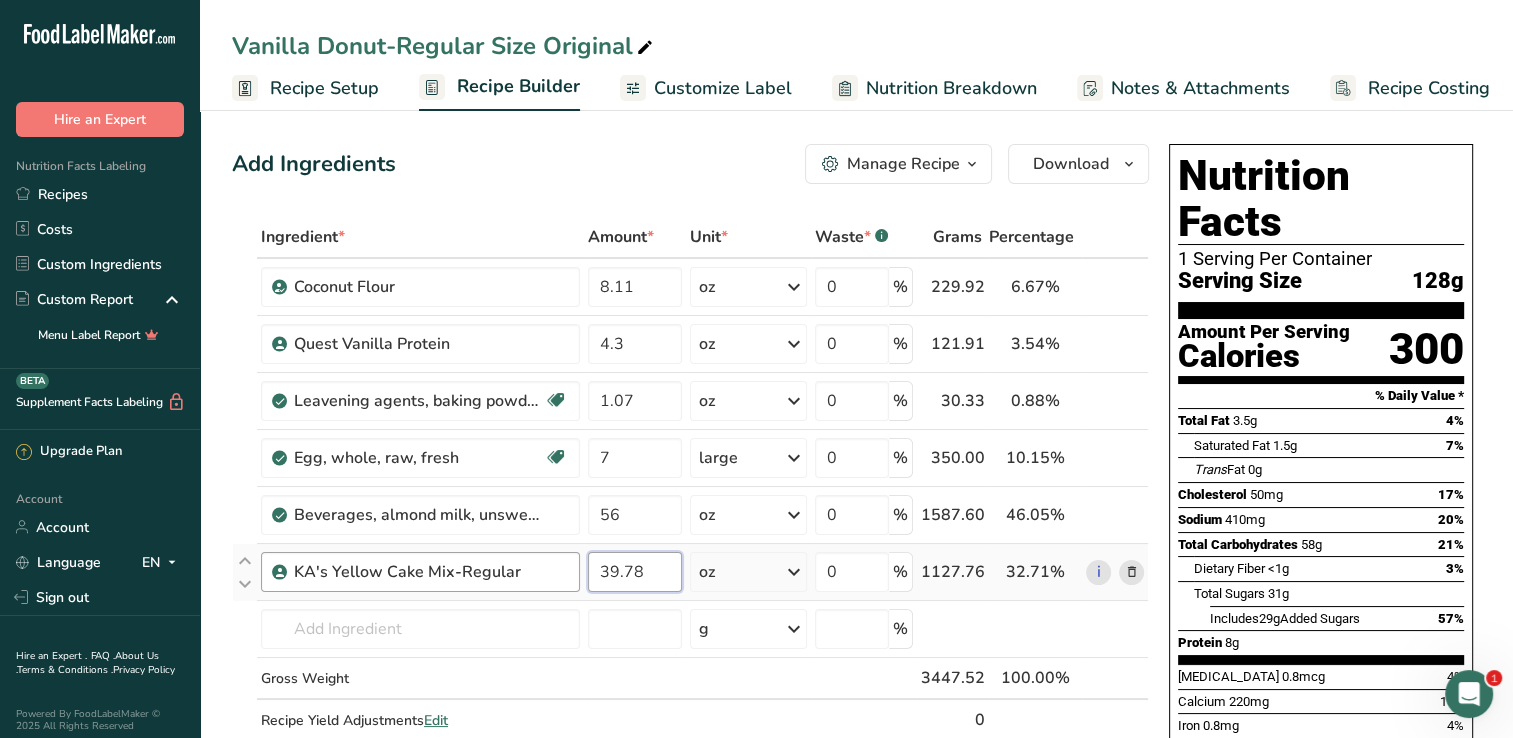 drag, startPoint x: 649, startPoint y: 575, endPoint x: 569, endPoint y: 570, distance: 80.1561 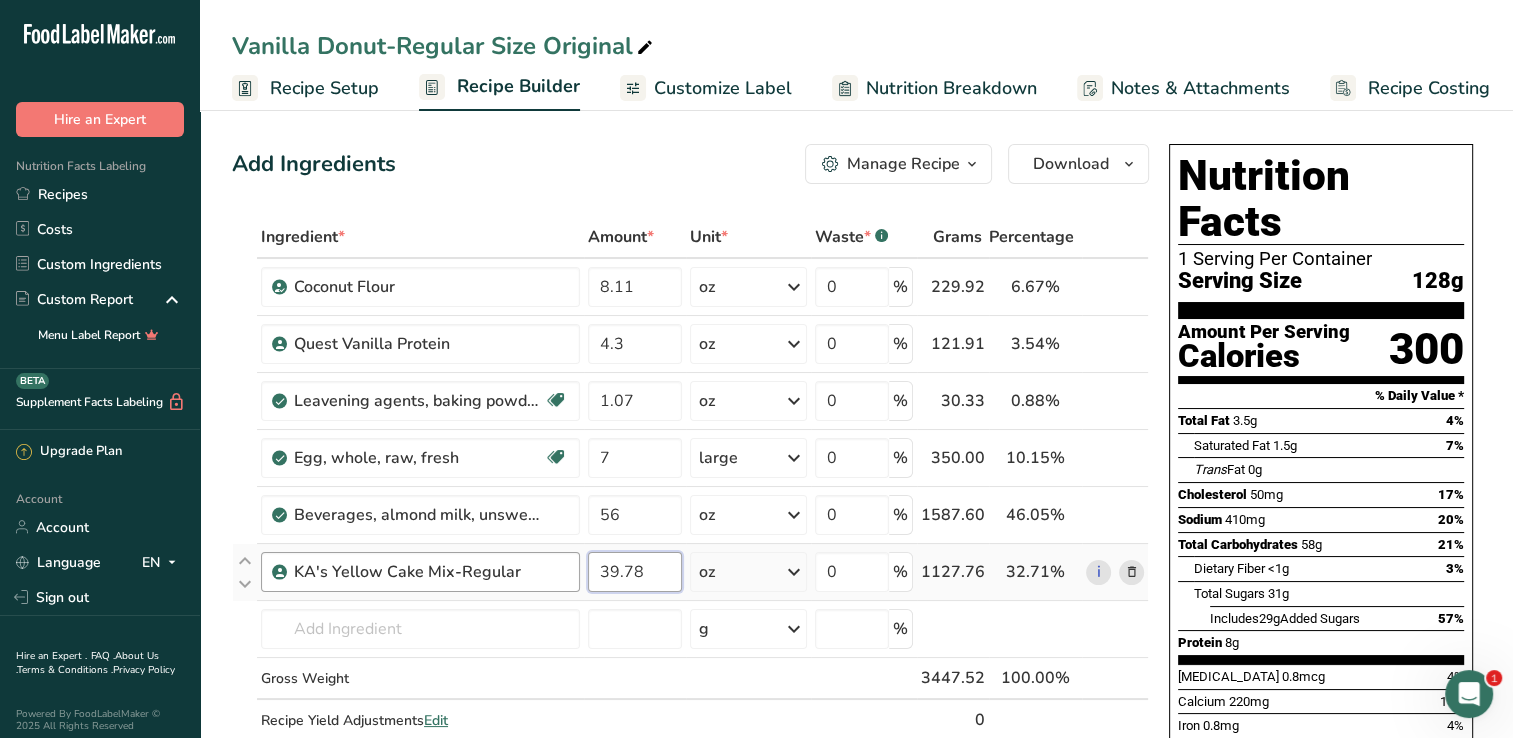 click on "KA's Yellow Cake Mix-Regular
39.78
oz
Weight Units
g
kg
mg
See more
Volume Units
l
mL
fl oz
See more
0
%
1127.76
32.71%
i" at bounding box center [690, 572] 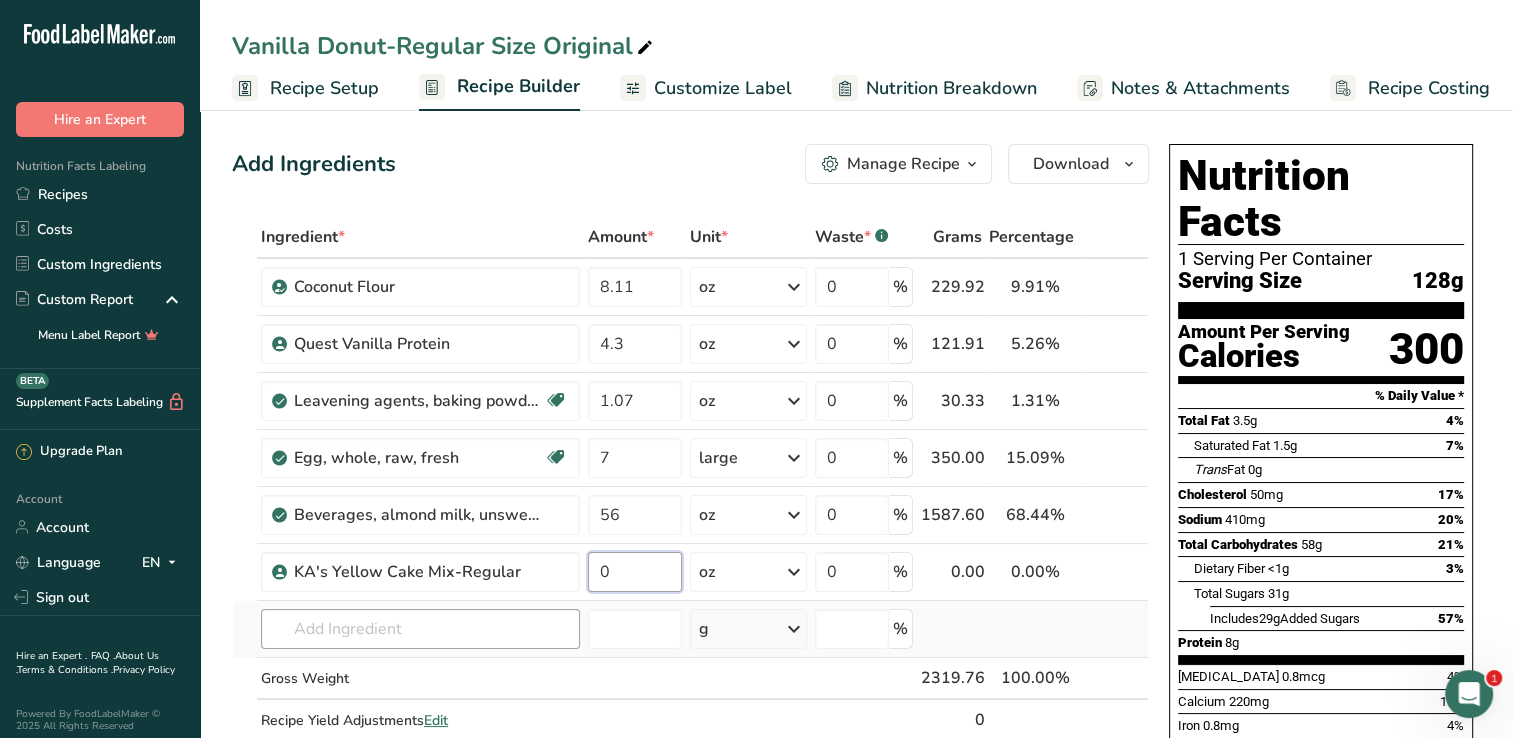 type on "0" 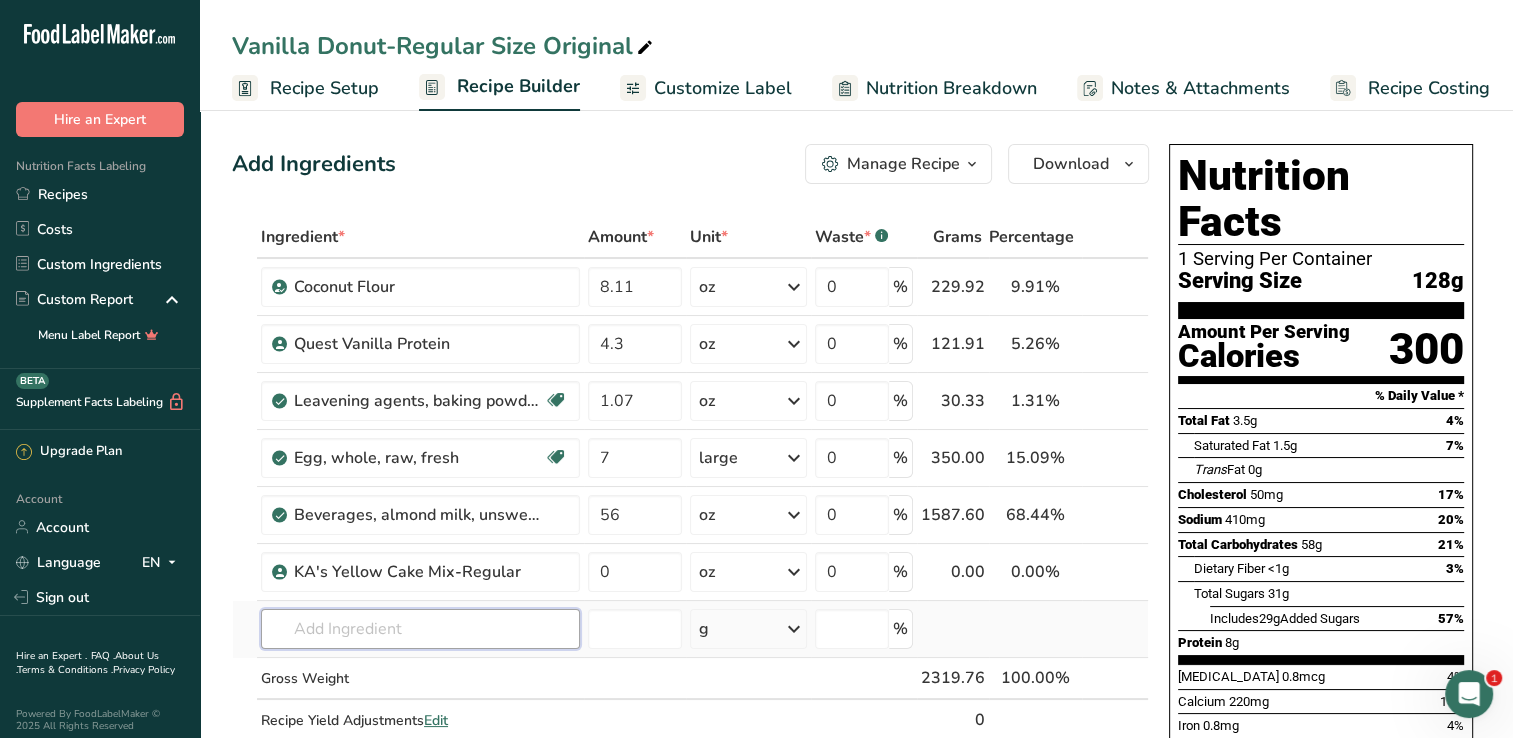 click on "Ingredient *
Amount *
Unit *
Waste *   .a-a{fill:#347362;}.b-a{fill:#fff;}          Grams
Percentage
Coconut Flour
8.11
oz
Weight Units
g
kg
mg
See more
Volume Units
l
Volume units require a density conversion. If you know your ingredient's density enter it below. Otherwise, click on "RIA" our AI Regulatory bot - she will be able to help you
lb/ft3
g/cm3
Confirm
mL
Volume units require a density conversion. If you know your ingredient's density enter it below. Otherwise, click on "RIA" our AI Regulatory bot - she will be able to help you
lb/ft3" at bounding box center (690, 499) 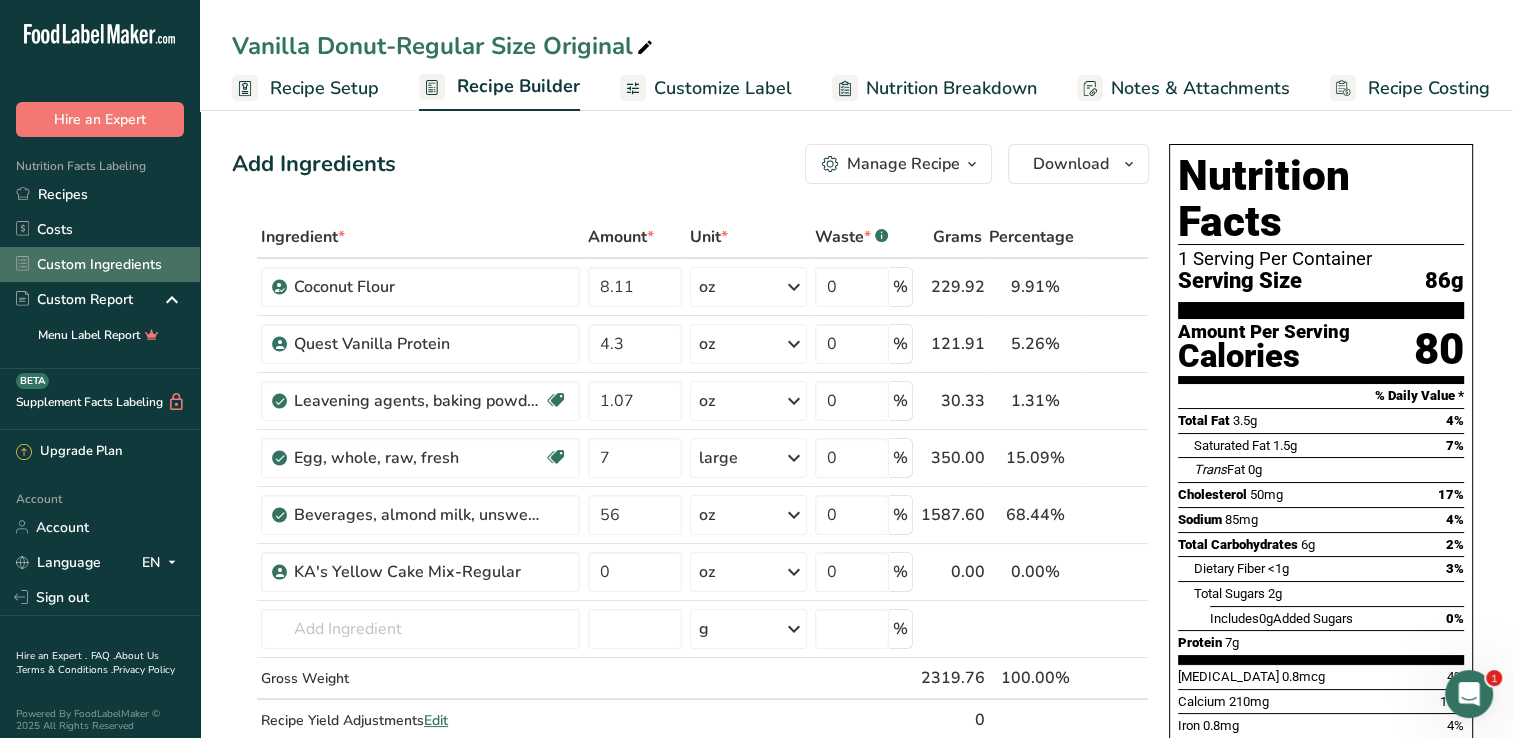 click on "Custom Ingredients" at bounding box center (100, 264) 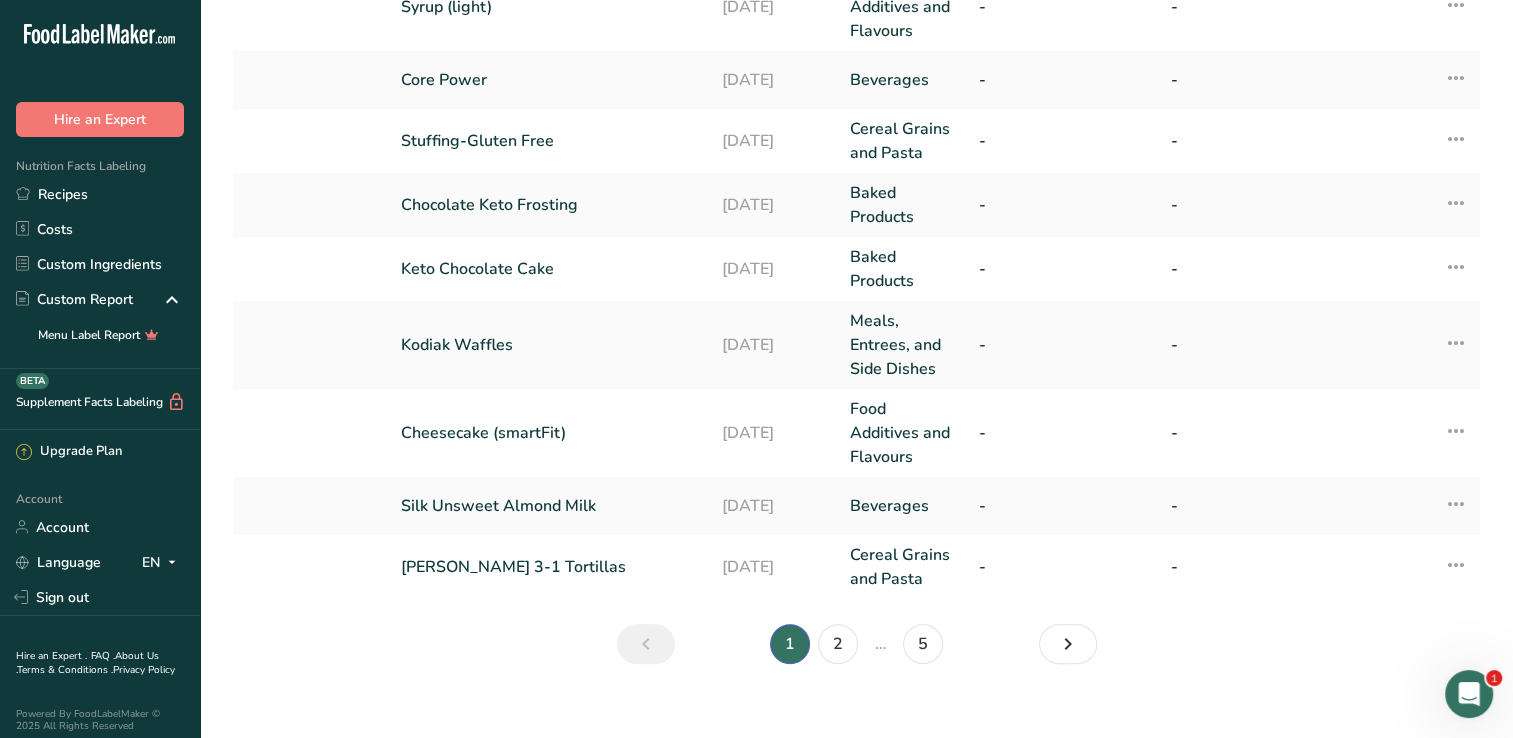 scroll, scrollTop: 645, scrollLeft: 0, axis: vertical 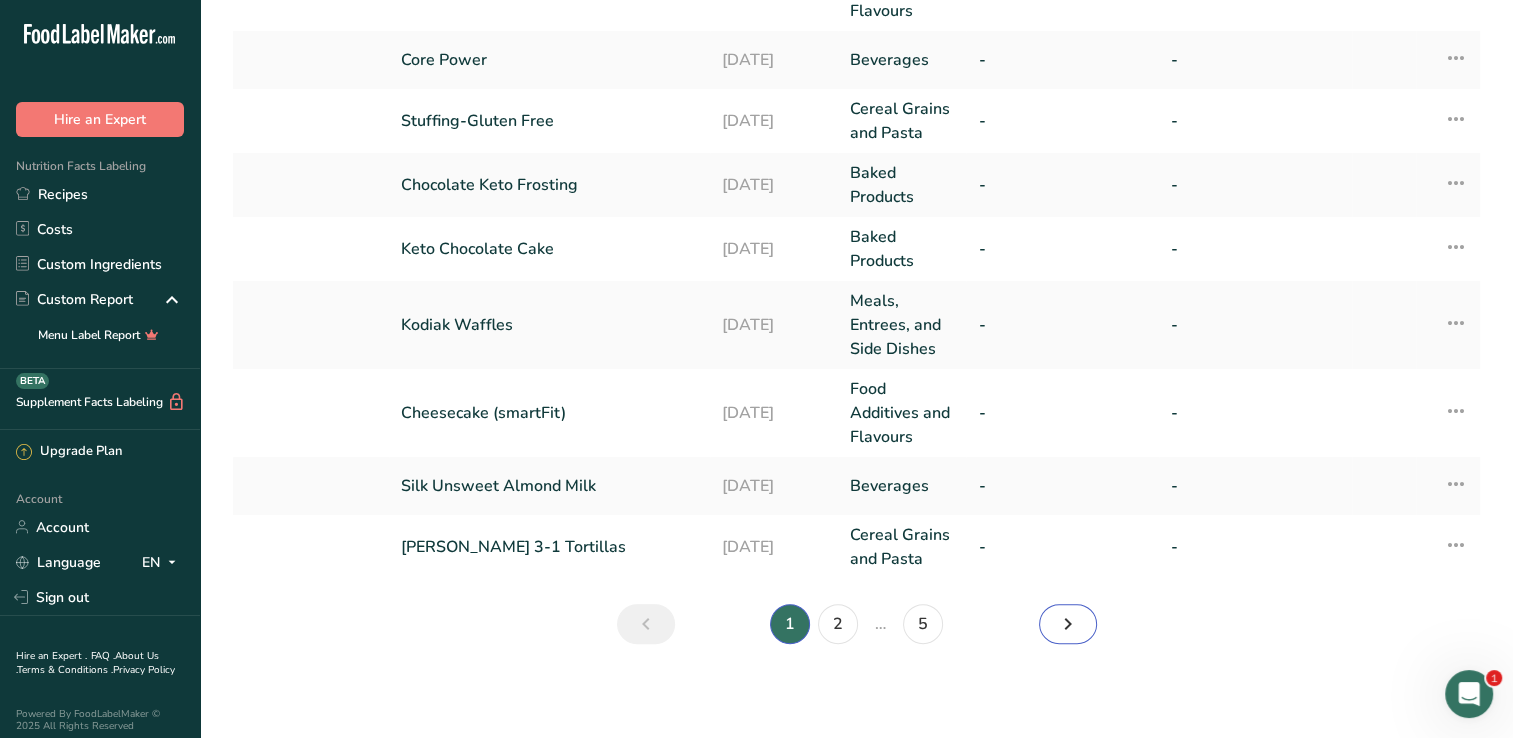 click at bounding box center (1068, 624) 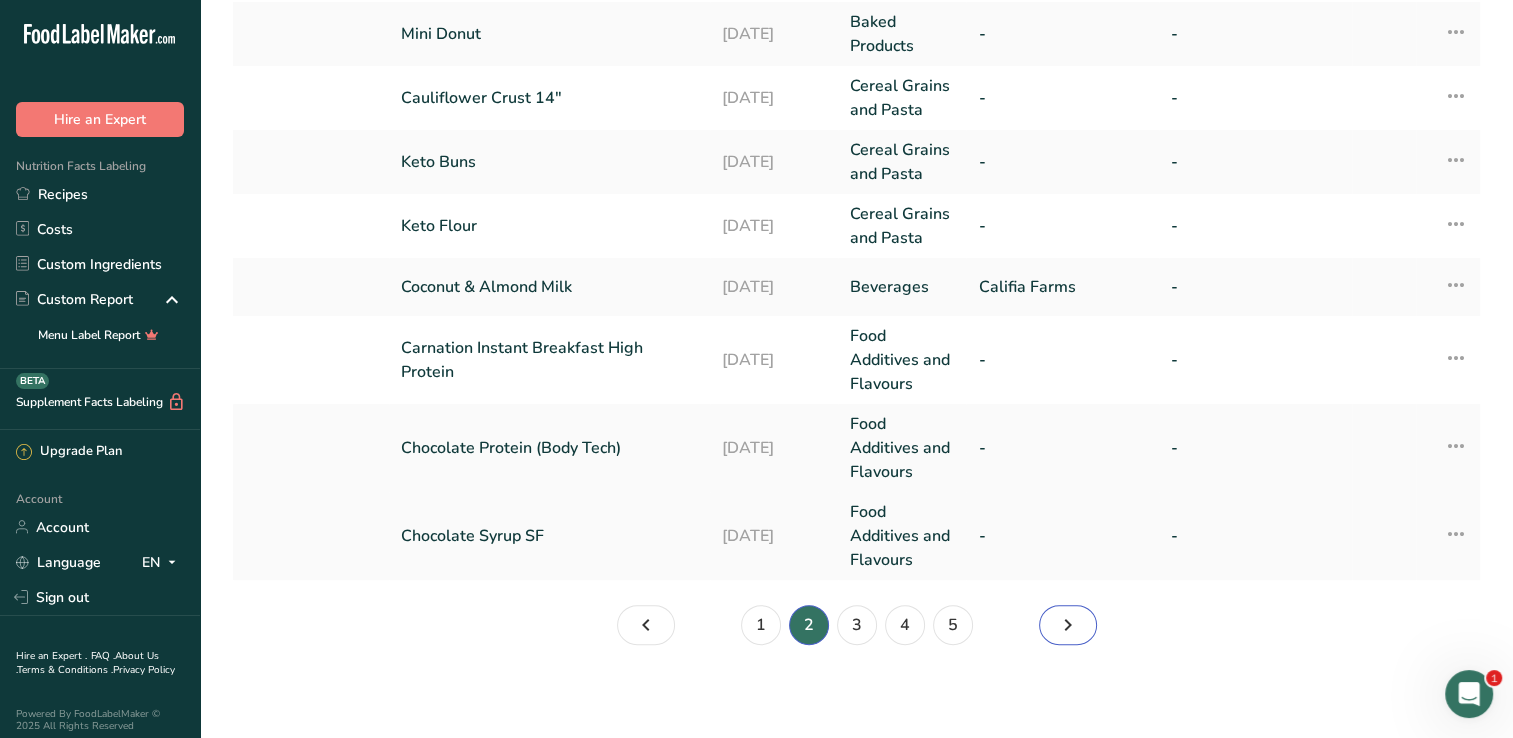 scroll, scrollTop: 700, scrollLeft: 0, axis: vertical 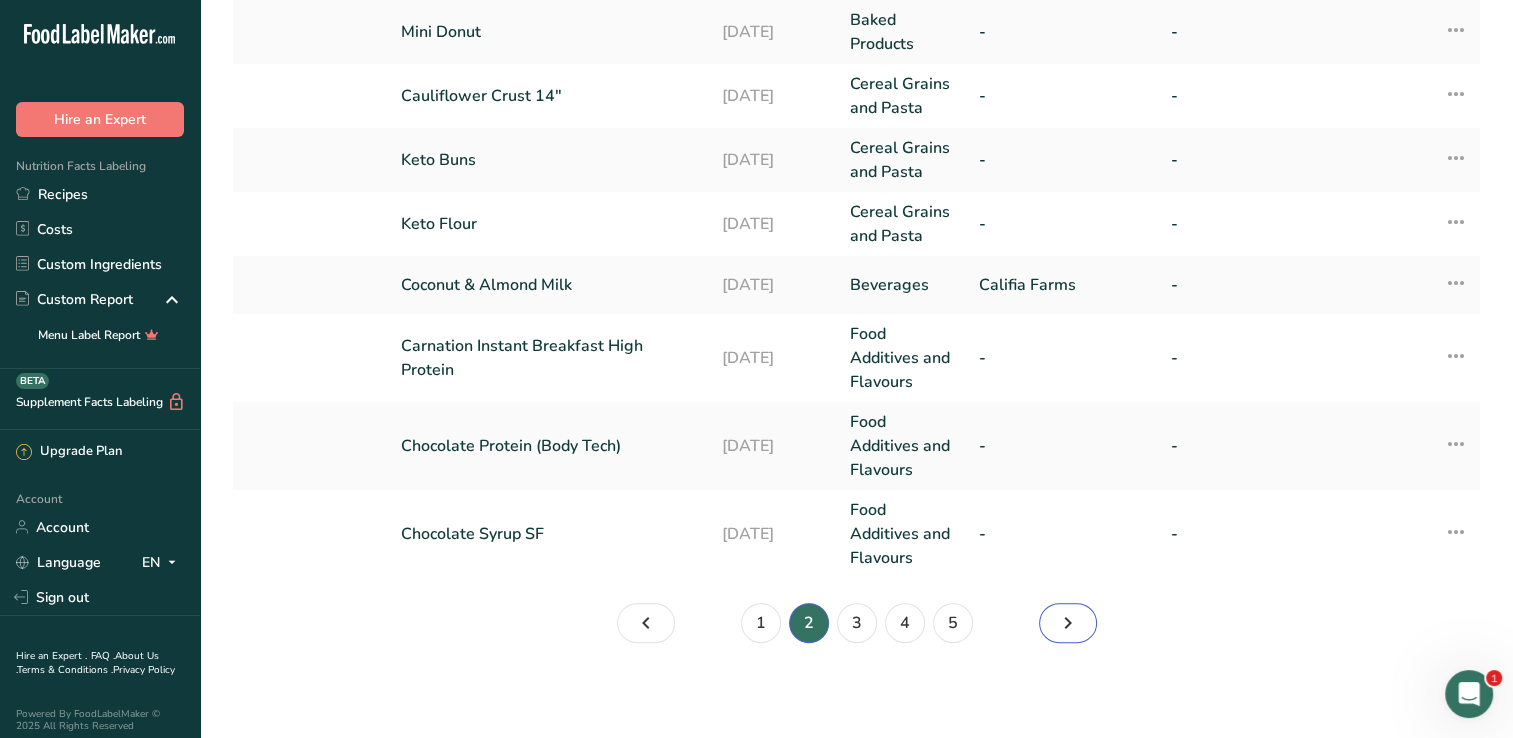 click at bounding box center [1068, 623] 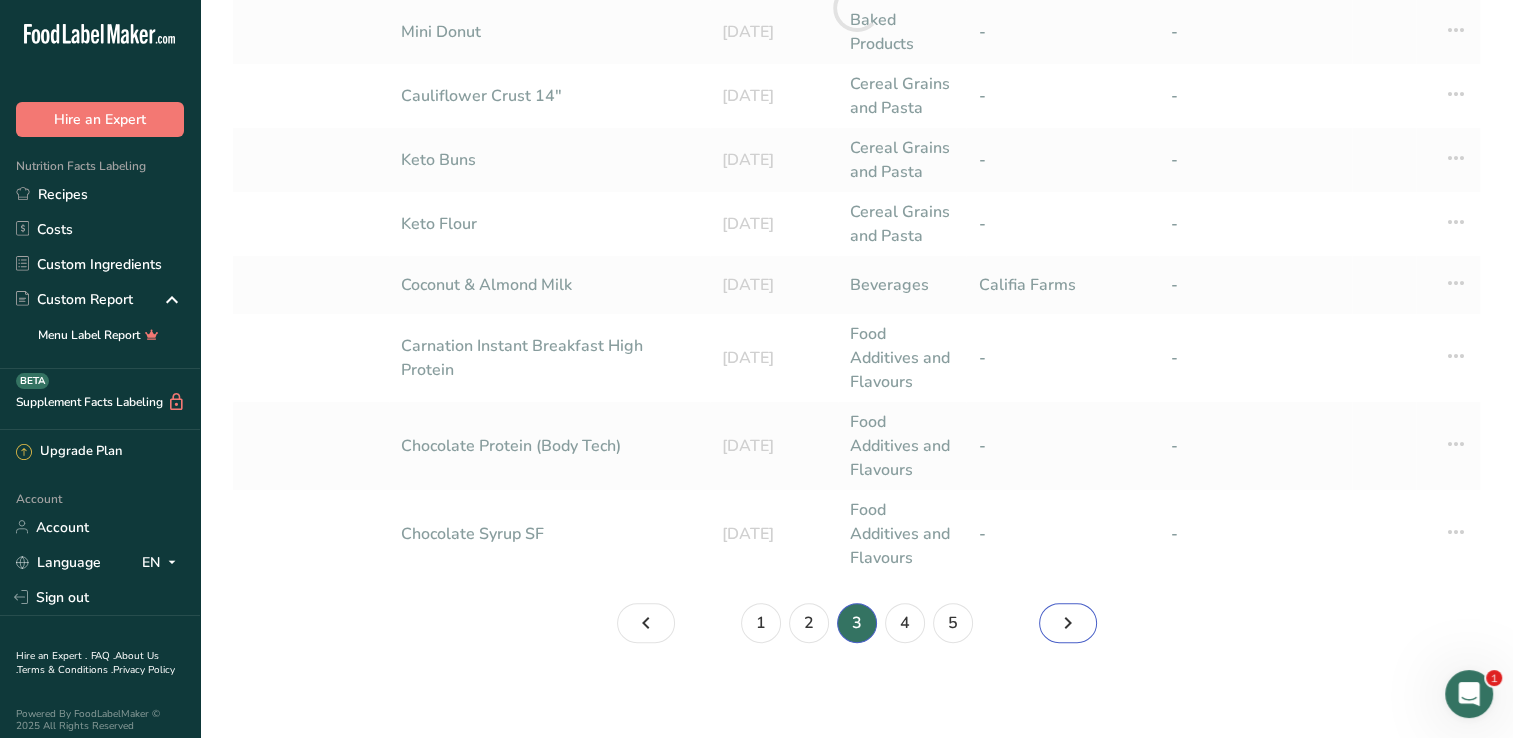 scroll, scrollTop: 766, scrollLeft: 0, axis: vertical 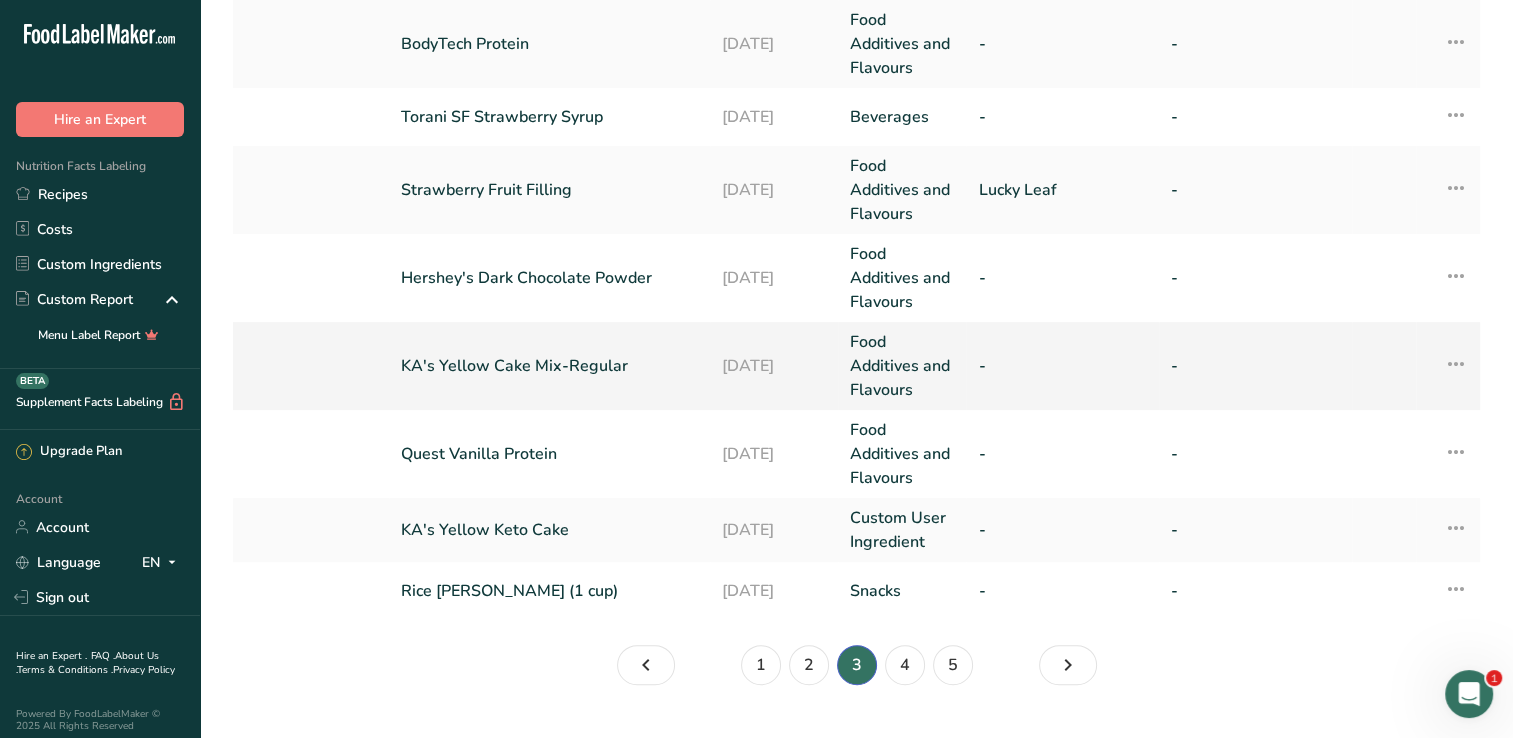 click on "[DATE]" at bounding box center (774, 366) 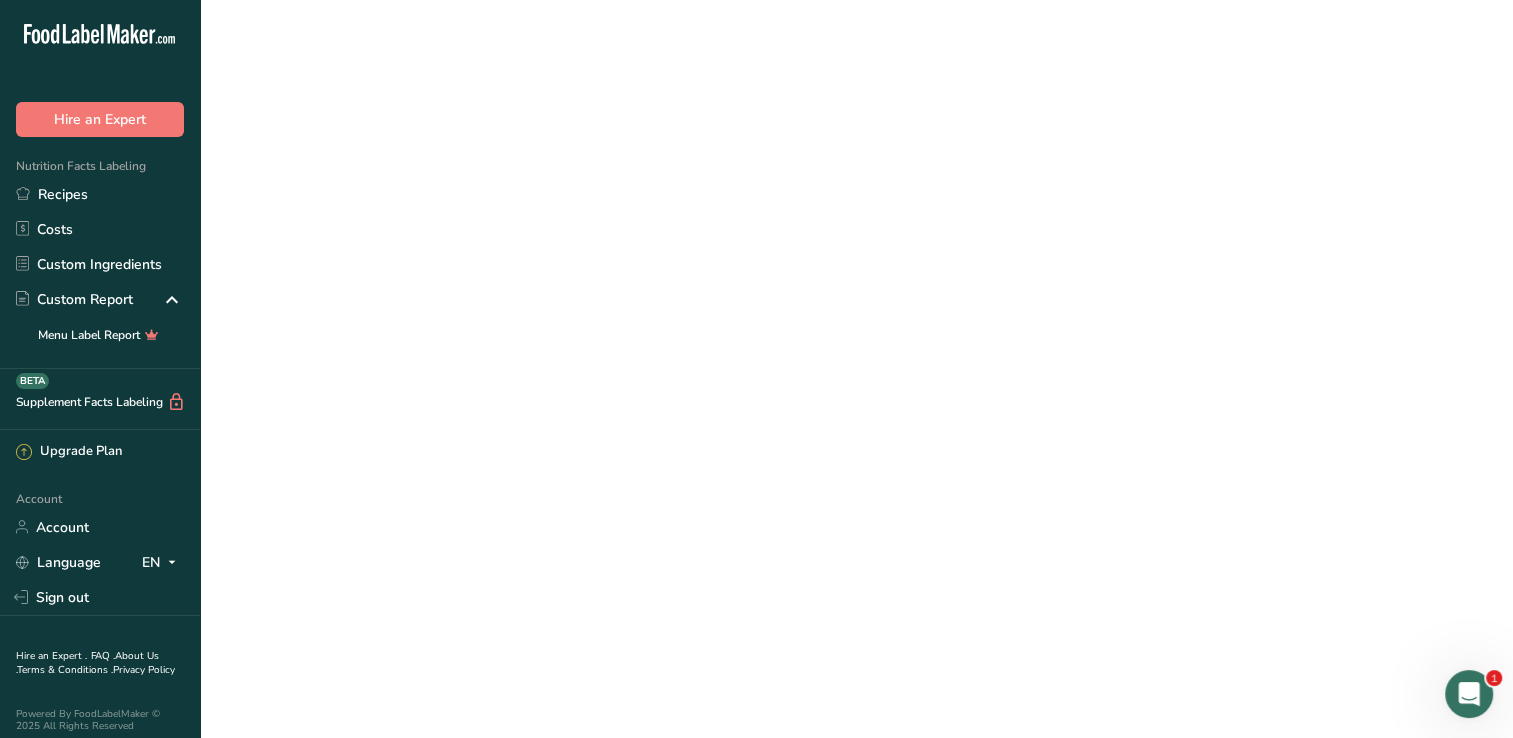 scroll, scrollTop: 0, scrollLeft: 0, axis: both 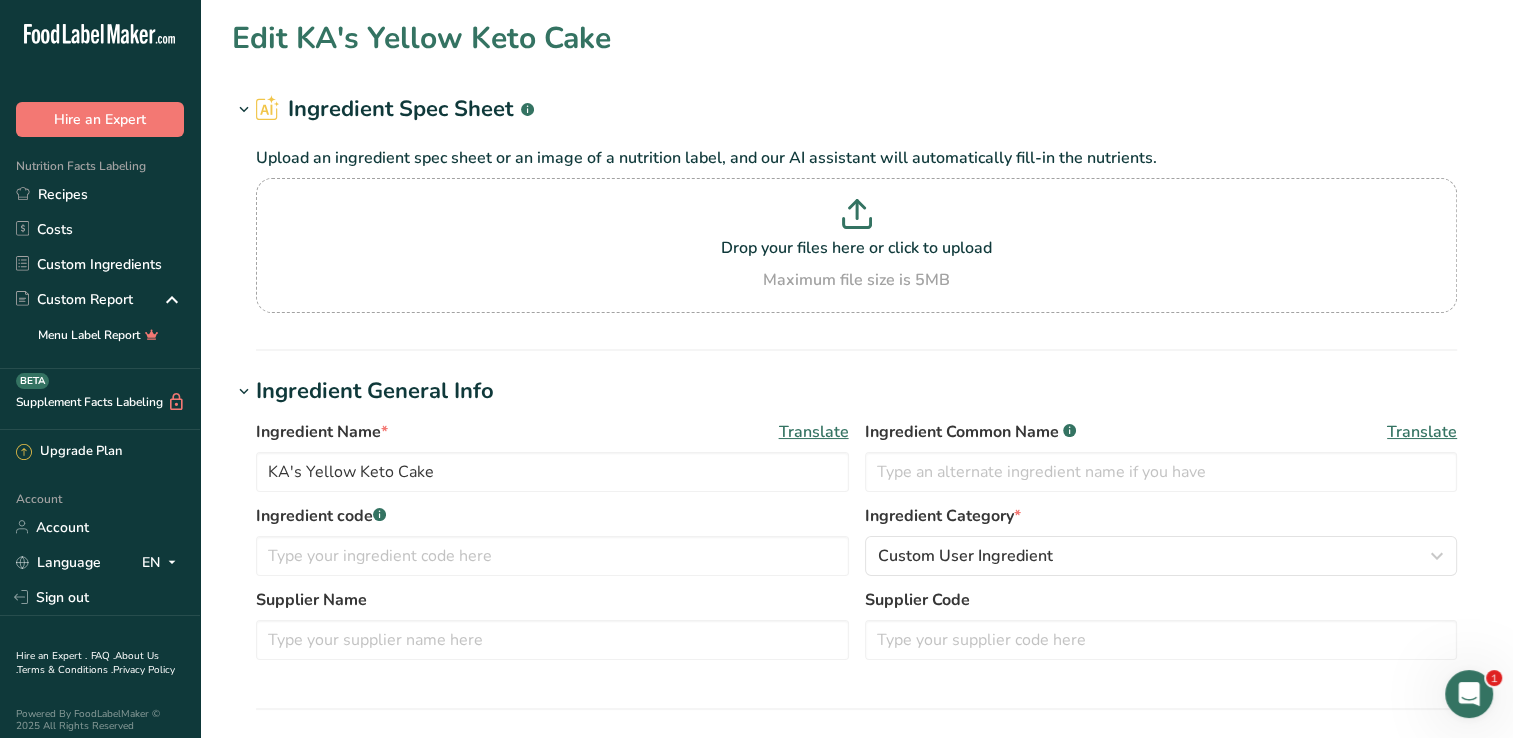type on "KA's Yellow Cake Mix-Regular" 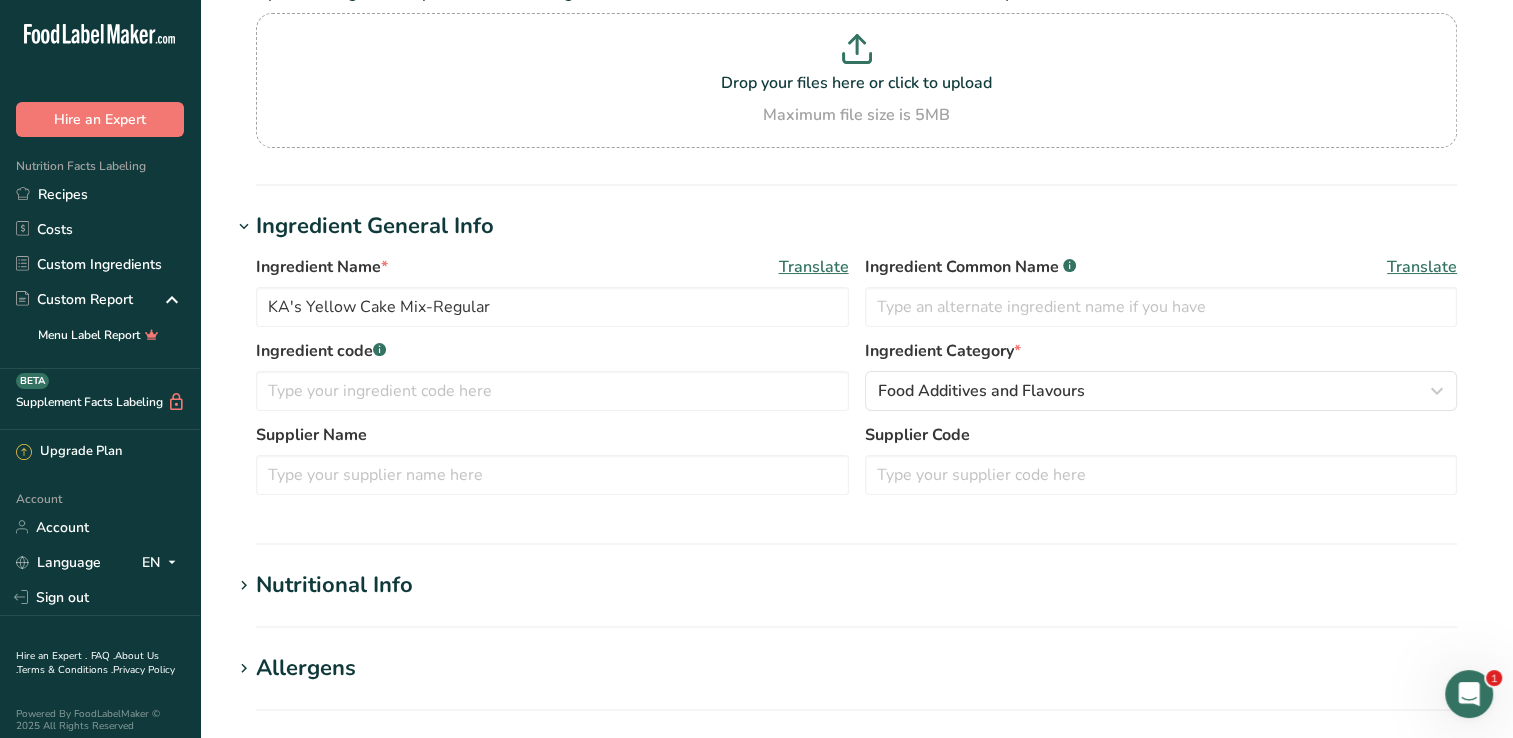 scroll, scrollTop: 200, scrollLeft: 0, axis: vertical 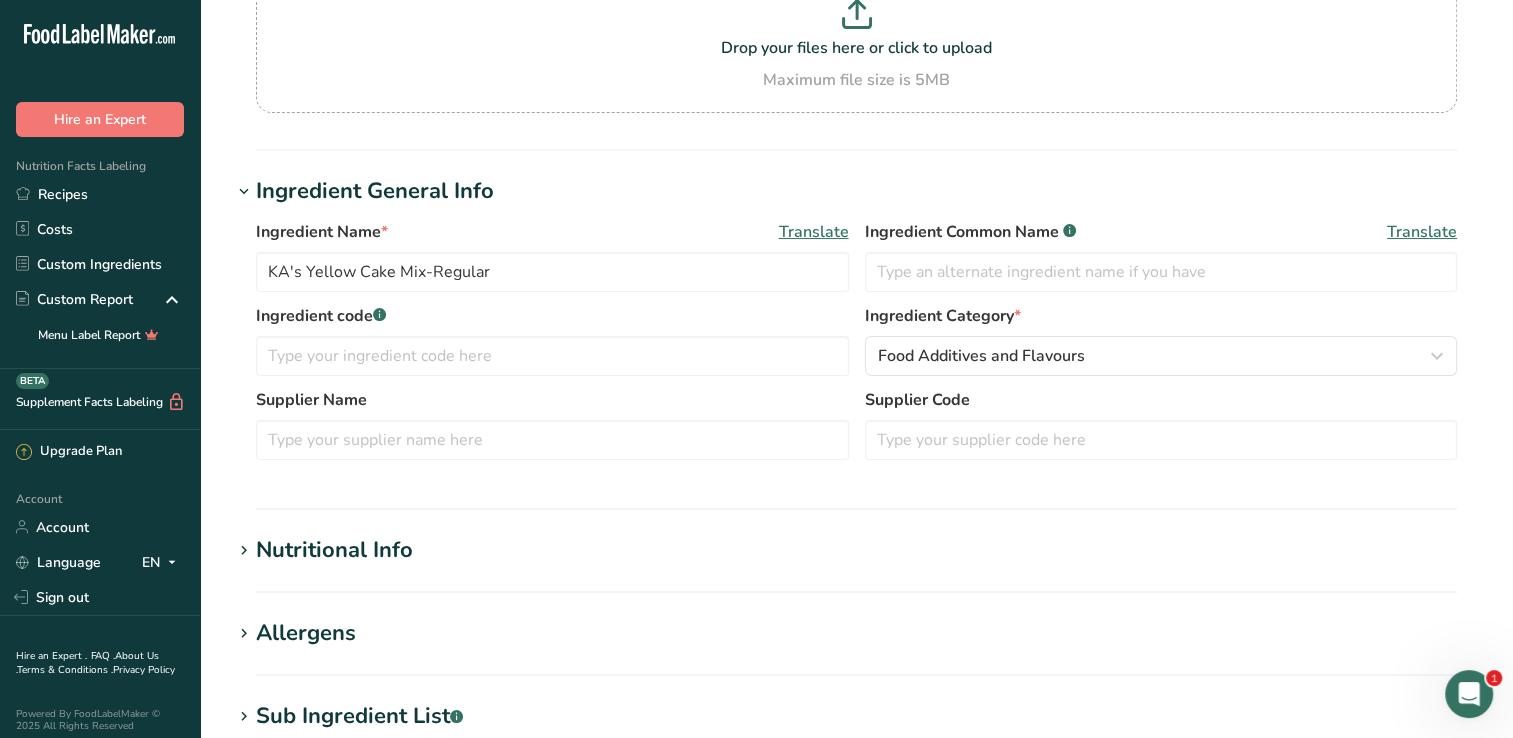 click on "Nutritional Info" at bounding box center (856, 550) 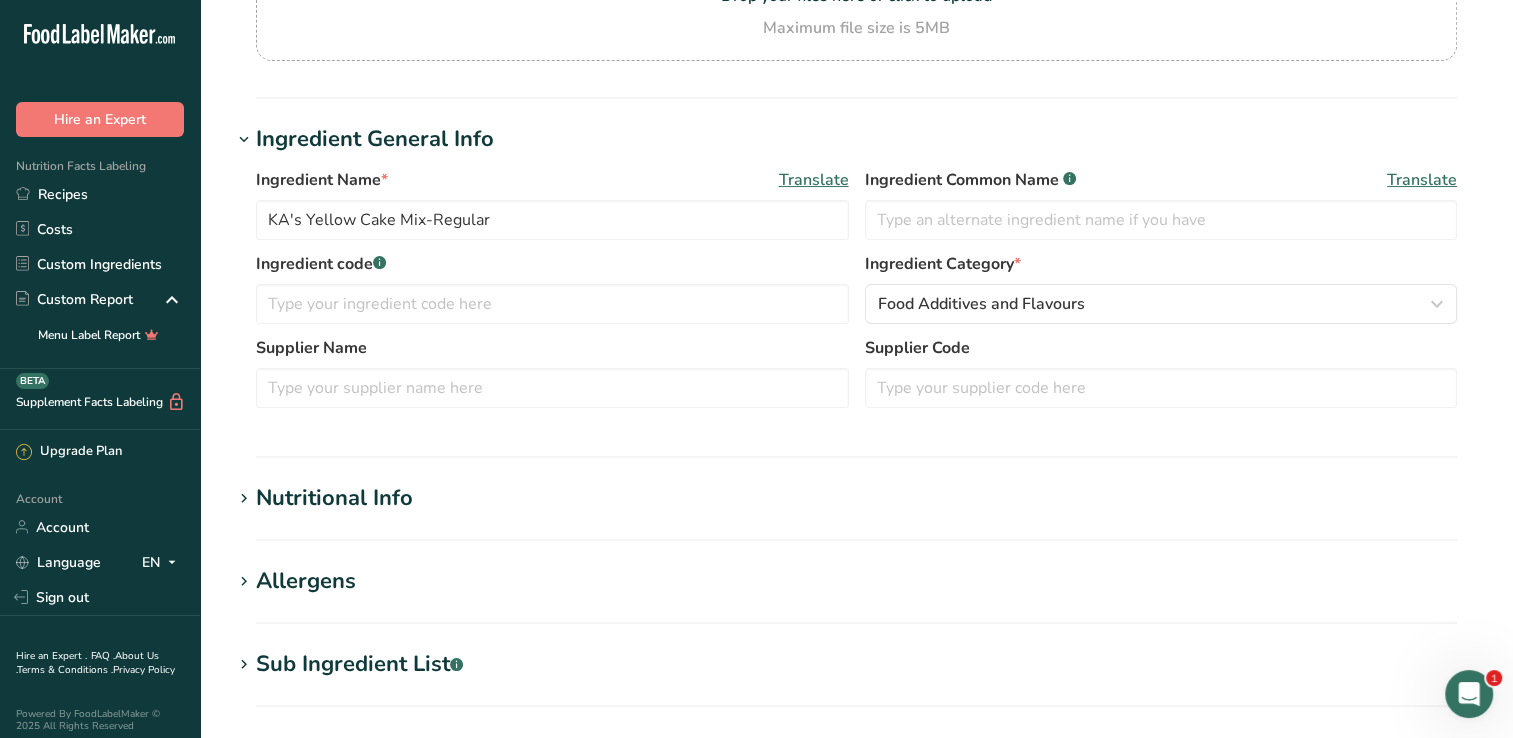 scroll, scrollTop: 300, scrollLeft: 0, axis: vertical 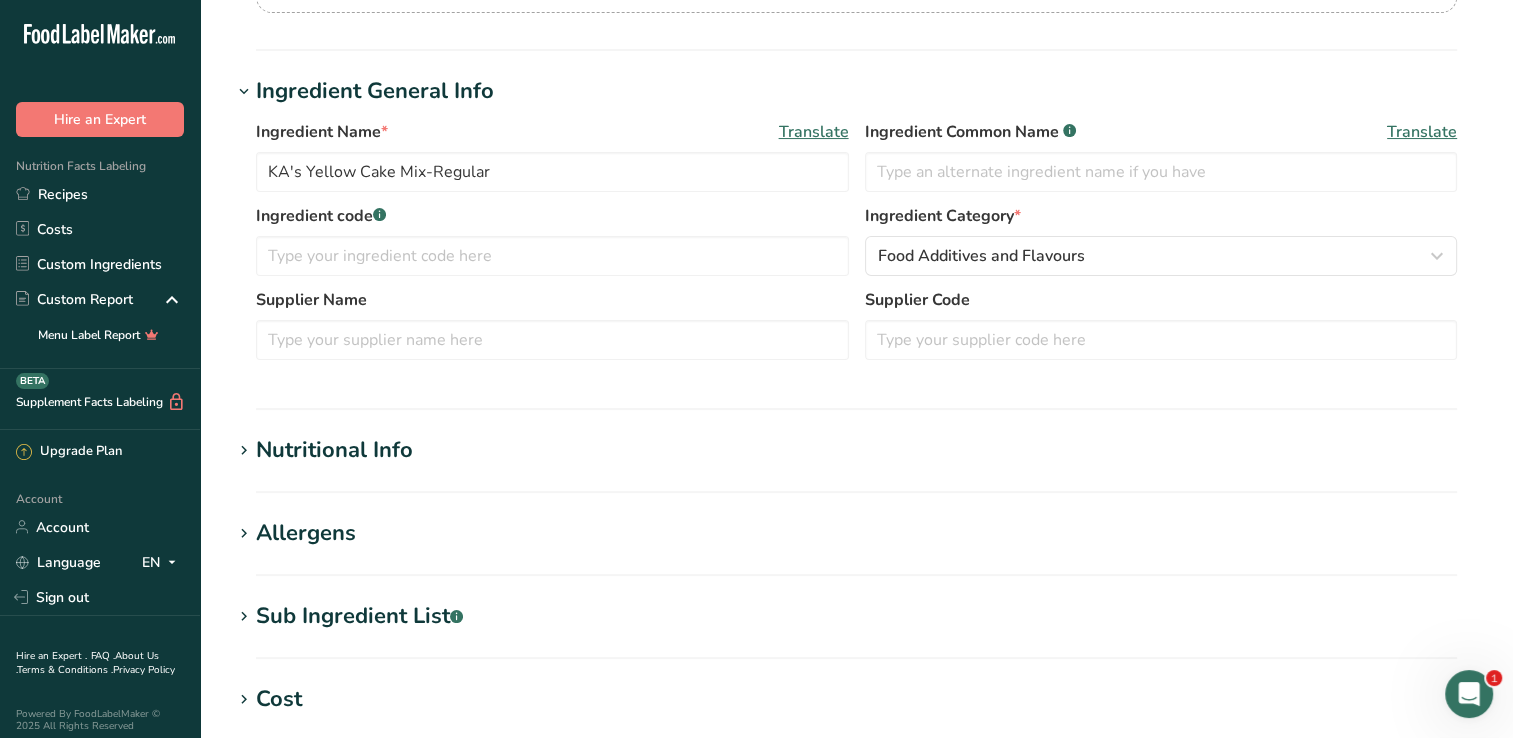 click on "Nutritional Info" at bounding box center [334, 450] 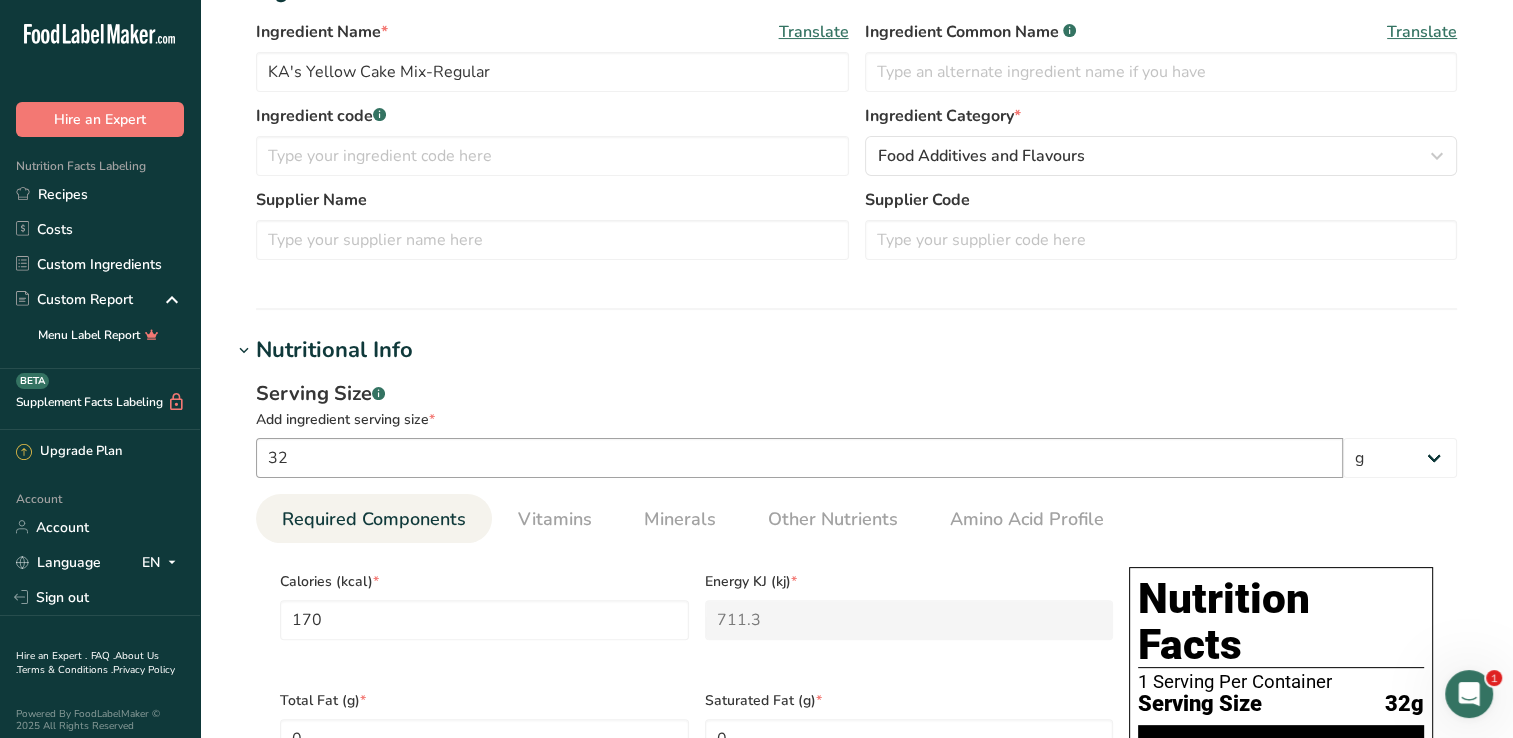 scroll, scrollTop: 500, scrollLeft: 0, axis: vertical 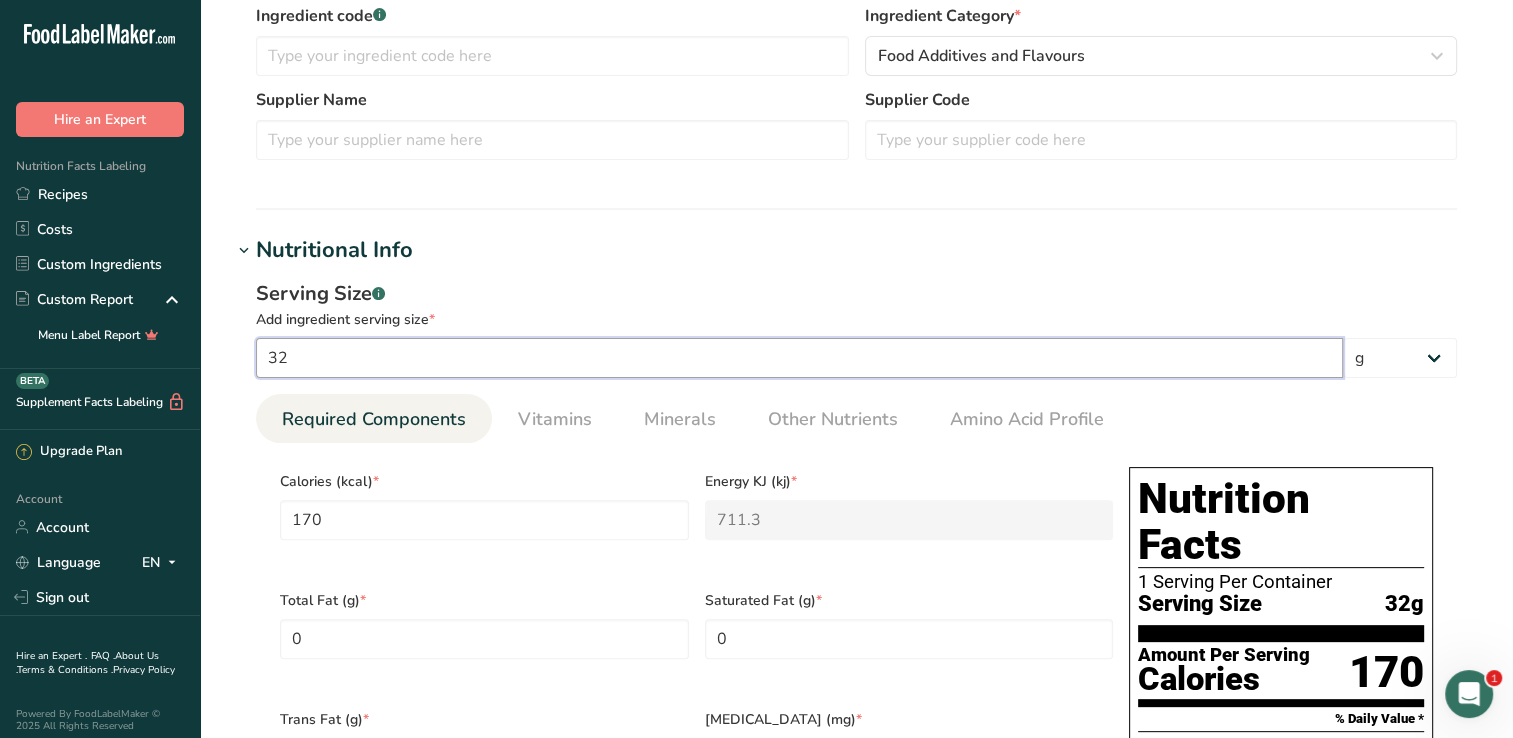 drag, startPoint x: 299, startPoint y: 359, endPoint x: 261, endPoint y: 360, distance: 38.013157 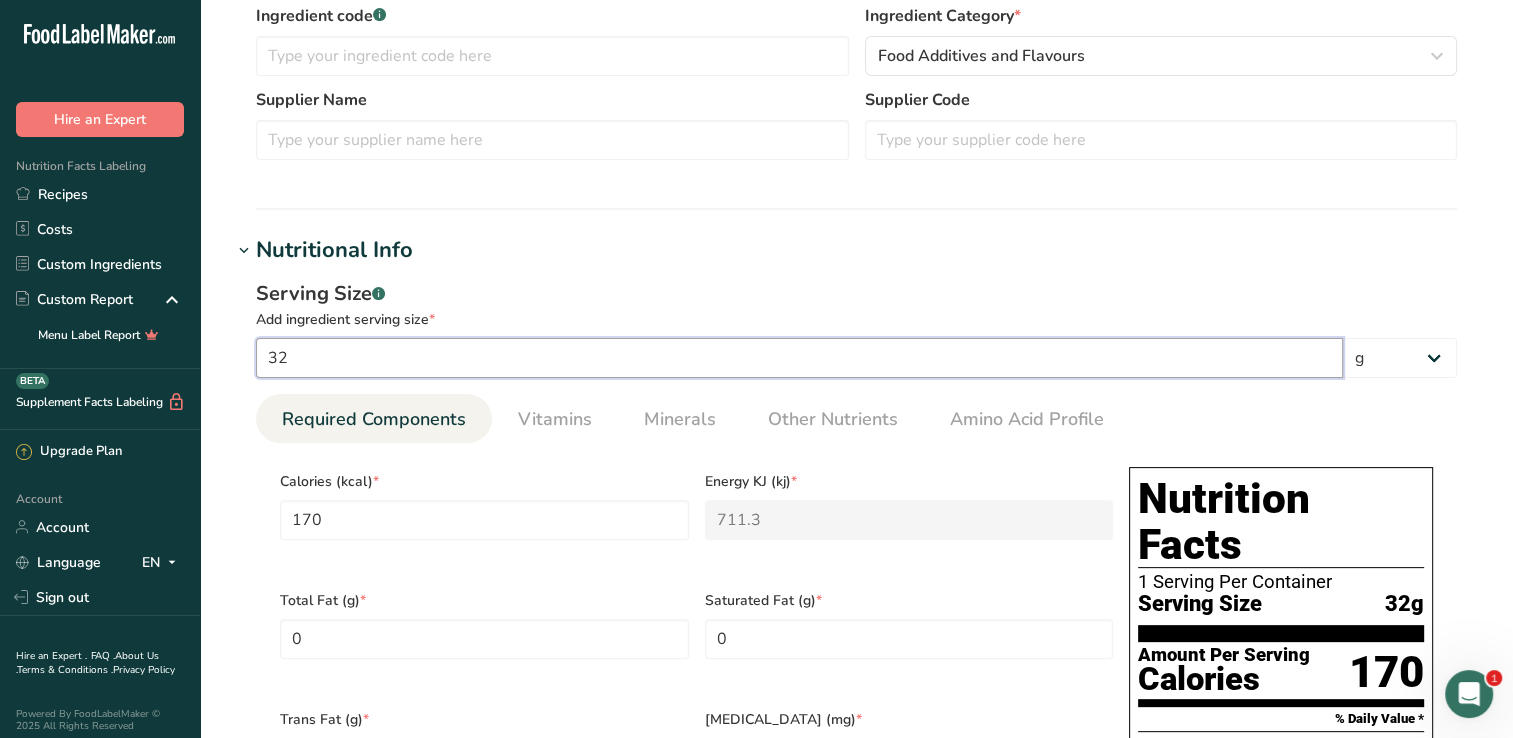 click on "32" at bounding box center [799, 358] 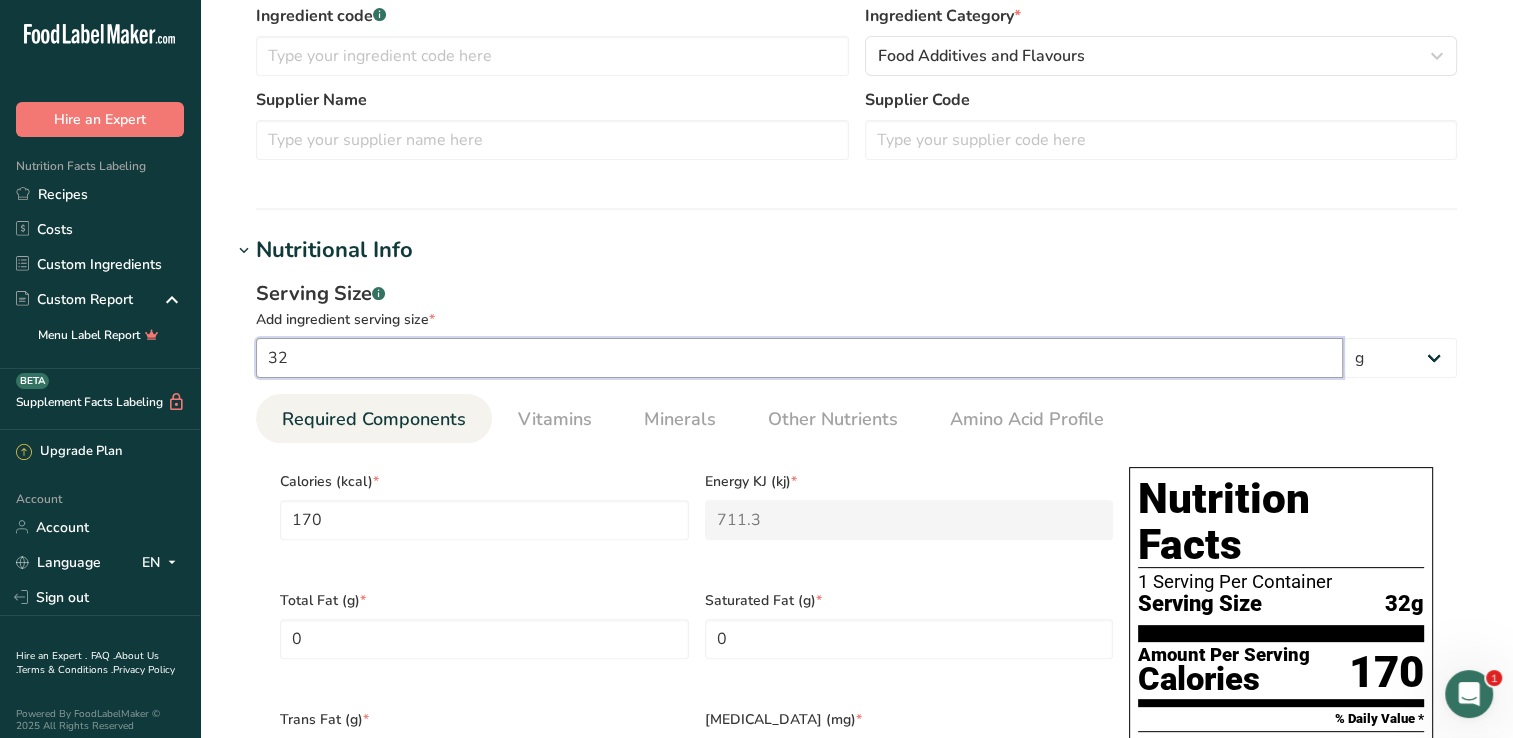 type on "4" 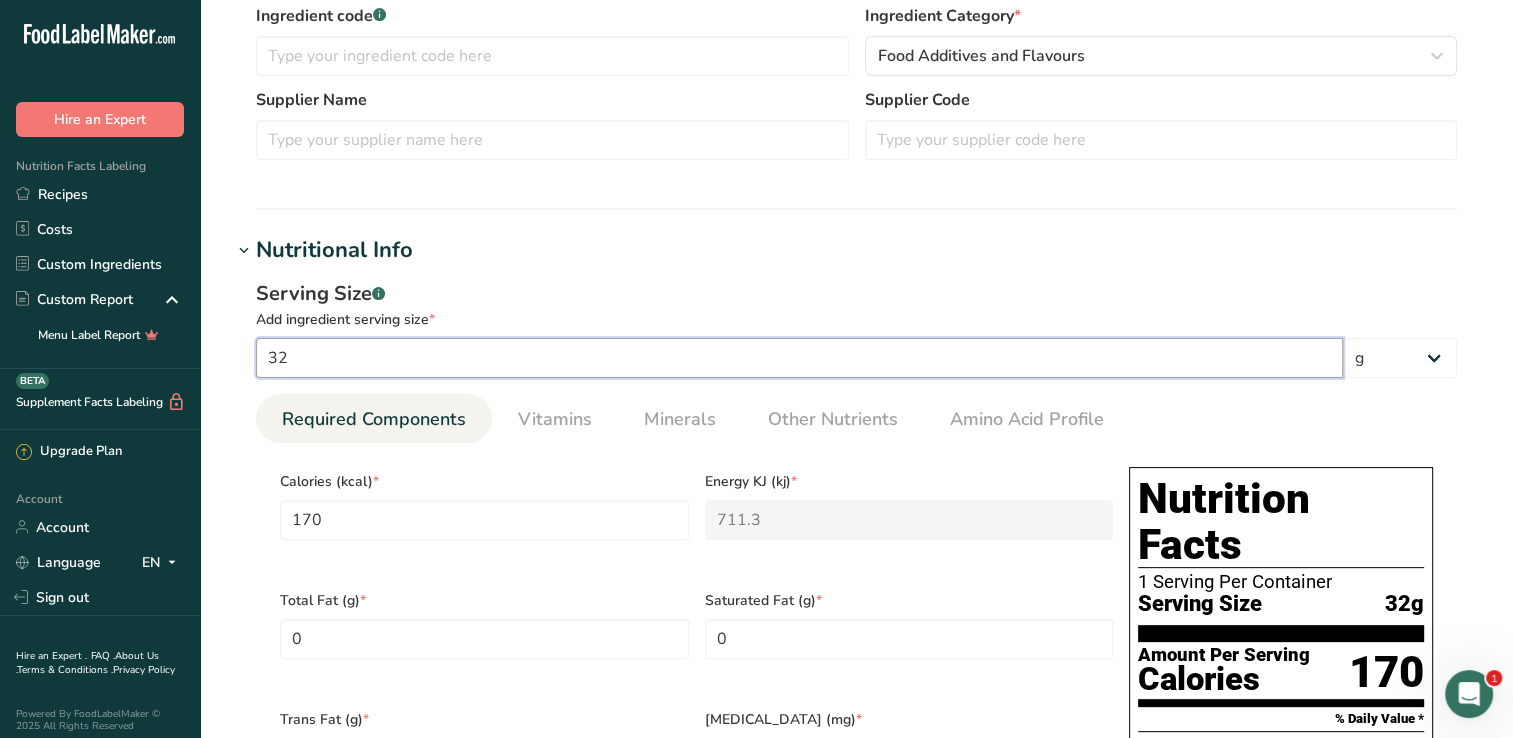 type on "21.25" 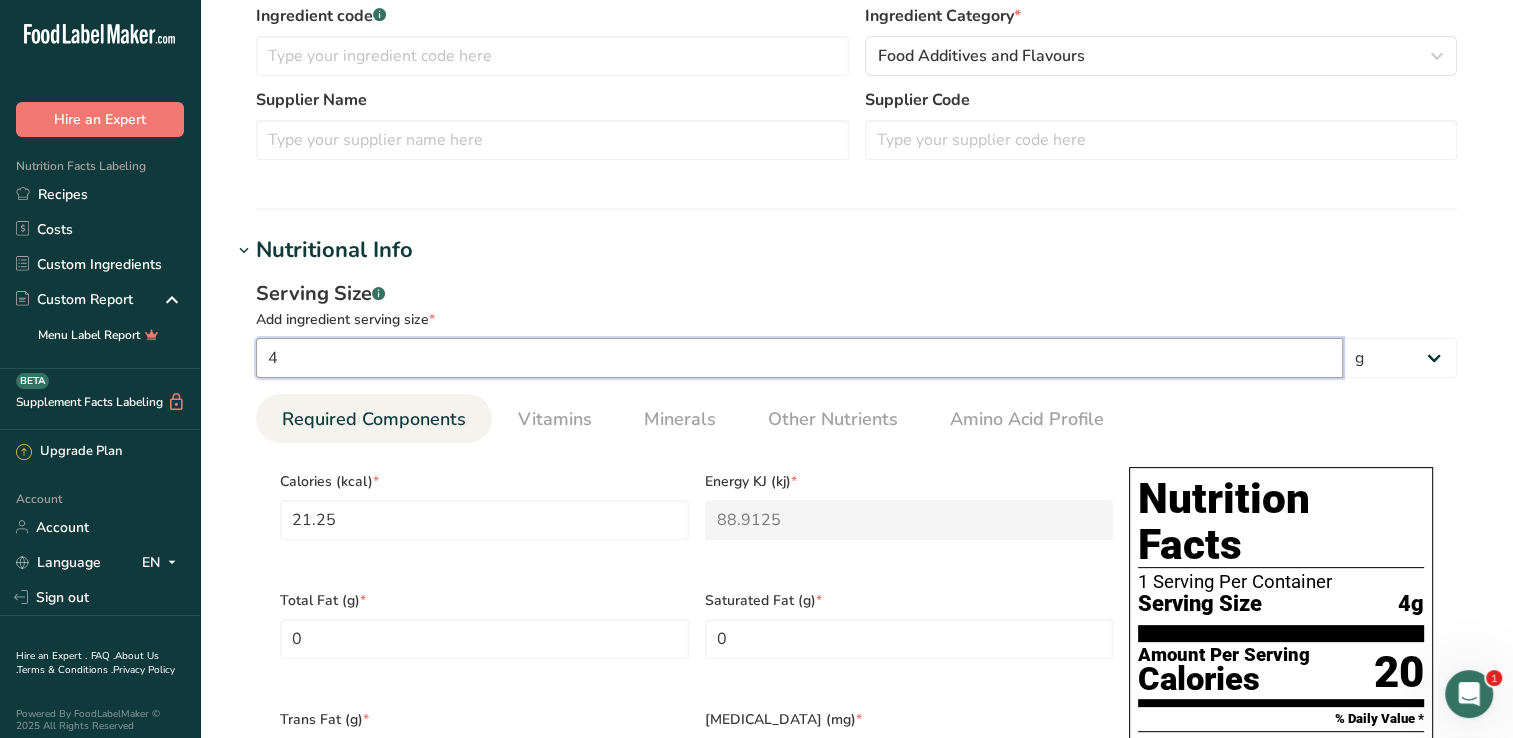 type on "45" 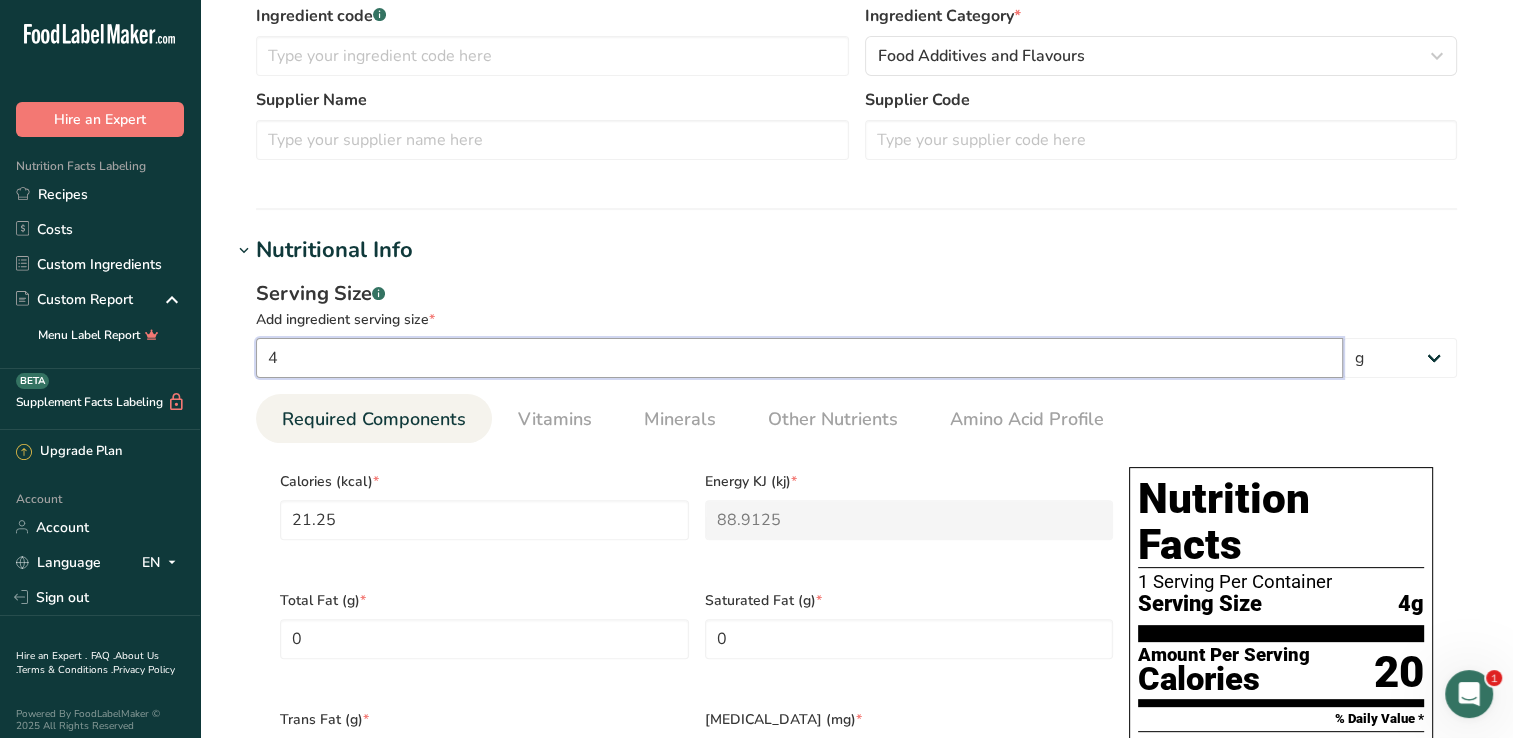 type on "239.0625" 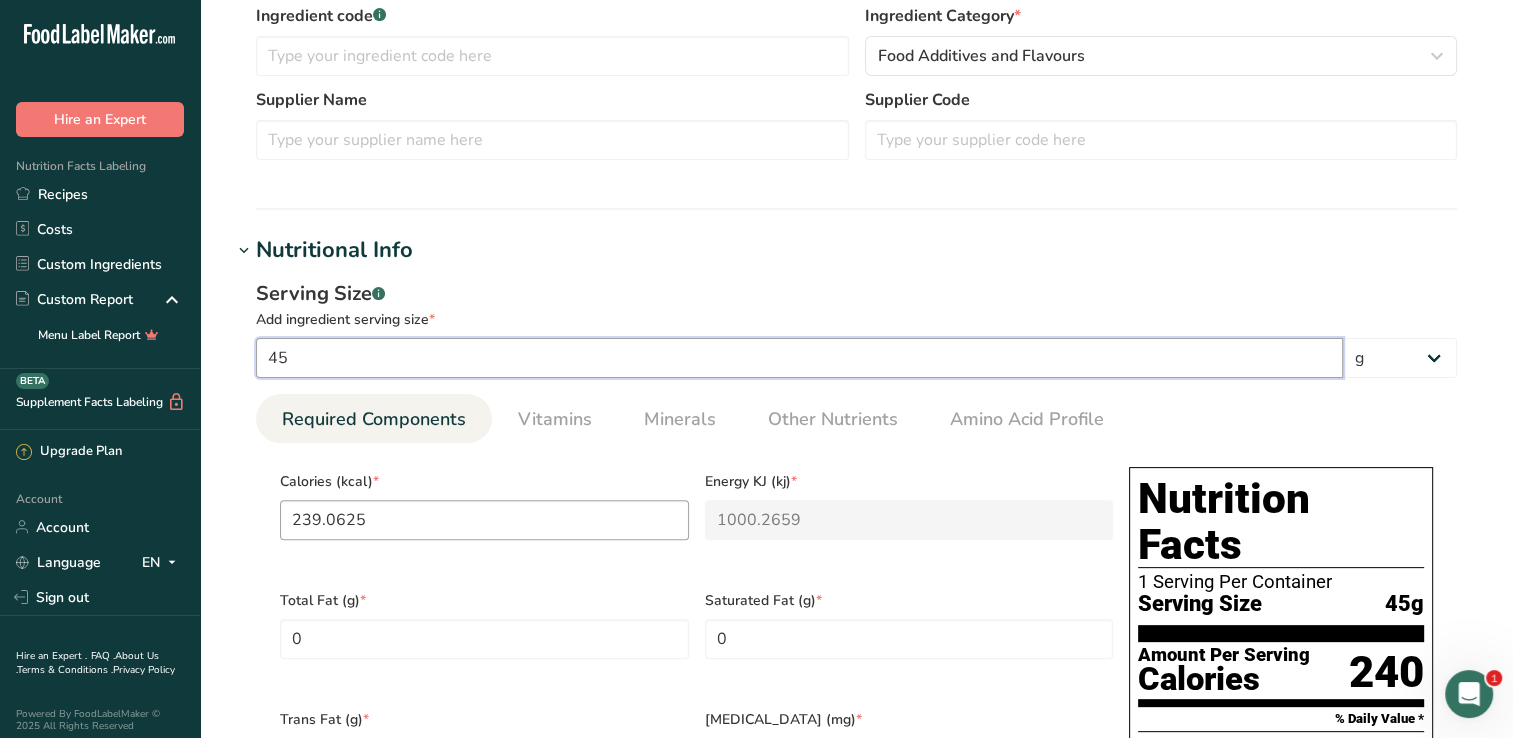 type on "45" 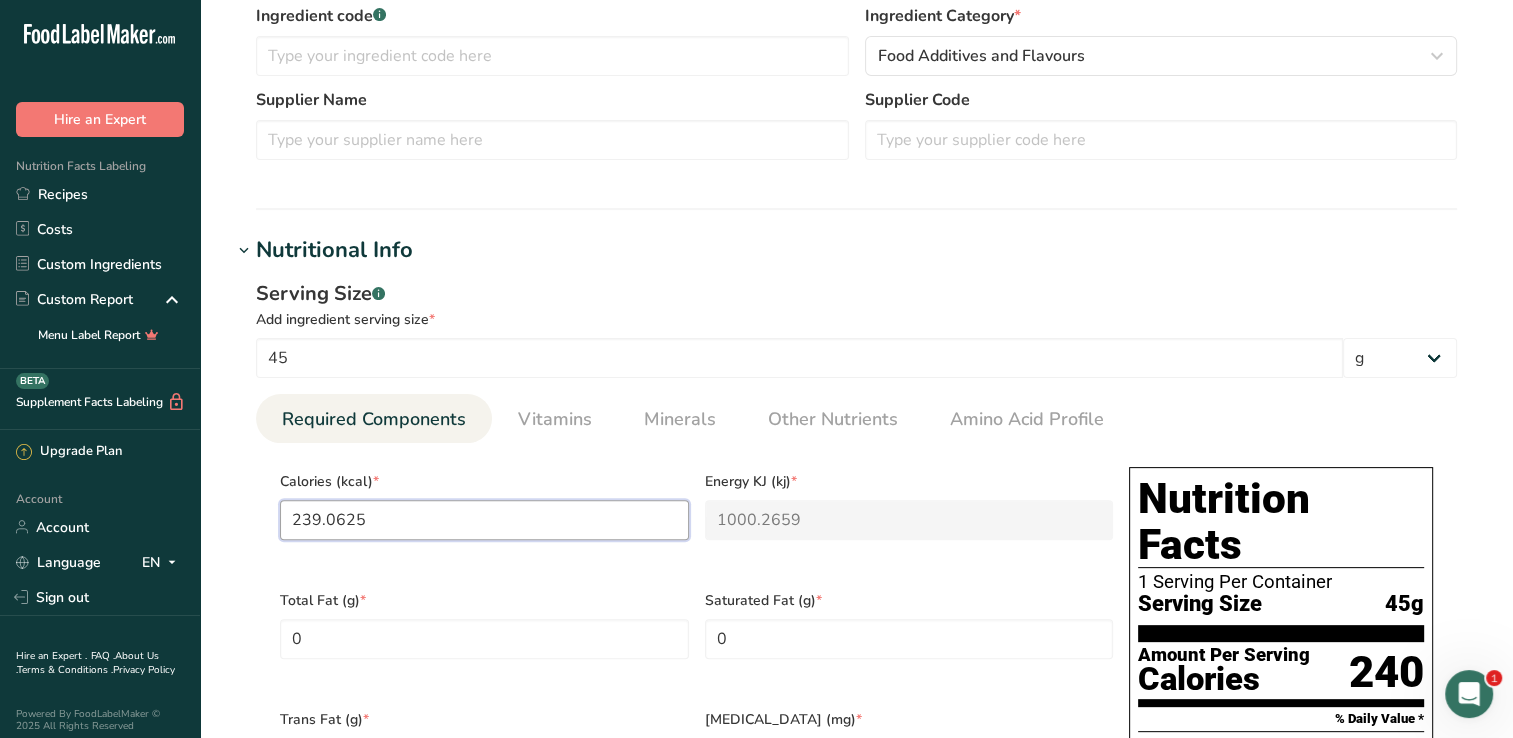 click on "239.0625" at bounding box center (484, 520) 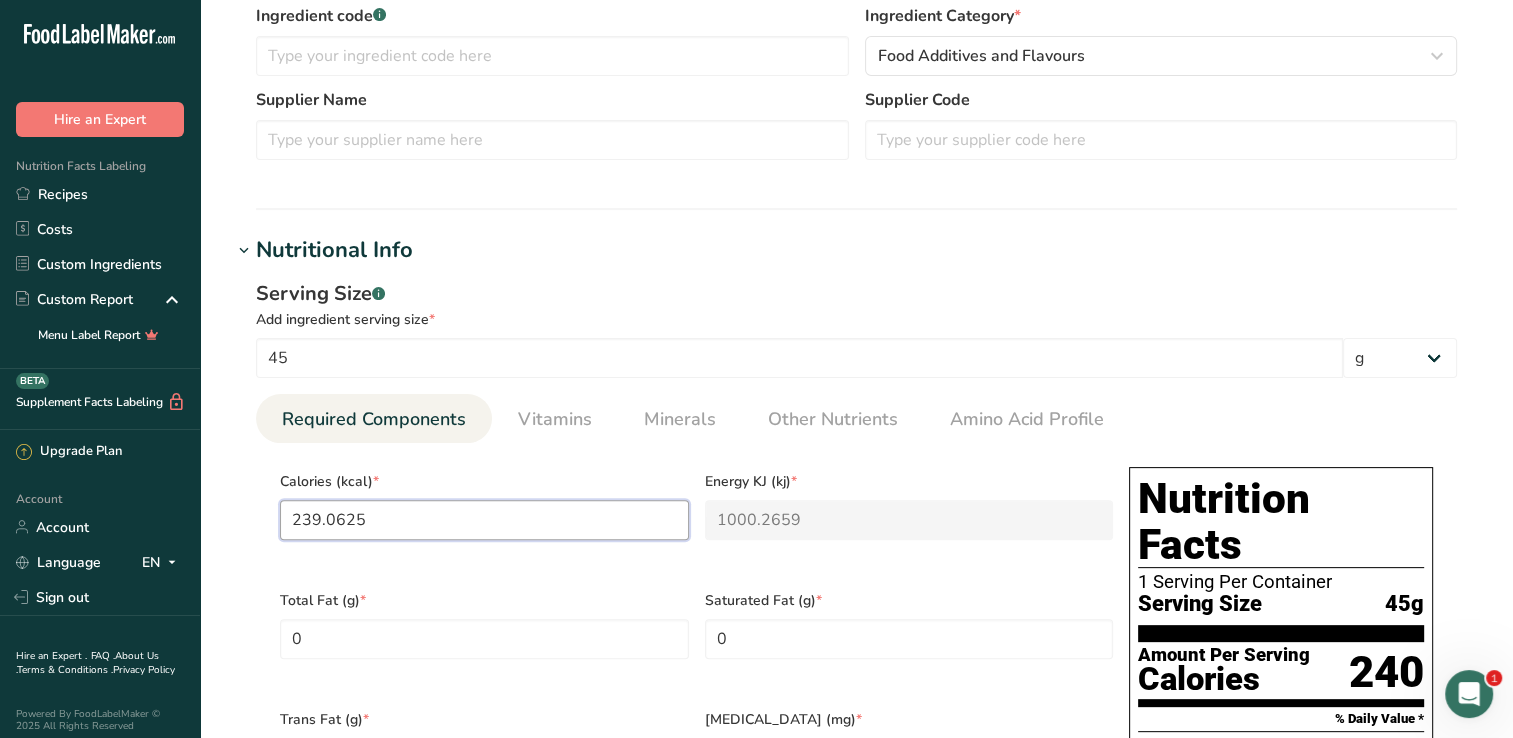 drag, startPoint x: 387, startPoint y: 517, endPoint x: 280, endPoint y: 519, distance: 107.01869 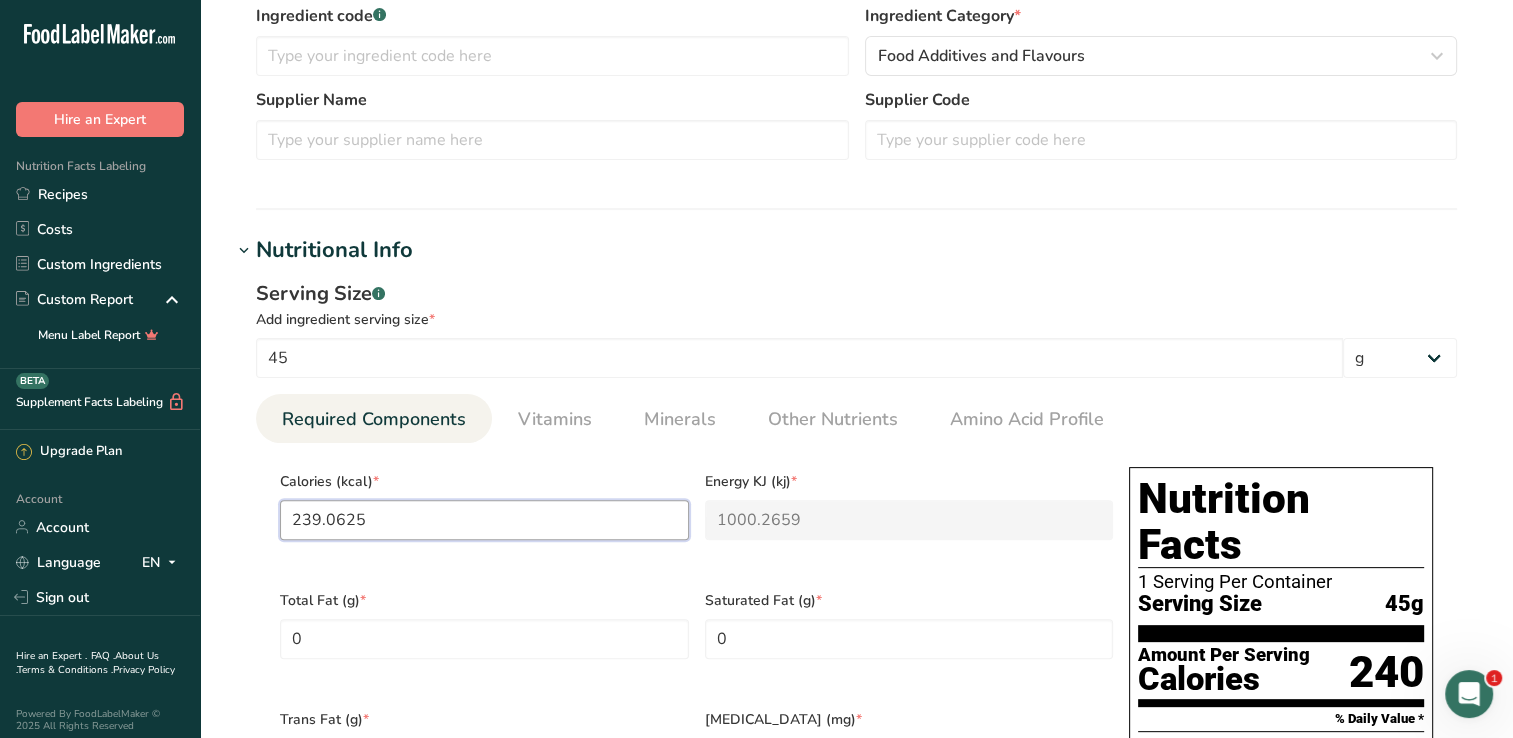 type on "1" 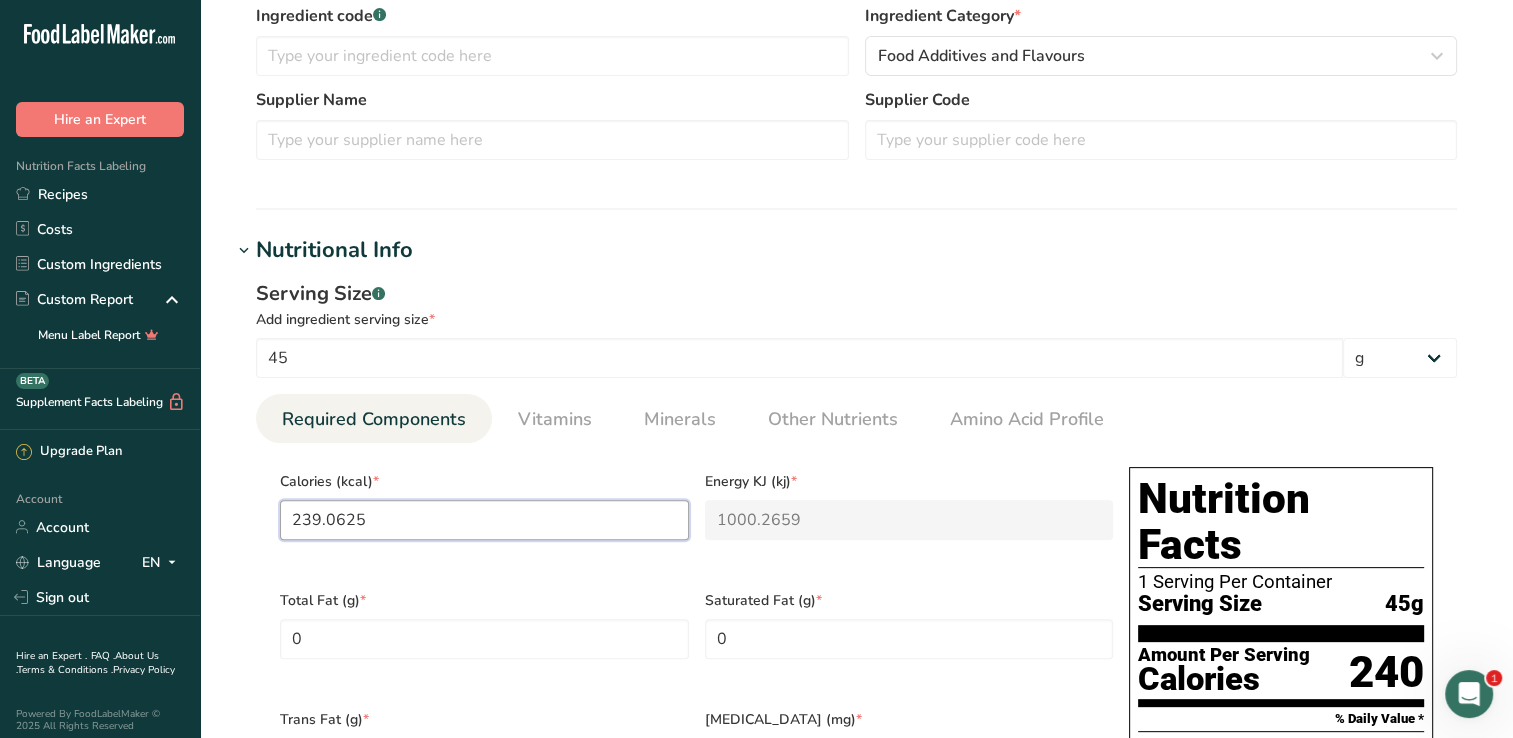 type on "4.2" 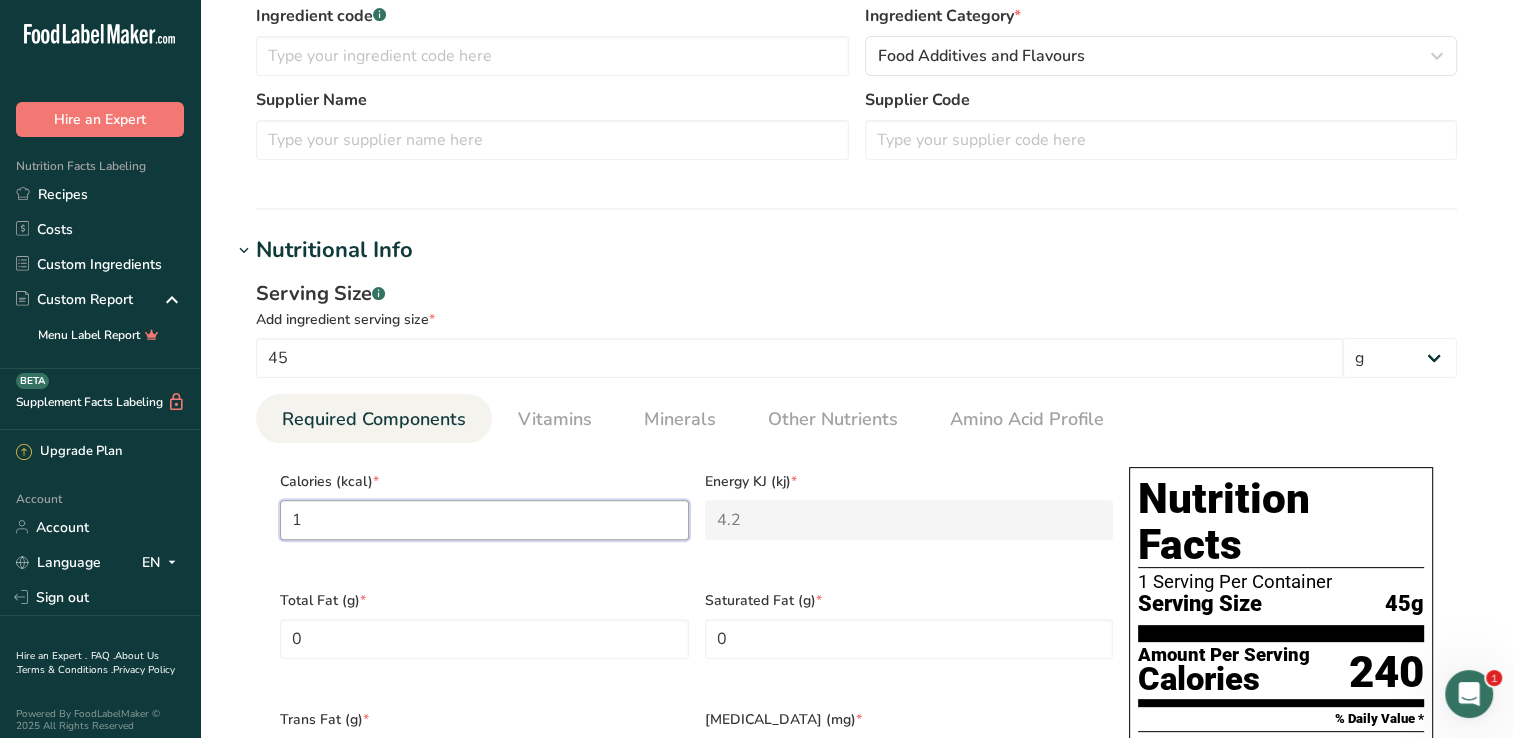 type on "16" 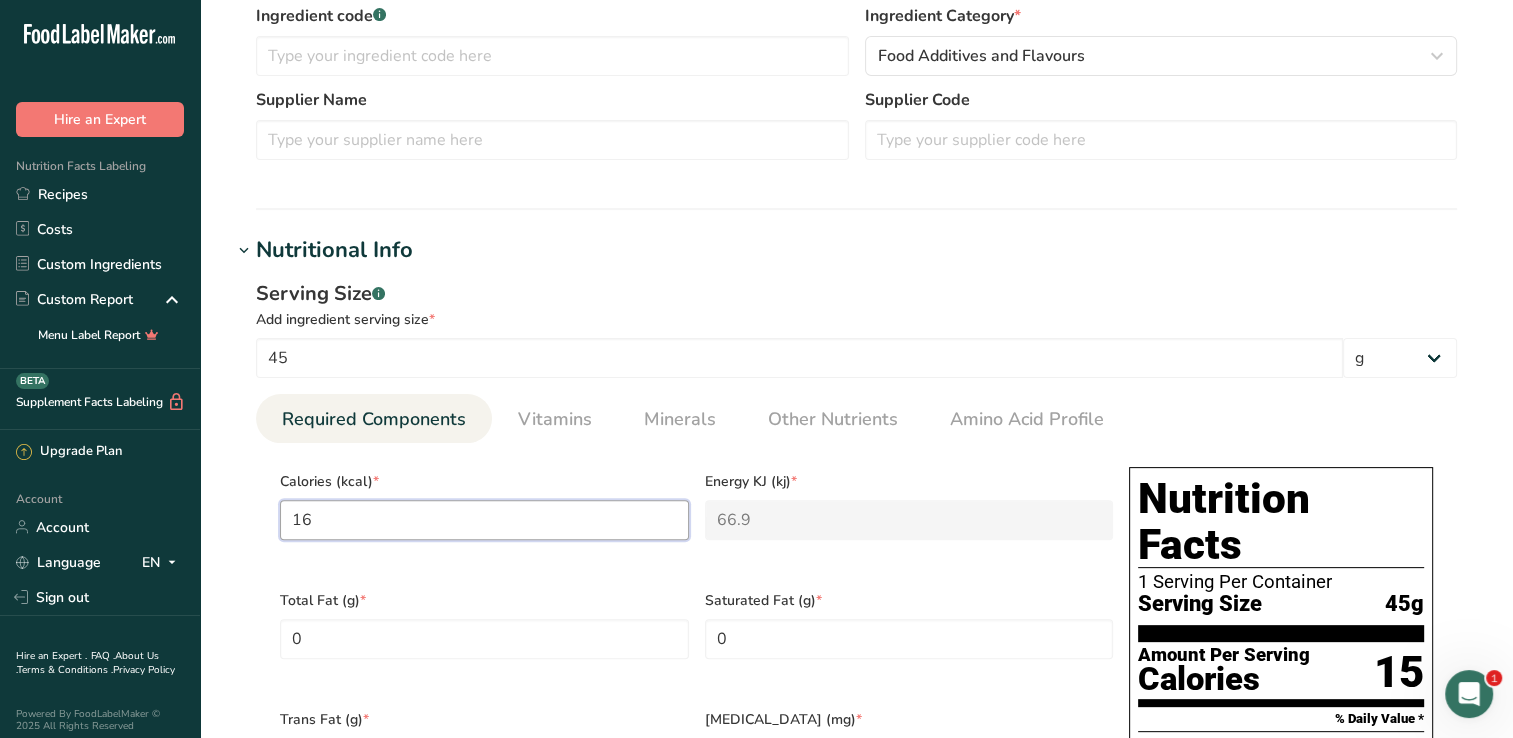 type on "160" 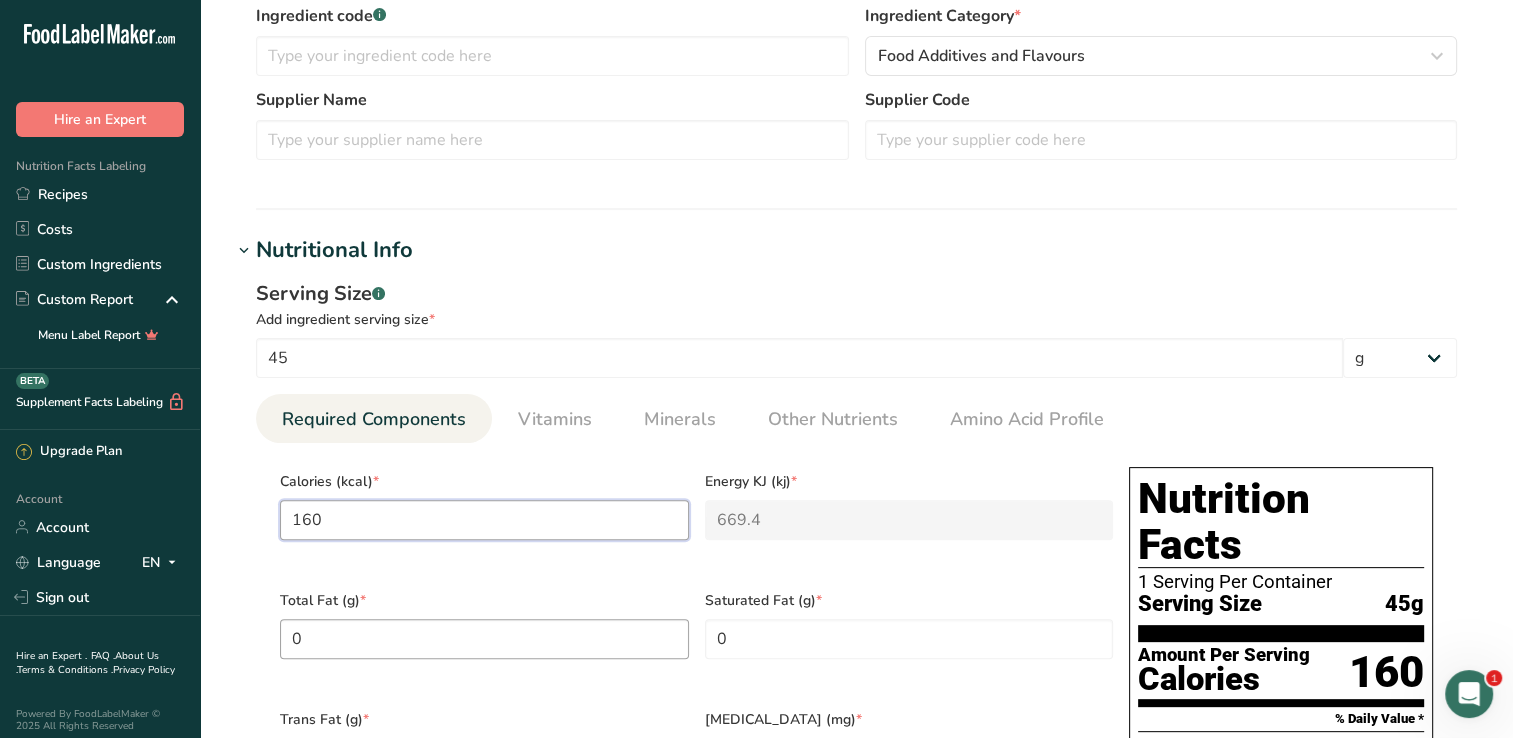 type on "160" 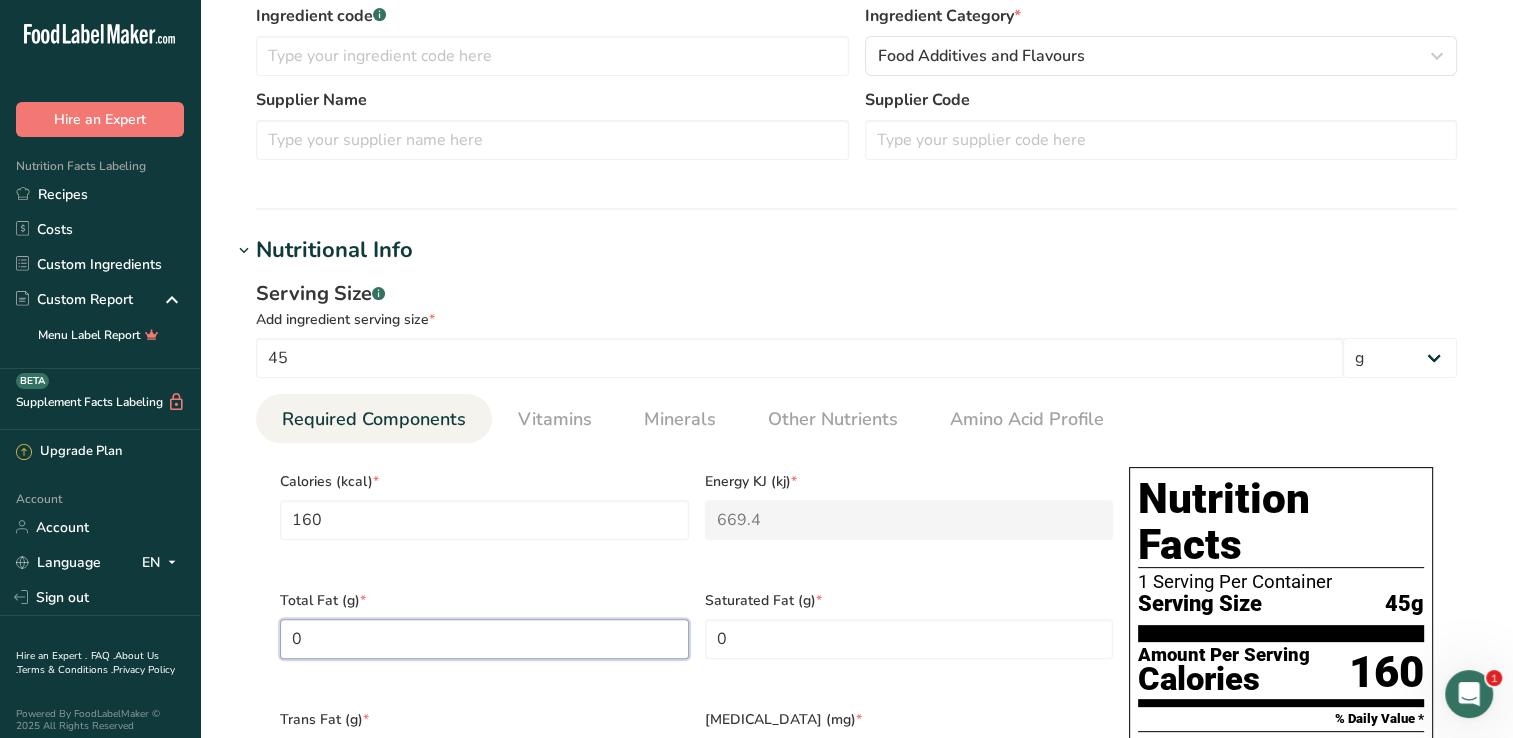 click on "0" at bounding box center (484, 639) 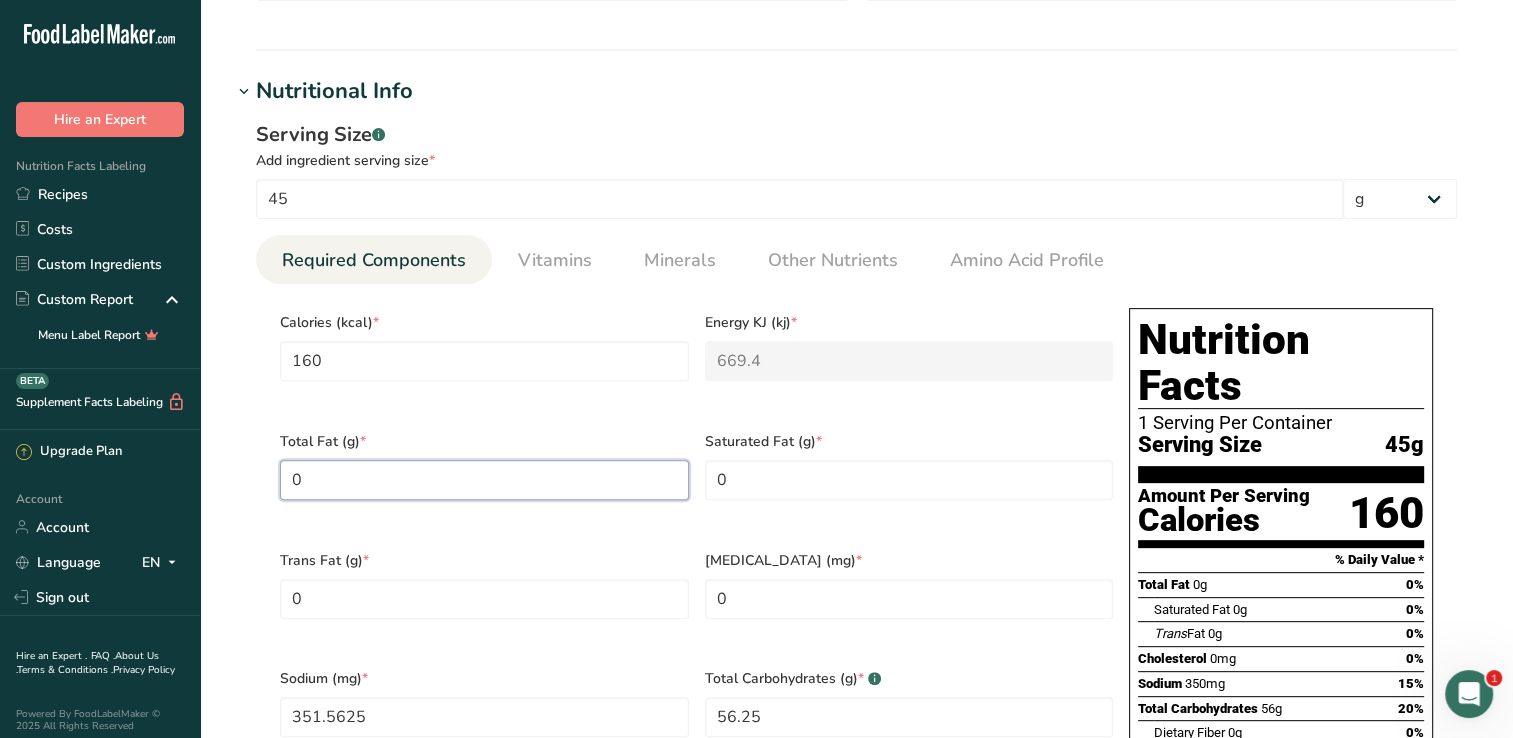 scroll, scrollTop: 700, scrollLeft: 0, axis: vertical 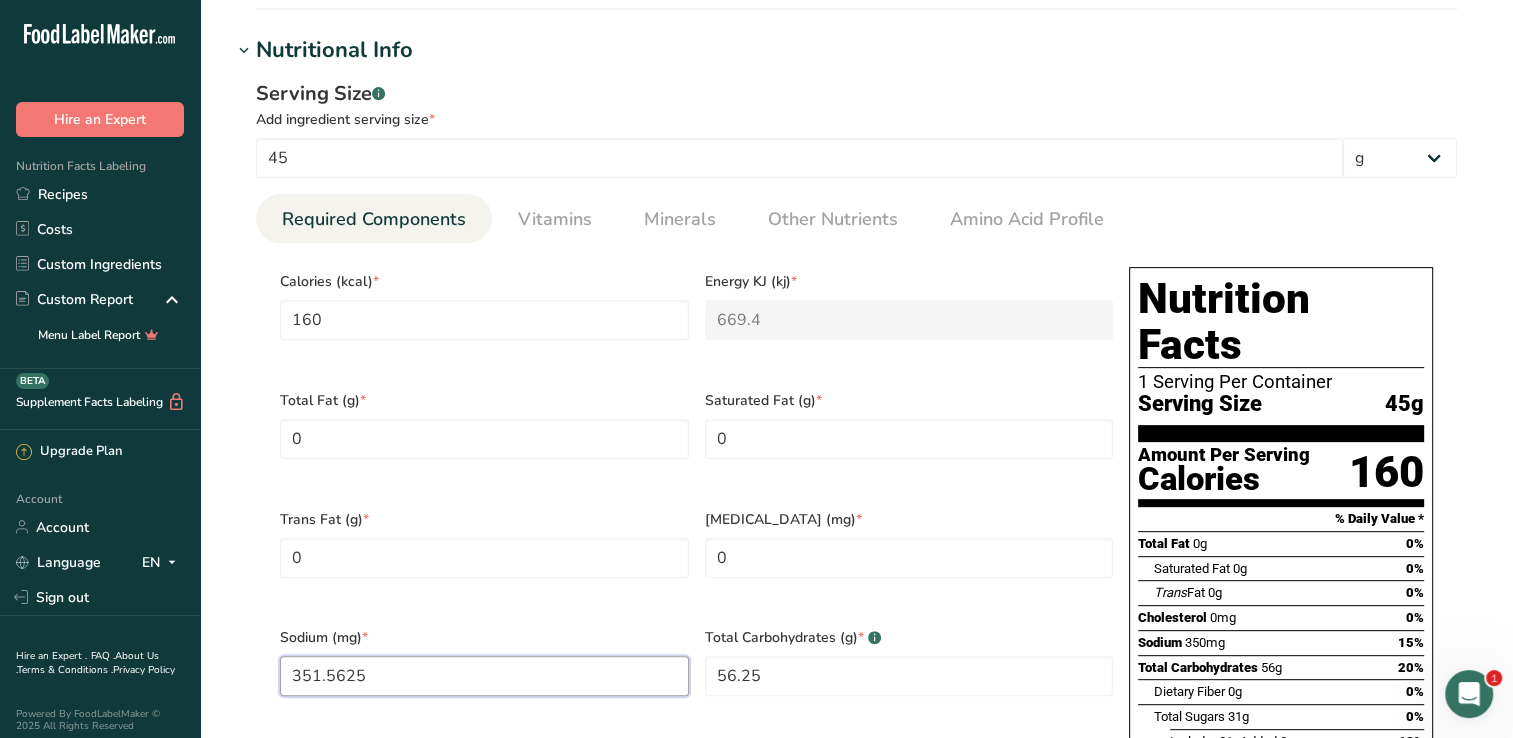 drag, startPoint x: 366, startPoint y: 654, endPoint x: 281, endPoint y: 646, distance: 85.37564 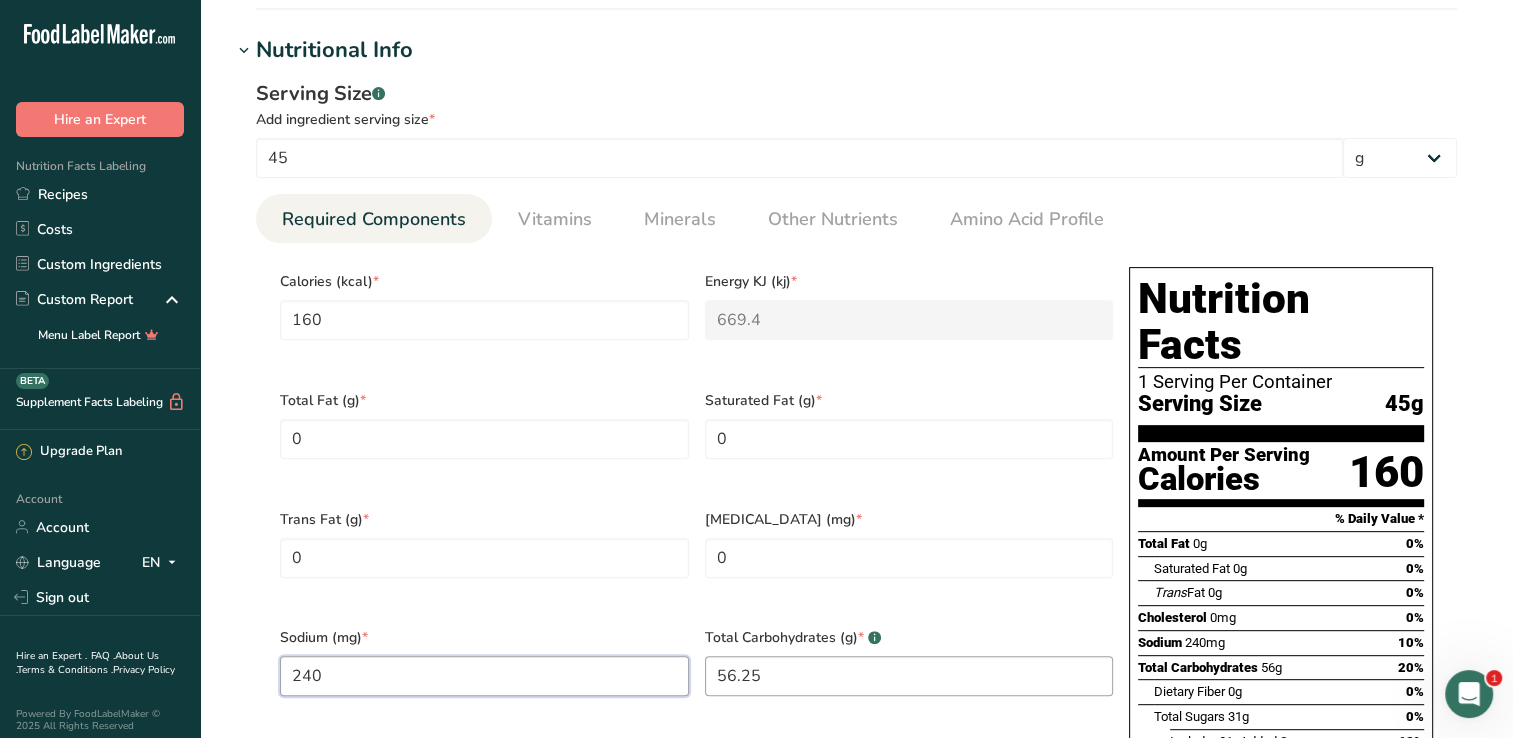 type on "240" 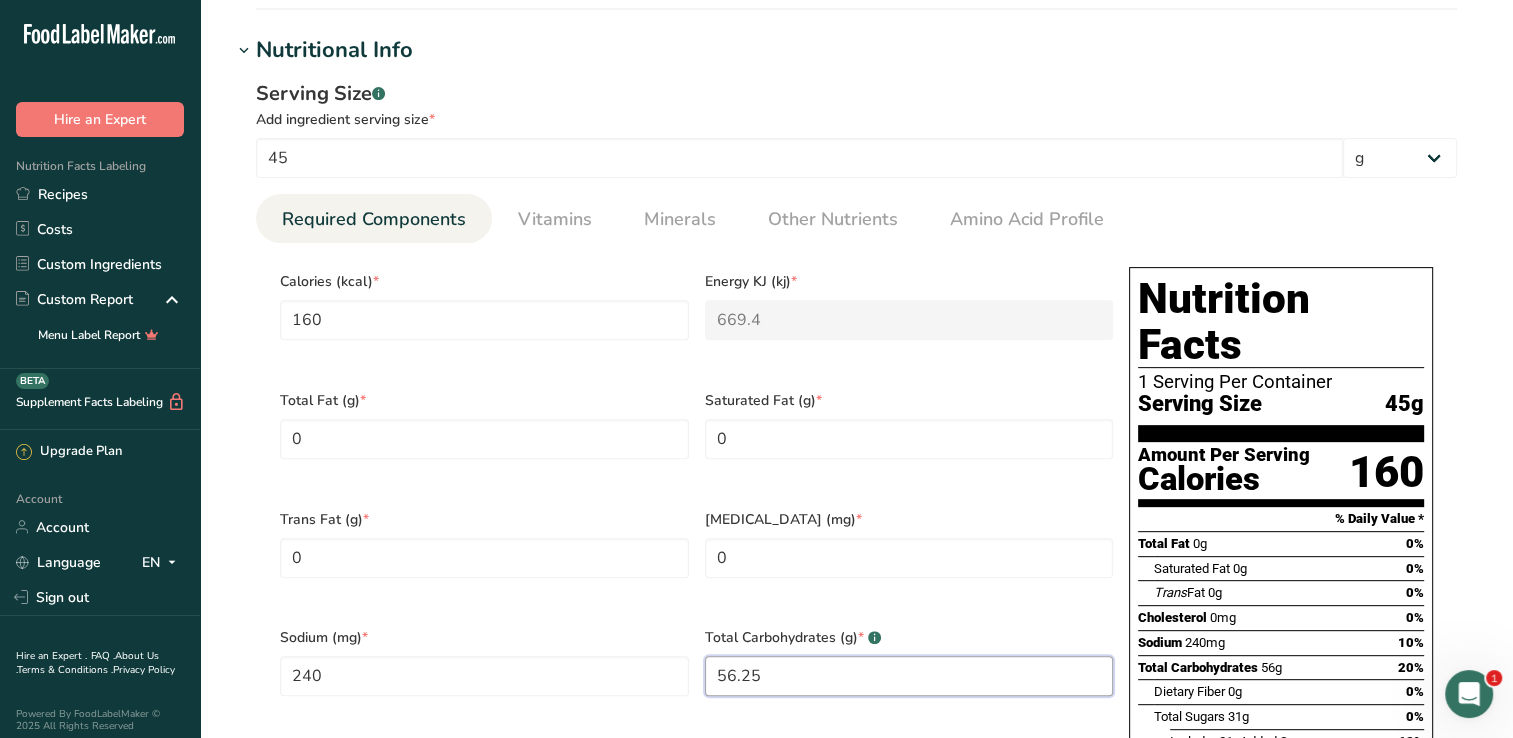 drag, startPoint x: 767, startPoint y: 652, endPoint x: 707, endPoint y: 663, distance: 61 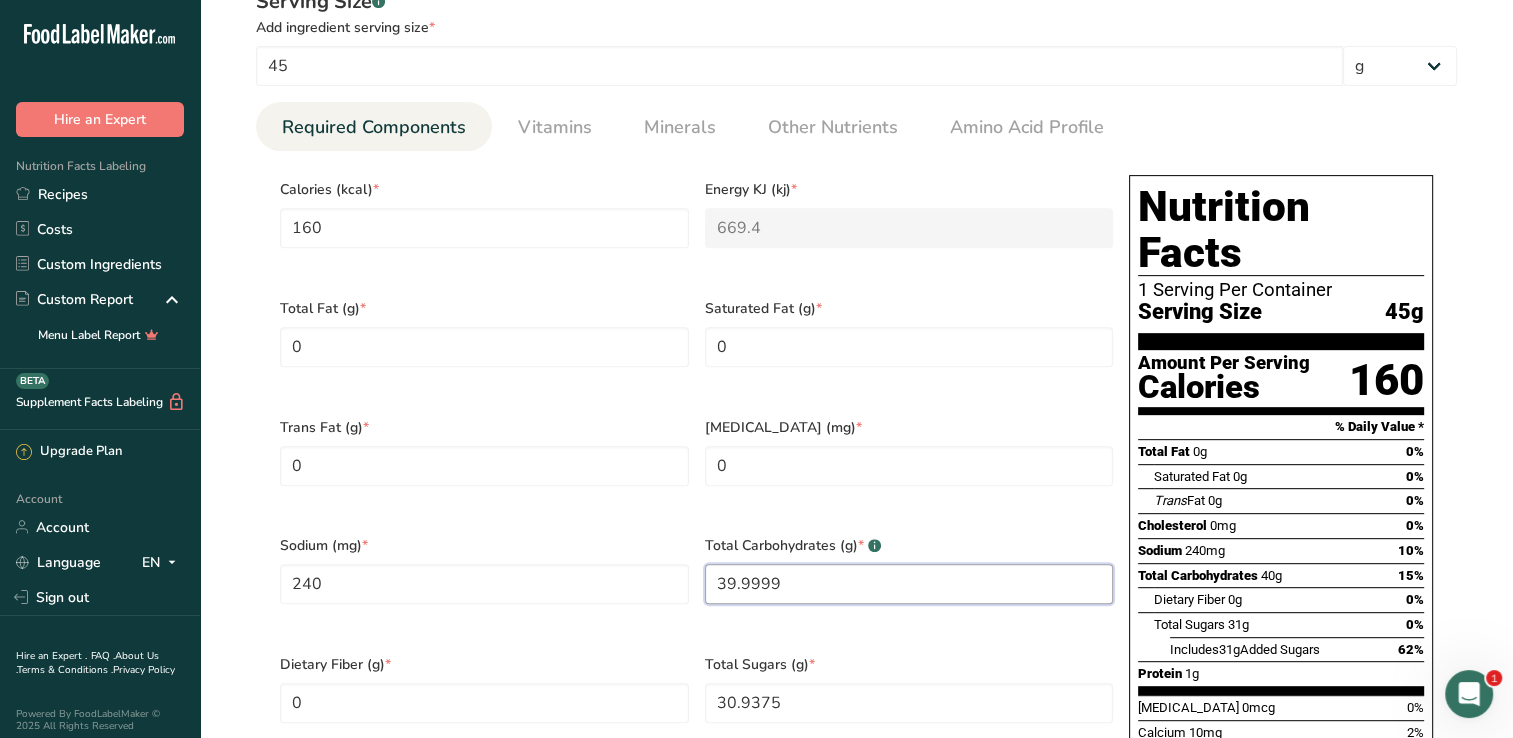 scroll, scrollTop: 900, scrollLeft: 0, axis: vertical 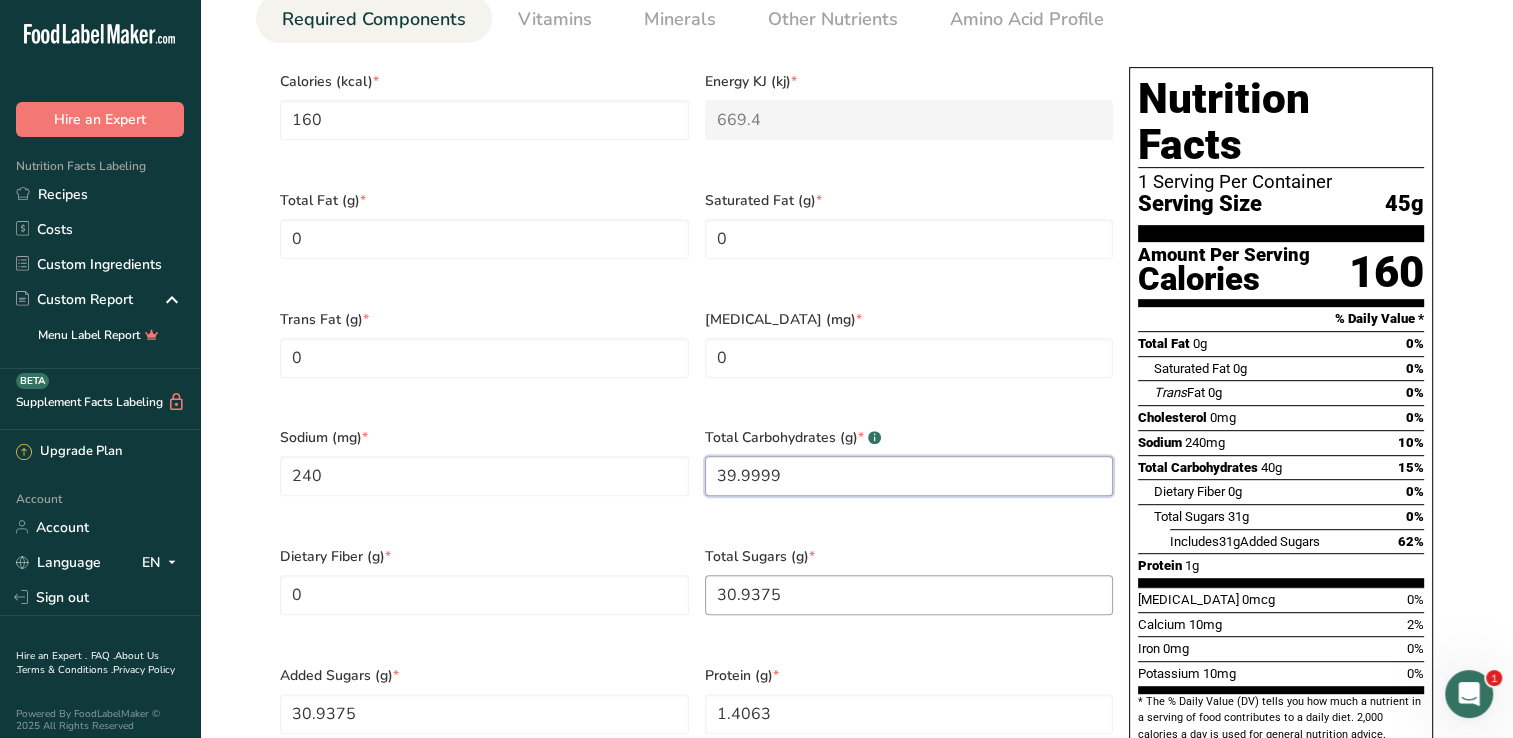 type on "39.9999" 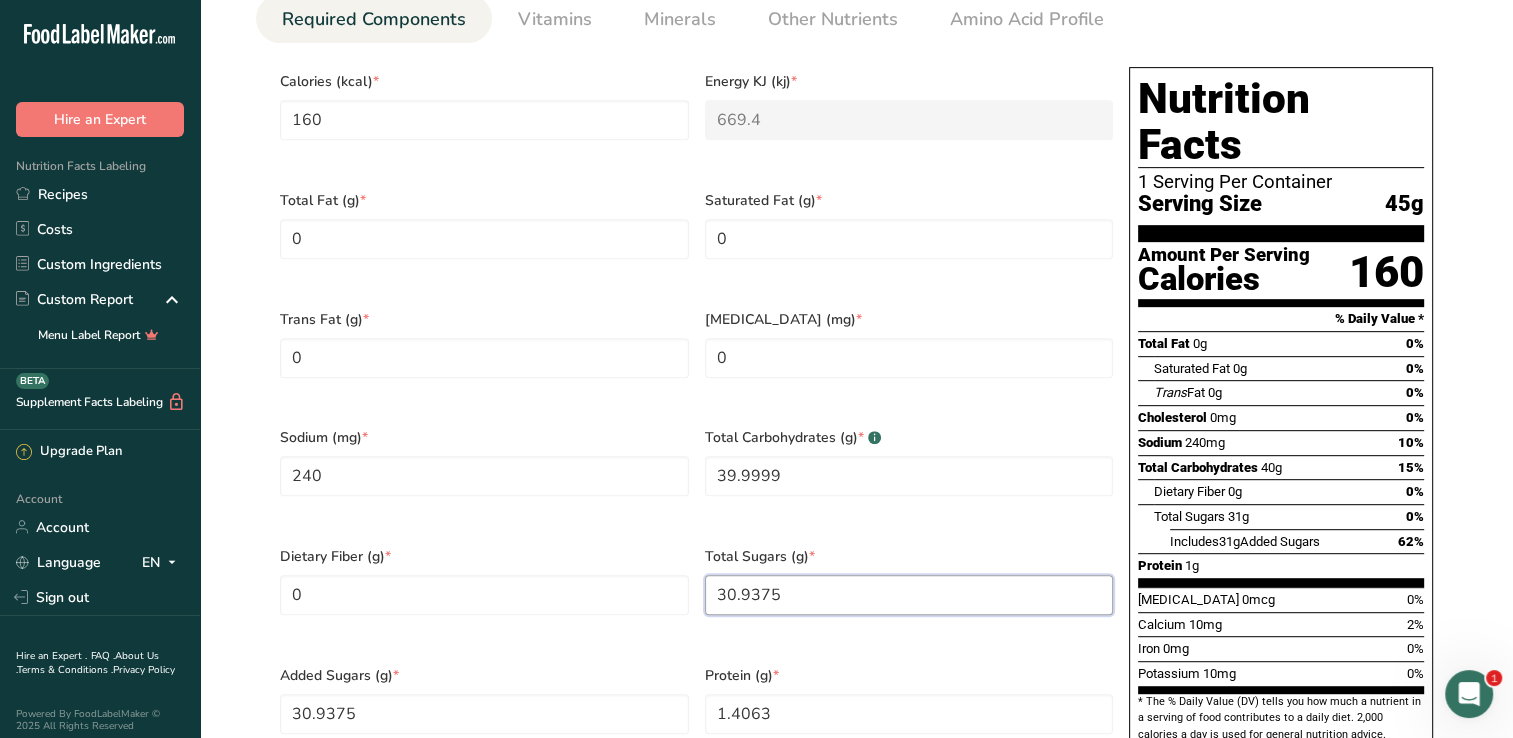 drag, startPoint x: 778, startPoint y: 567, endPoint x: 697, endPoint y: 562, distance: 81.154175 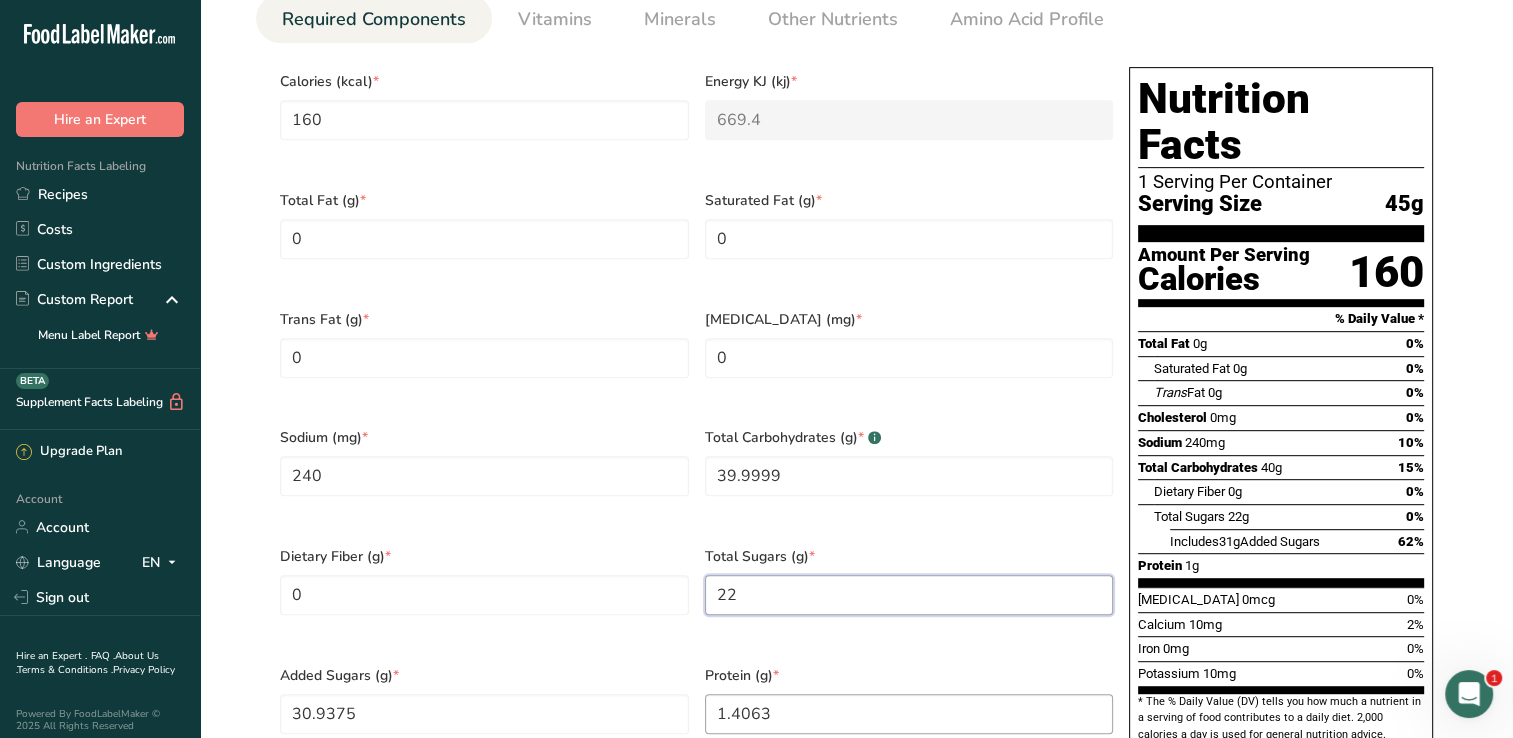 type on "22" 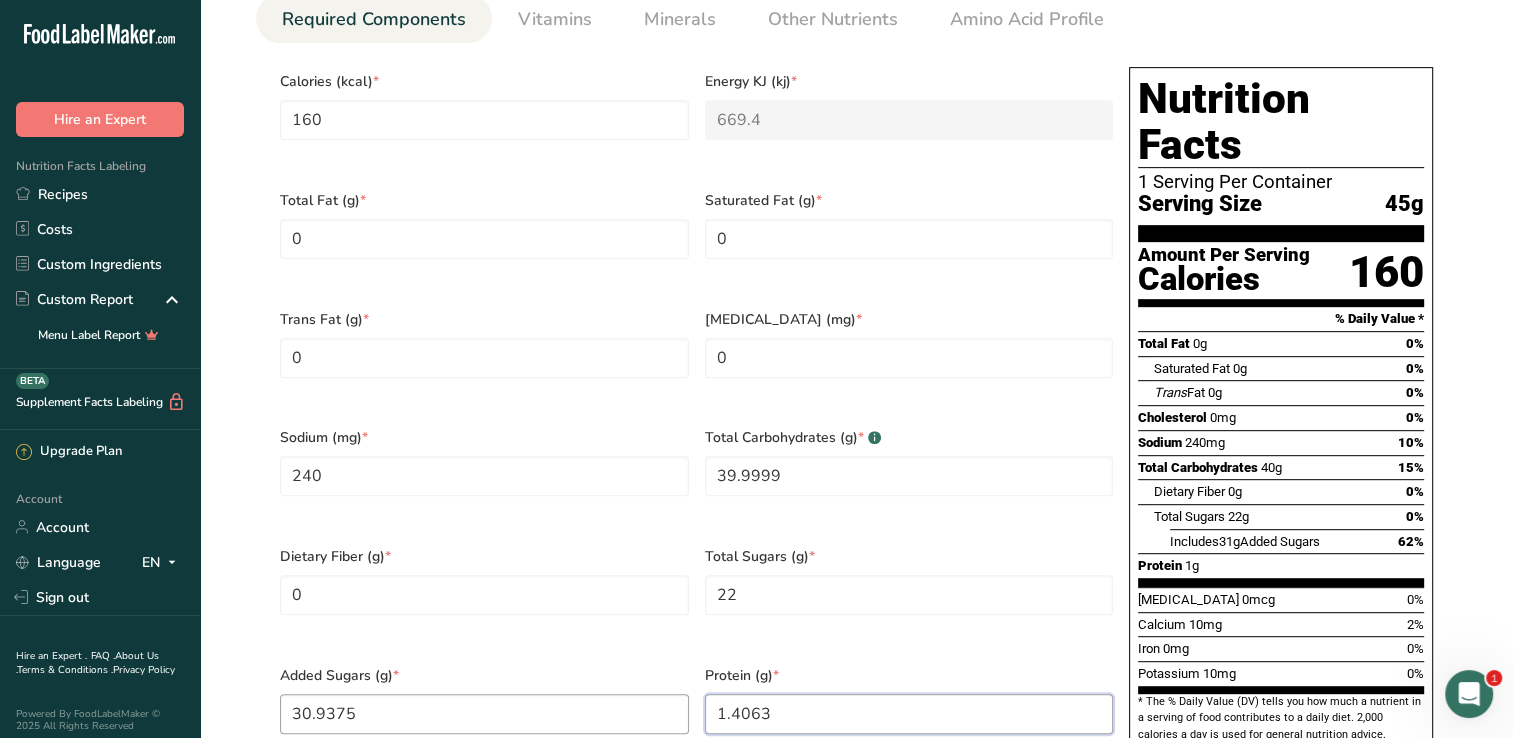 drag, startPoint x: 796, startPoint y: 680, endPoint x: 676, endPoint y: 674, distance: 120.14991 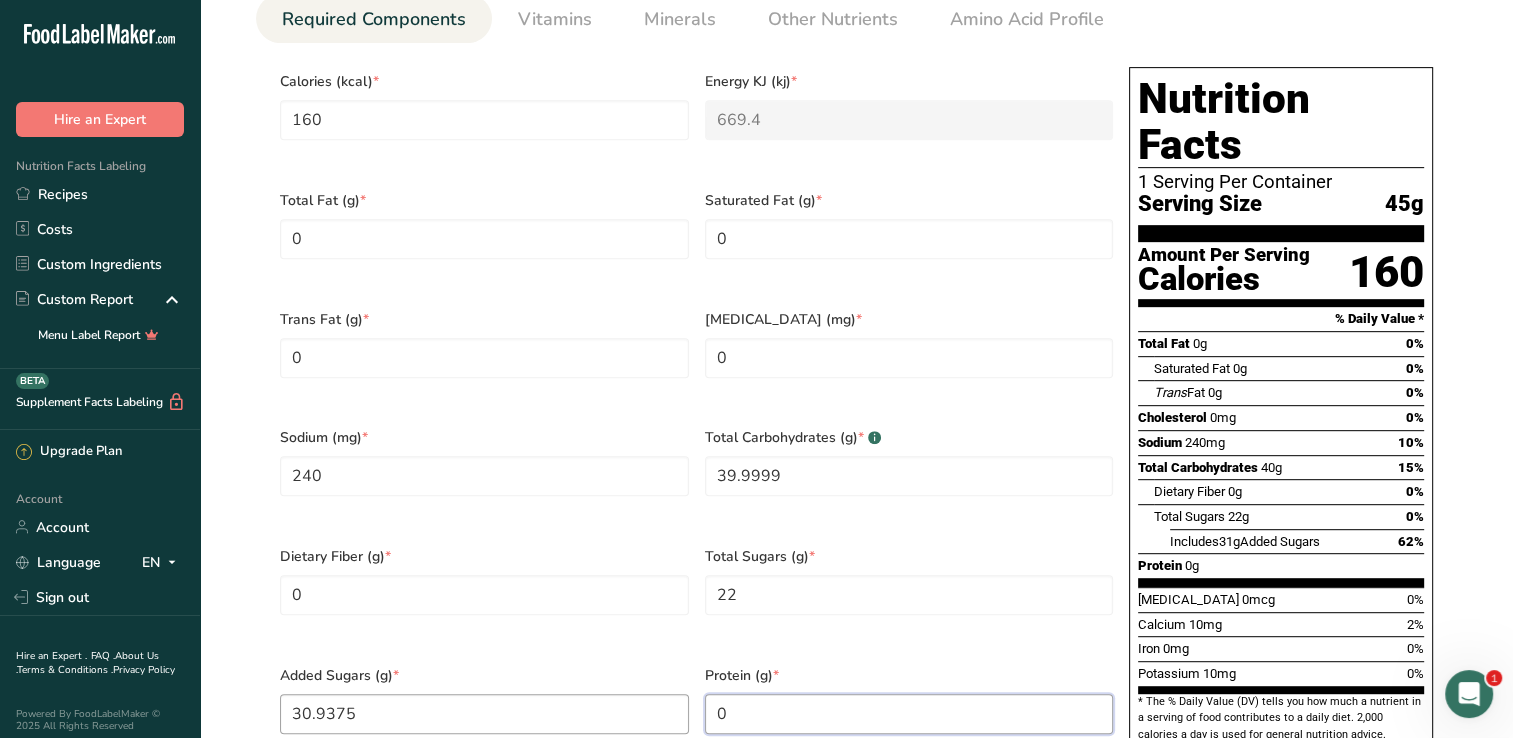 type on "0" 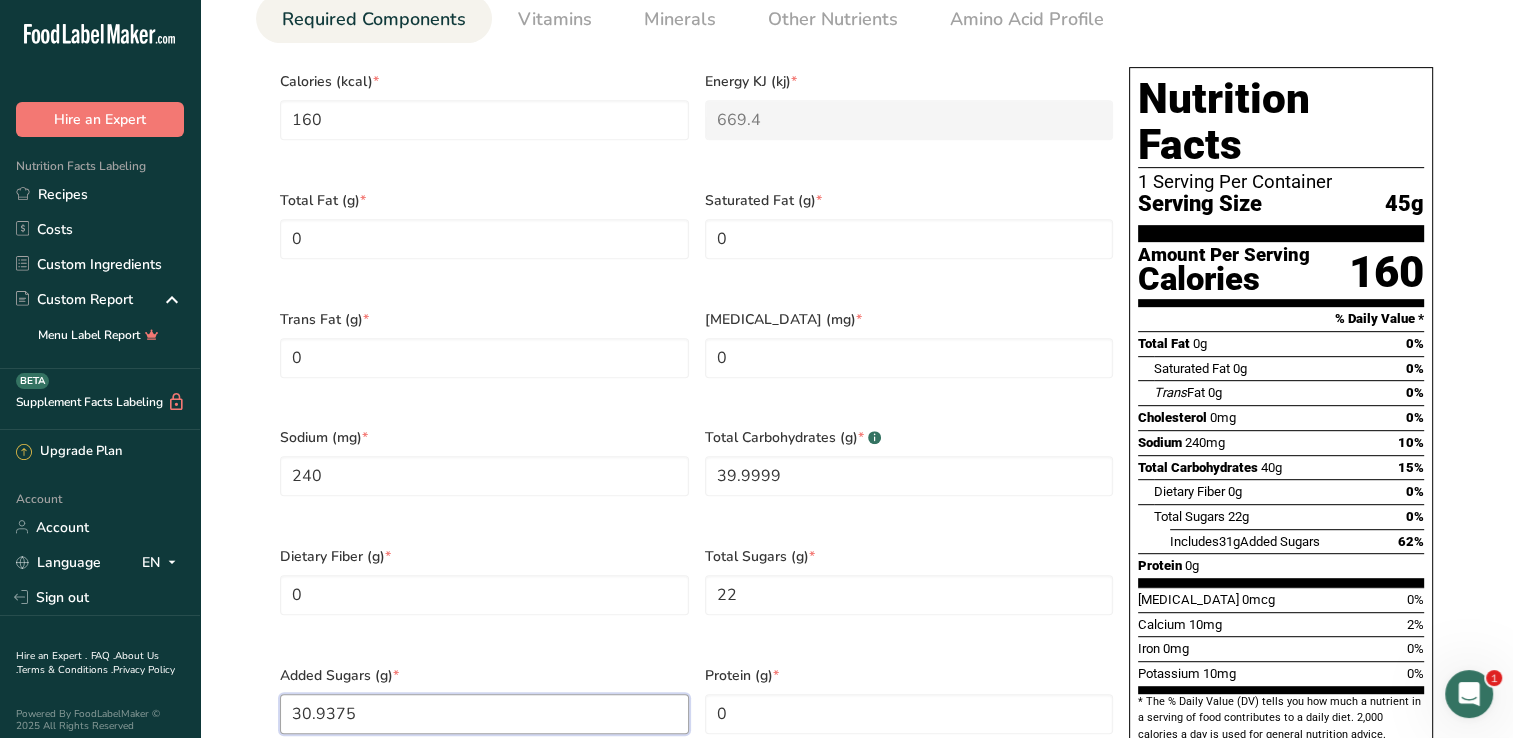 drag, startPoint x: 418, startPoint y: 680, endPoint x: 292, endPoint y: 678, distance: 126.01587 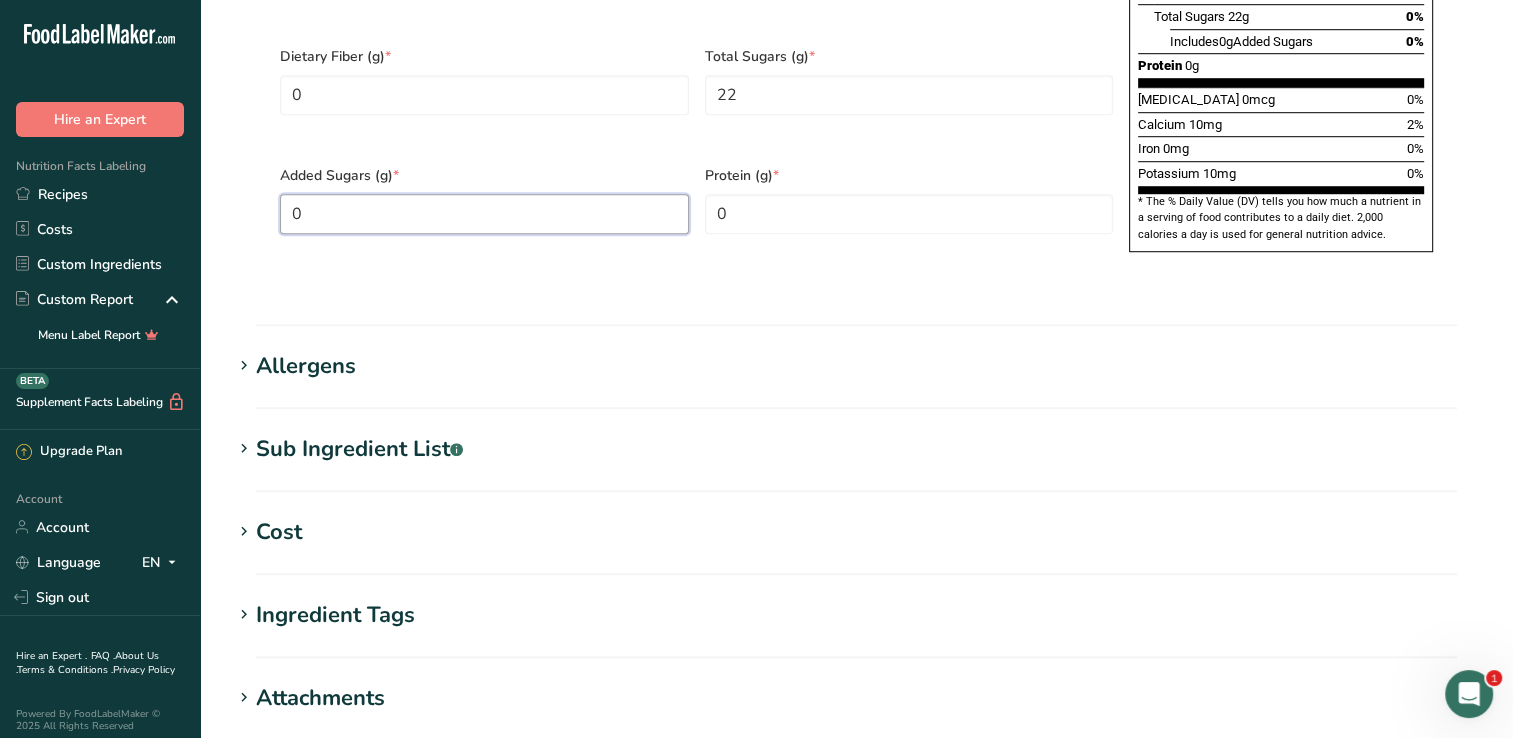 scroll, scrollTop: 1600, scrollLeft: 0, axis: vertical 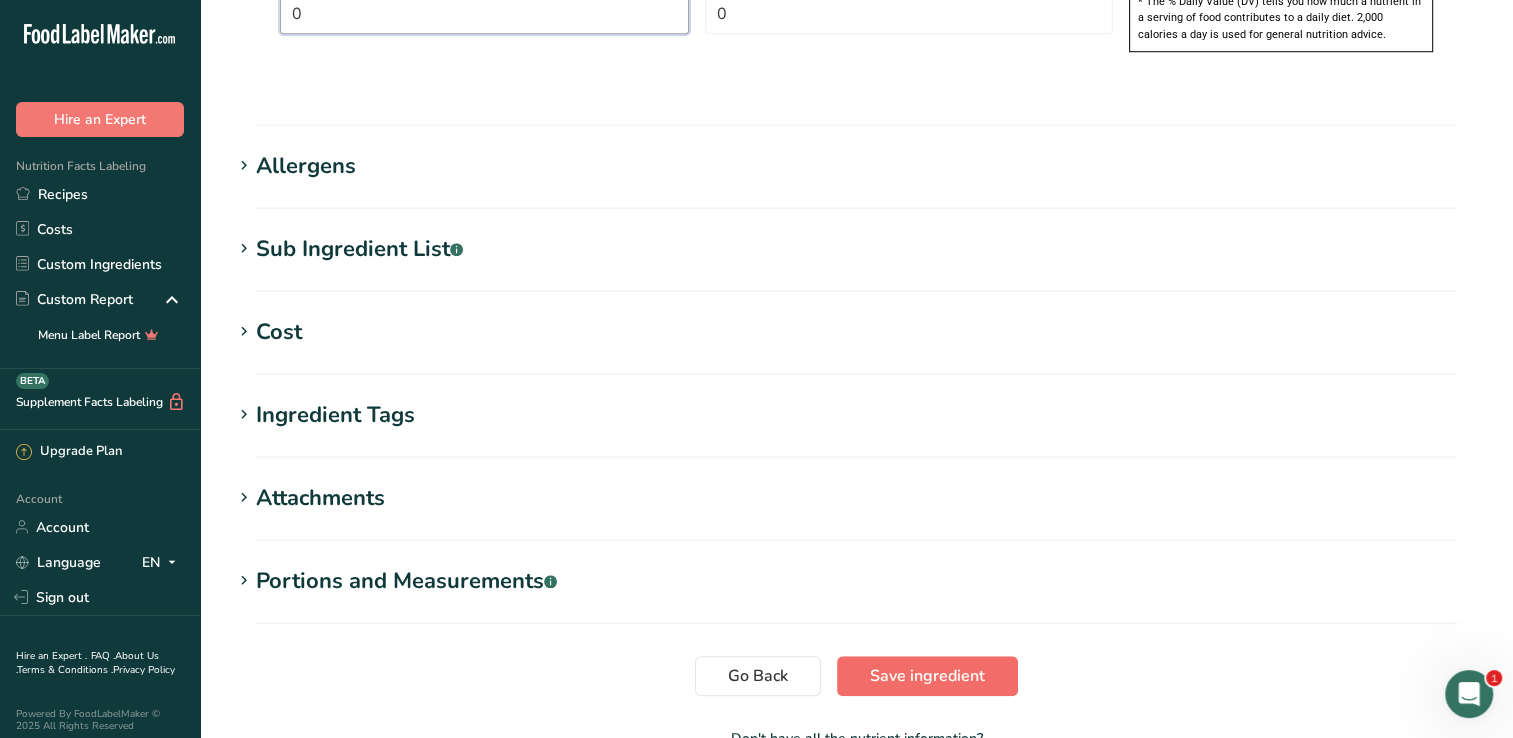 type on "0" 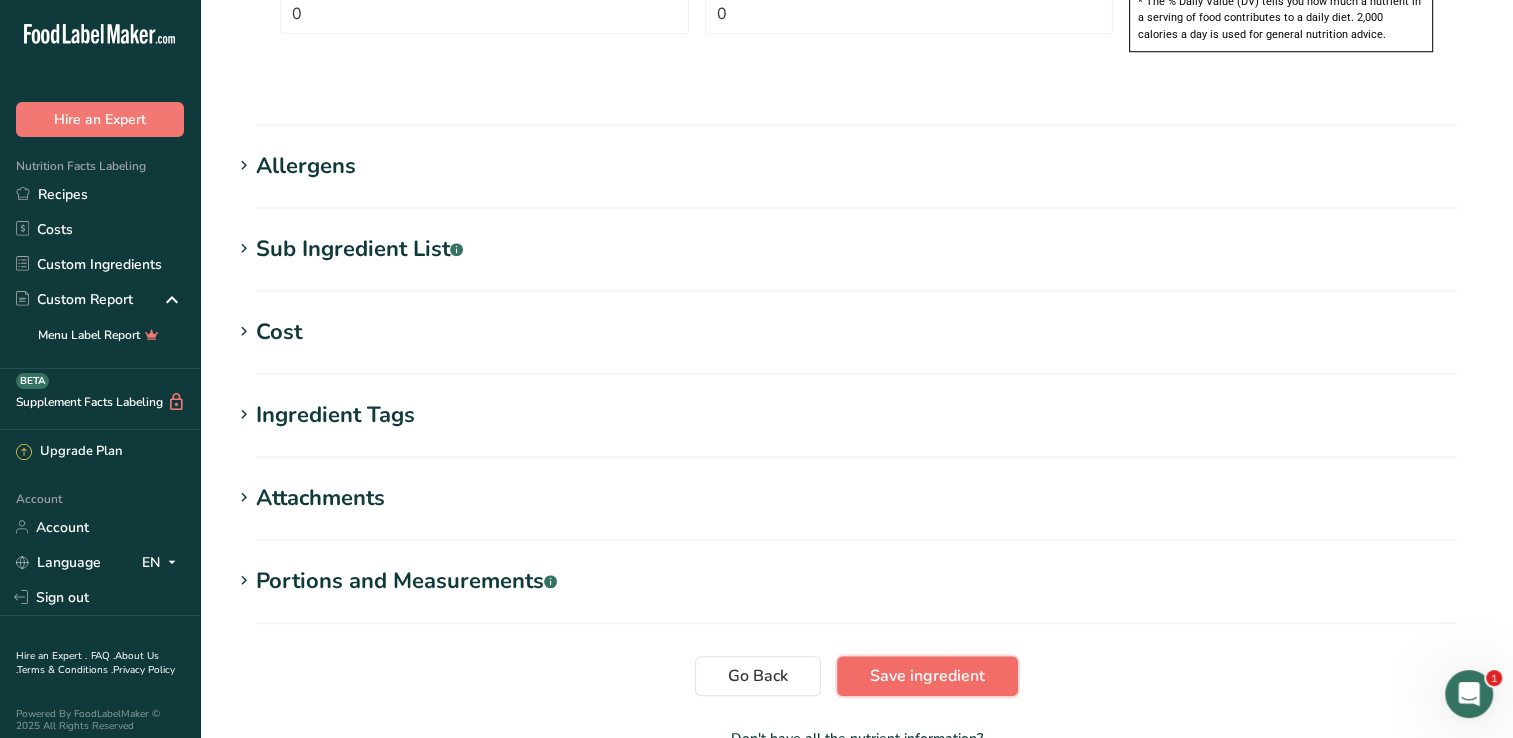 click on "Save ingredient" at bounding box center (927, 676) 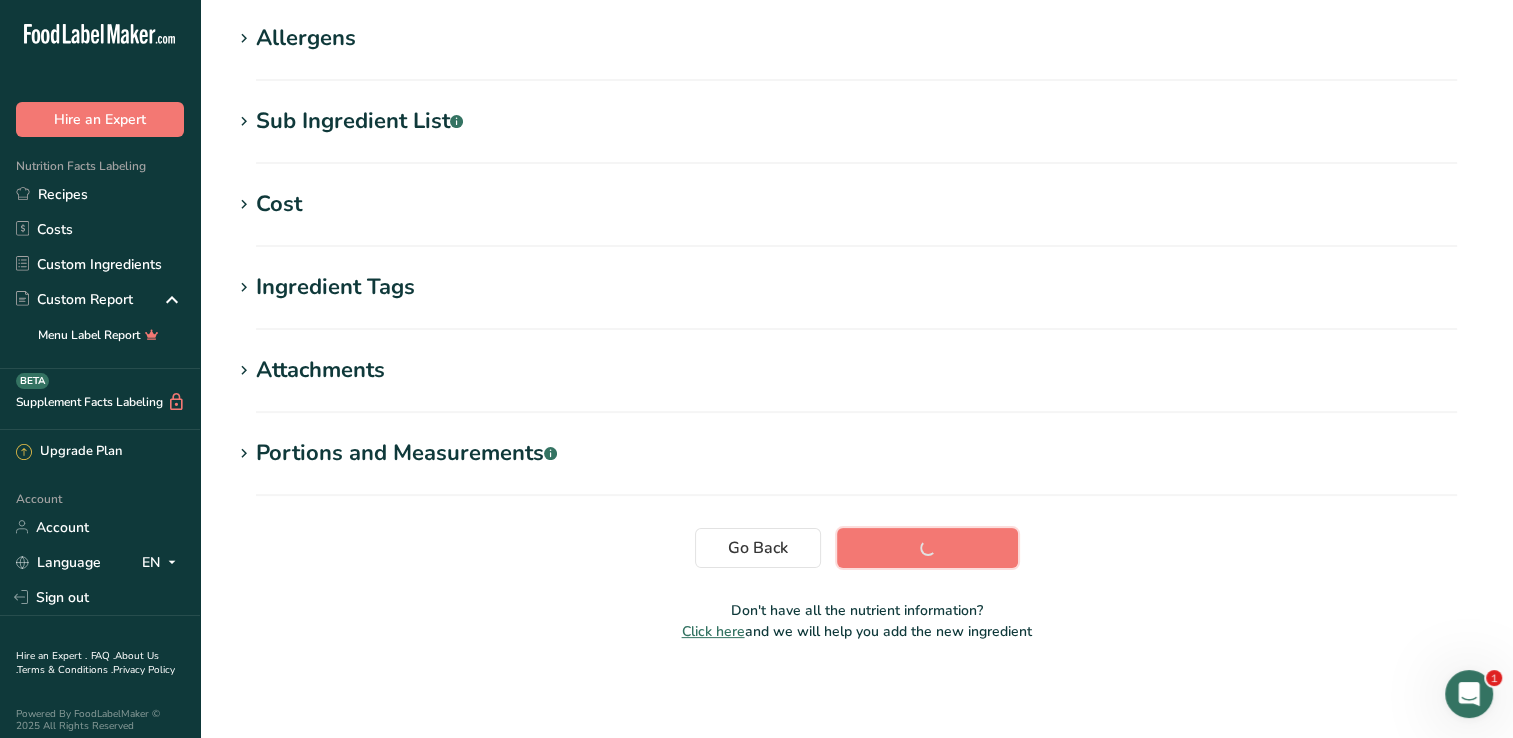 scroll, scrollTop: 320, scrollLeft: 0, axis: vertical 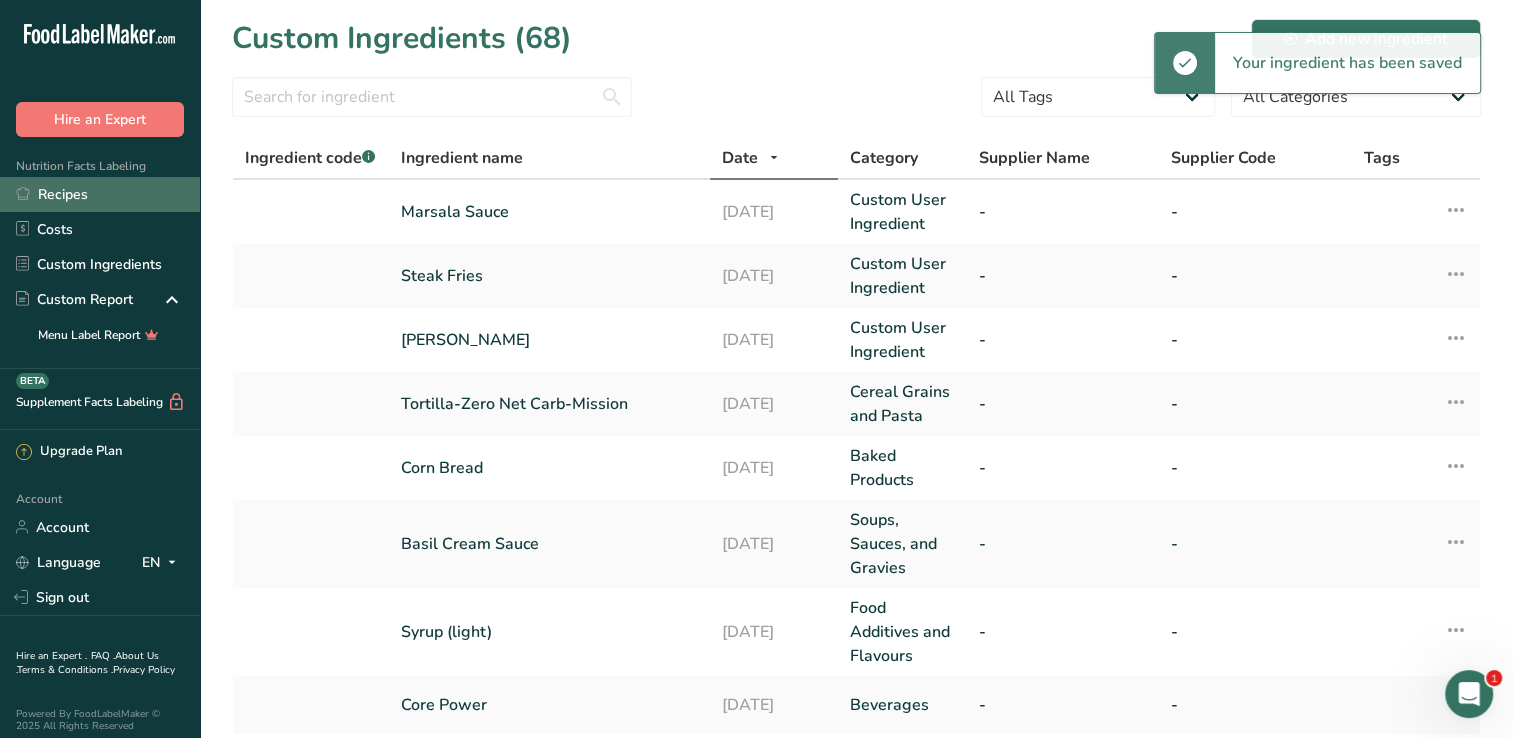click on "Recipes" at bounding box center (100, 194) 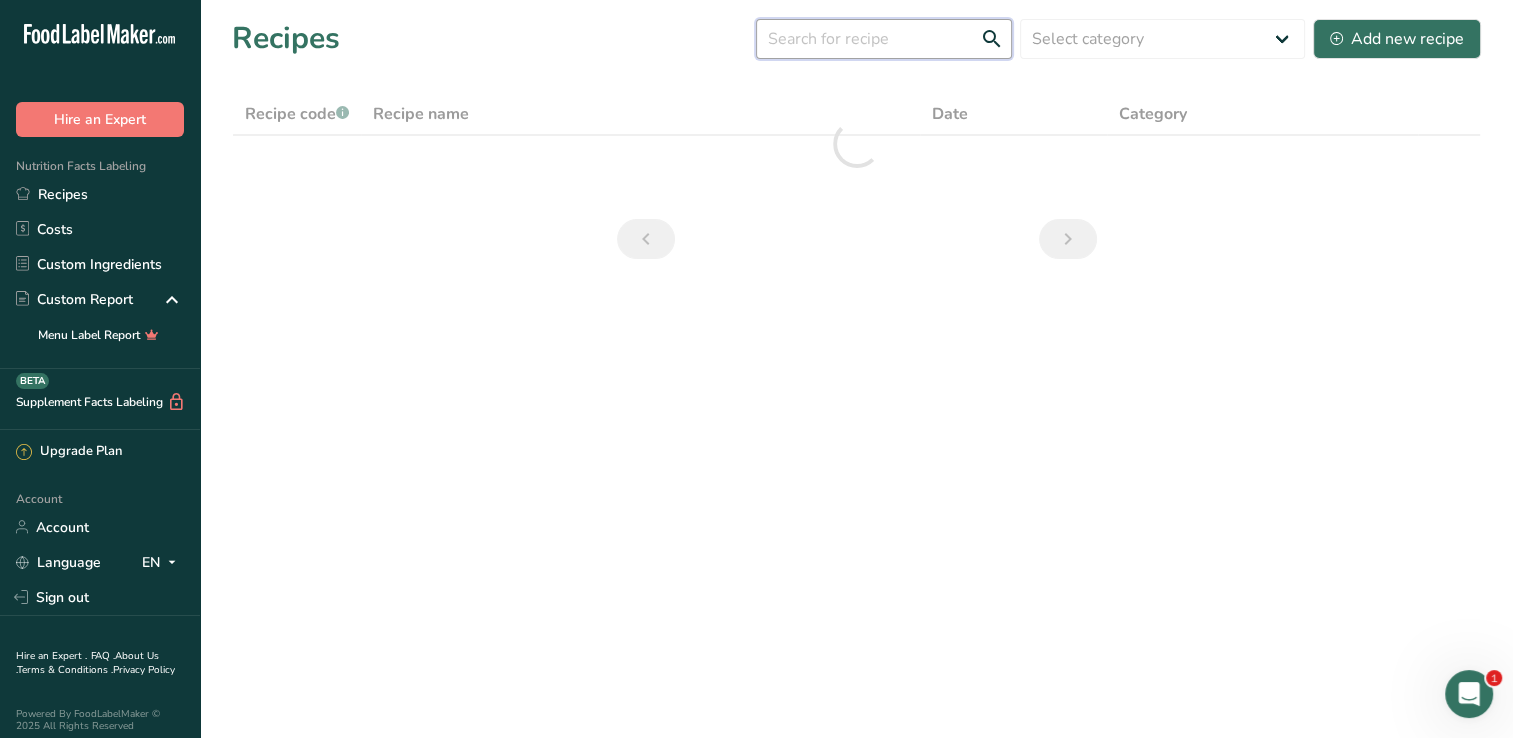 click at bounding box center (884, 39) 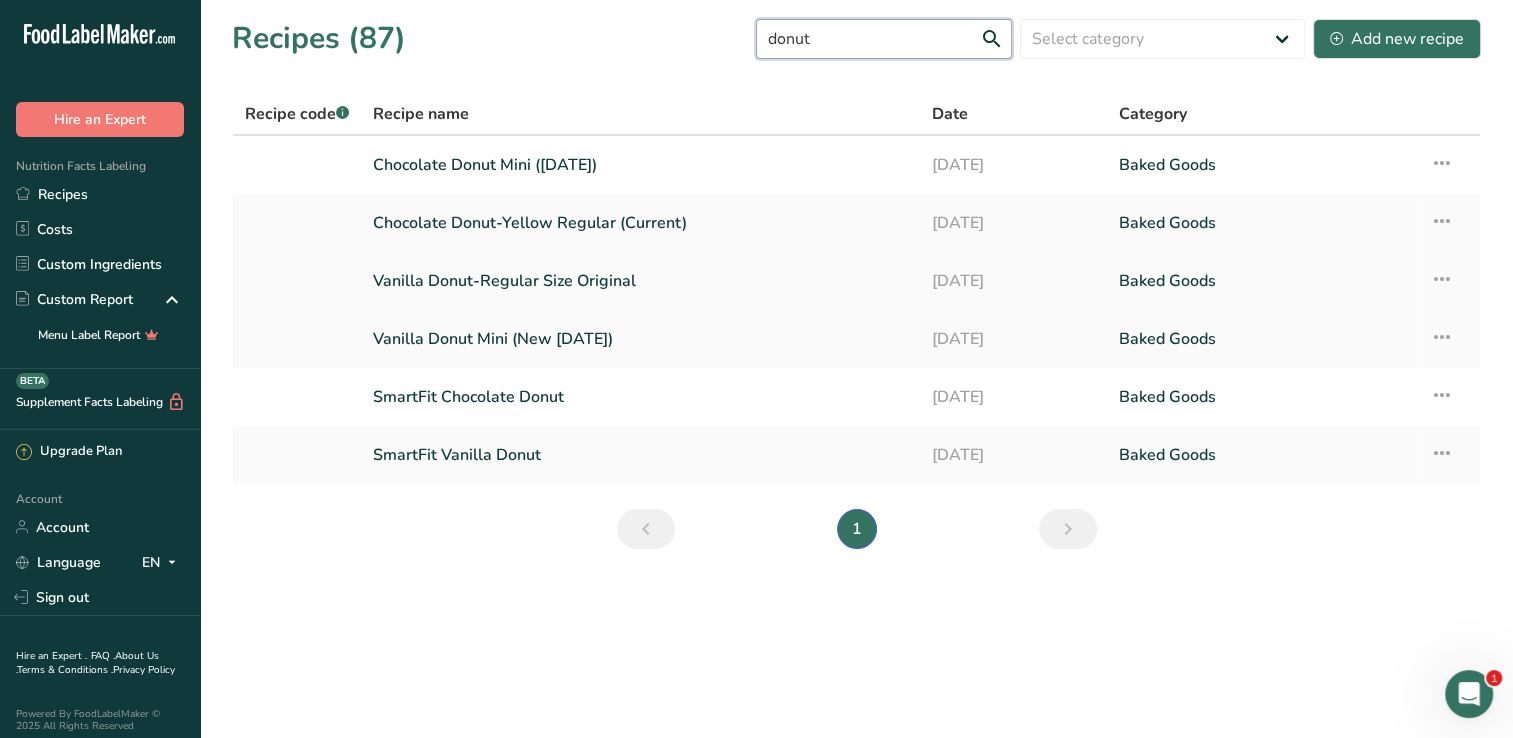 type on "donut" 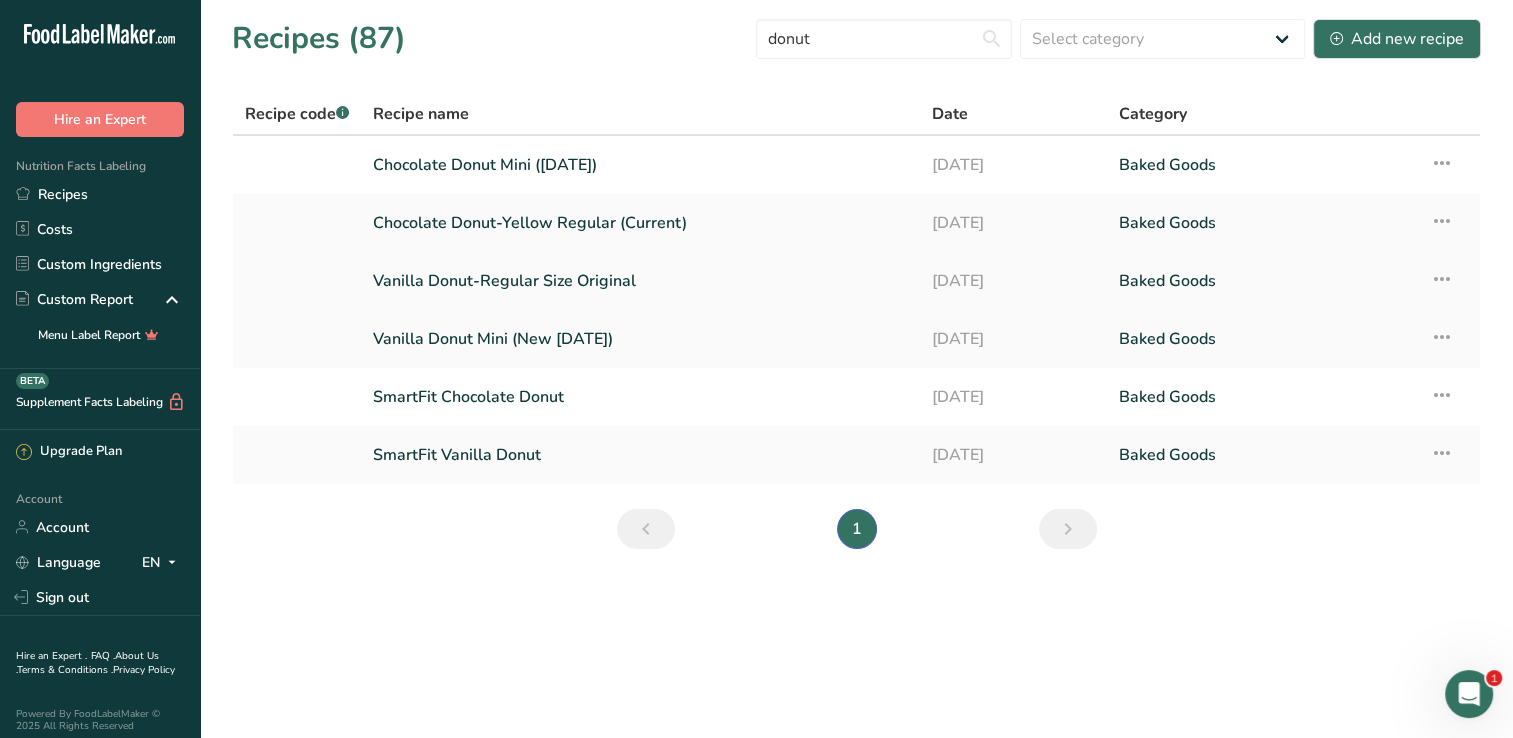 click on "Vanilla Donut-Regular Size Original" at bounding box center (640, 281) 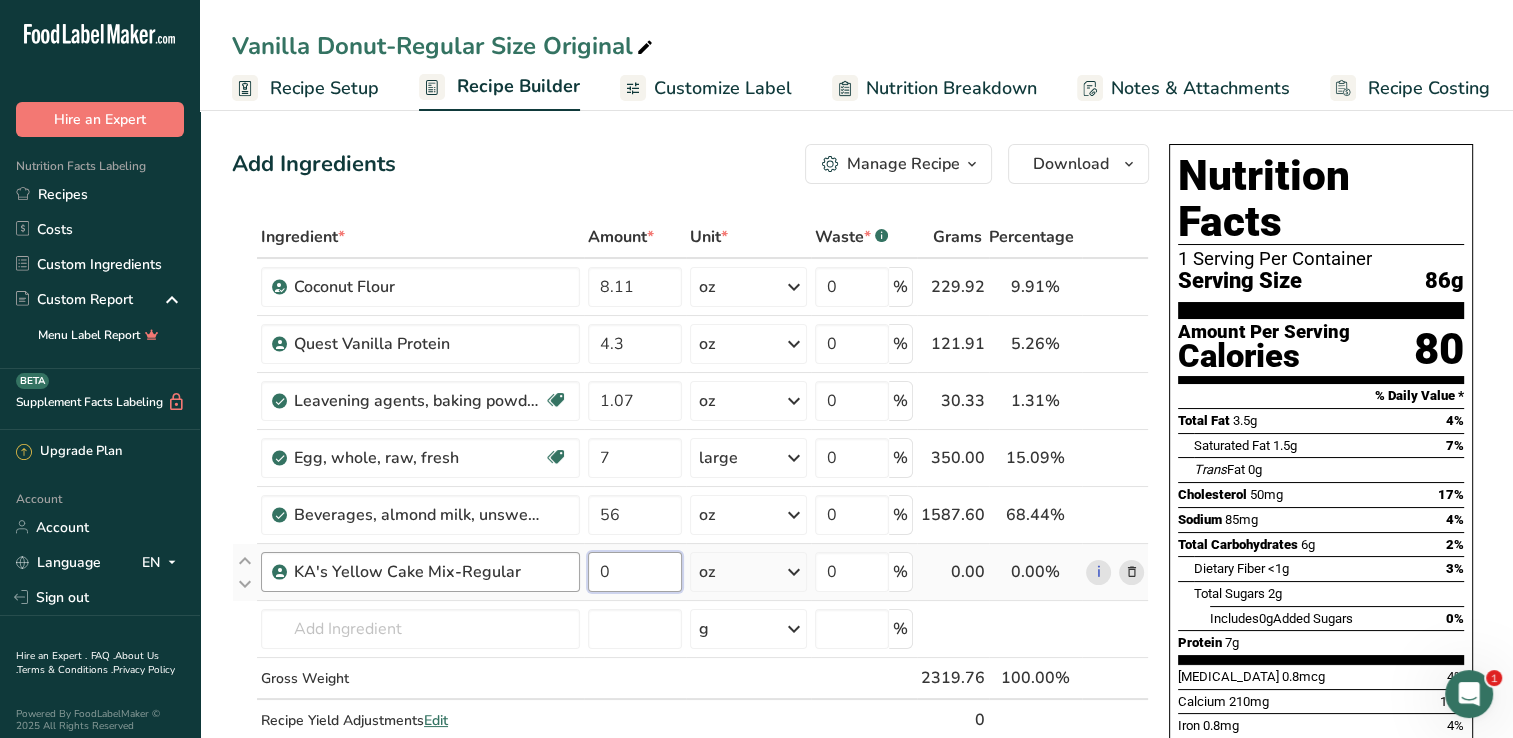 drag, startPoint x: 630, startPoint y: 574, endPoint x: 573, endPoint y: 573, distance: 57.00877 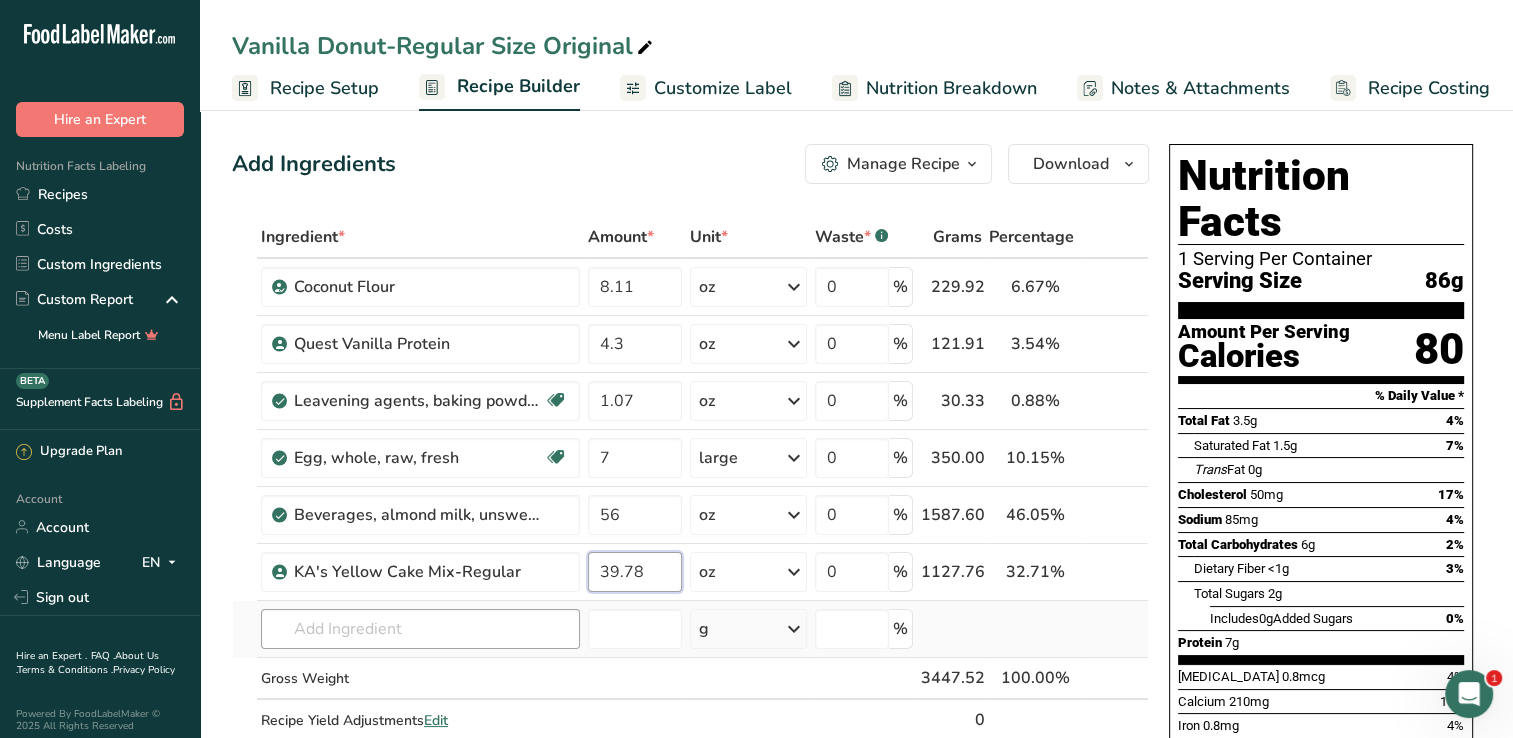 type on "39.78" 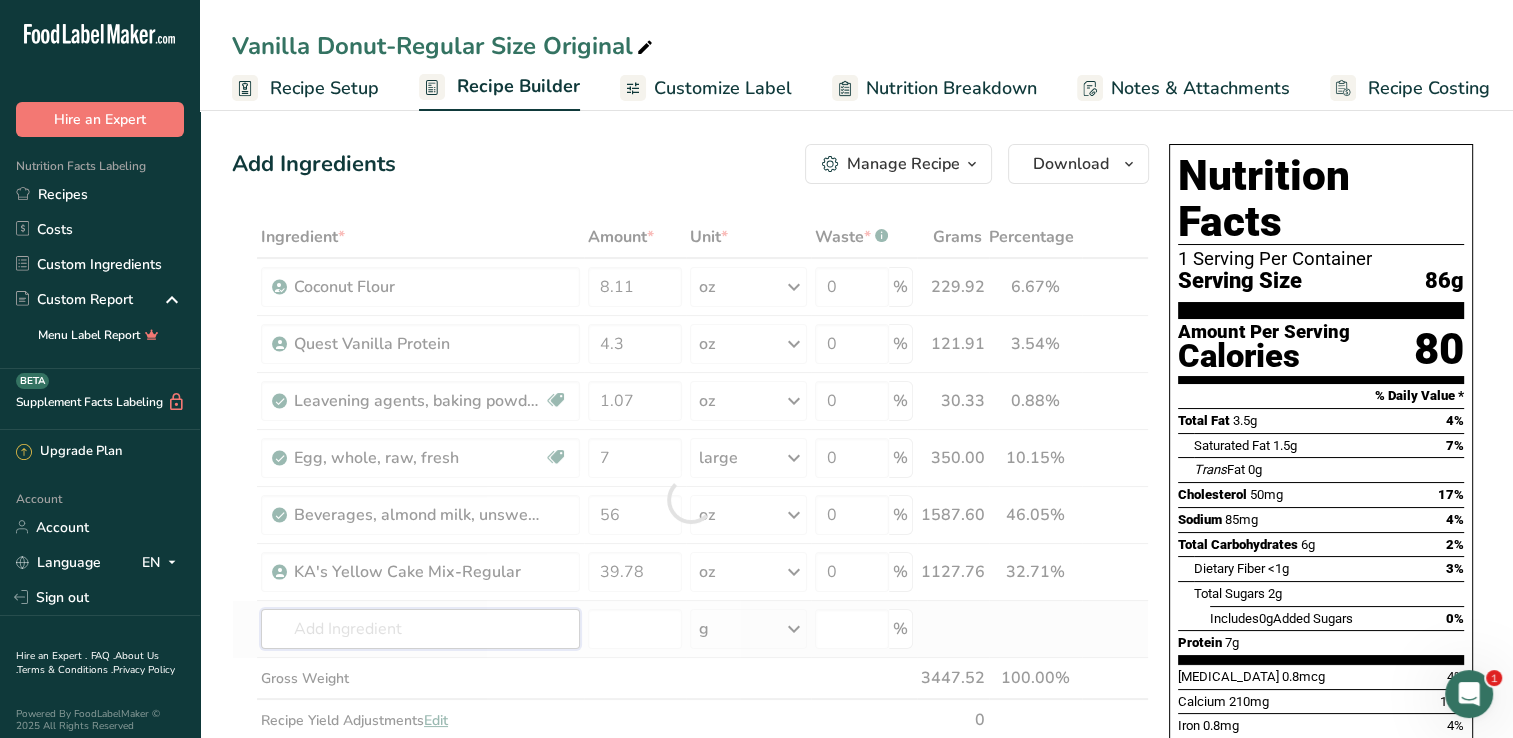 click on "Ingredient *
Amount *
Unit *
Waste *   .a-a{fill:#347362;}.b-a{fill:#fff;}          Grams
Percentage
Coconut Flour
8.11
oz
Weight Units
g
kg
mg
See more
Volume Units
l
Volume units require a density conversion. If you know your ingredient's density enter it below. Otherwise, click on "RIA" our AI Regulatory bot - she will be able to help you
lb/ft3
g/cm3
Confirm
mL
Volume units require a density conversion. If you know your ingredient's density enter it below. Otherwise, click on "RIA" our AI Regulatory bot - she will be able to help you
lb/ft3" at bounding box center [690, 499] 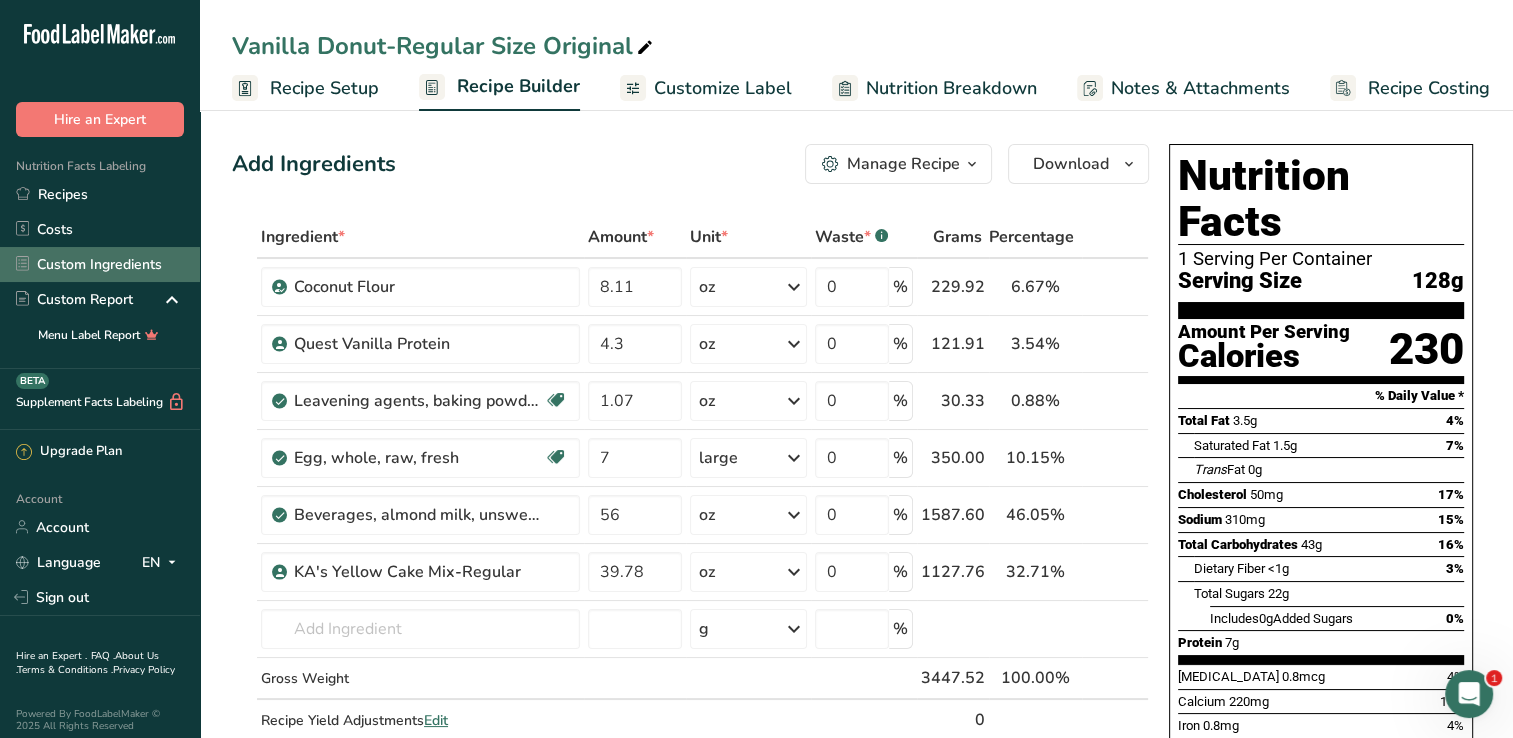 click on "Custom Ingredients" at bounding box center (100, 264) 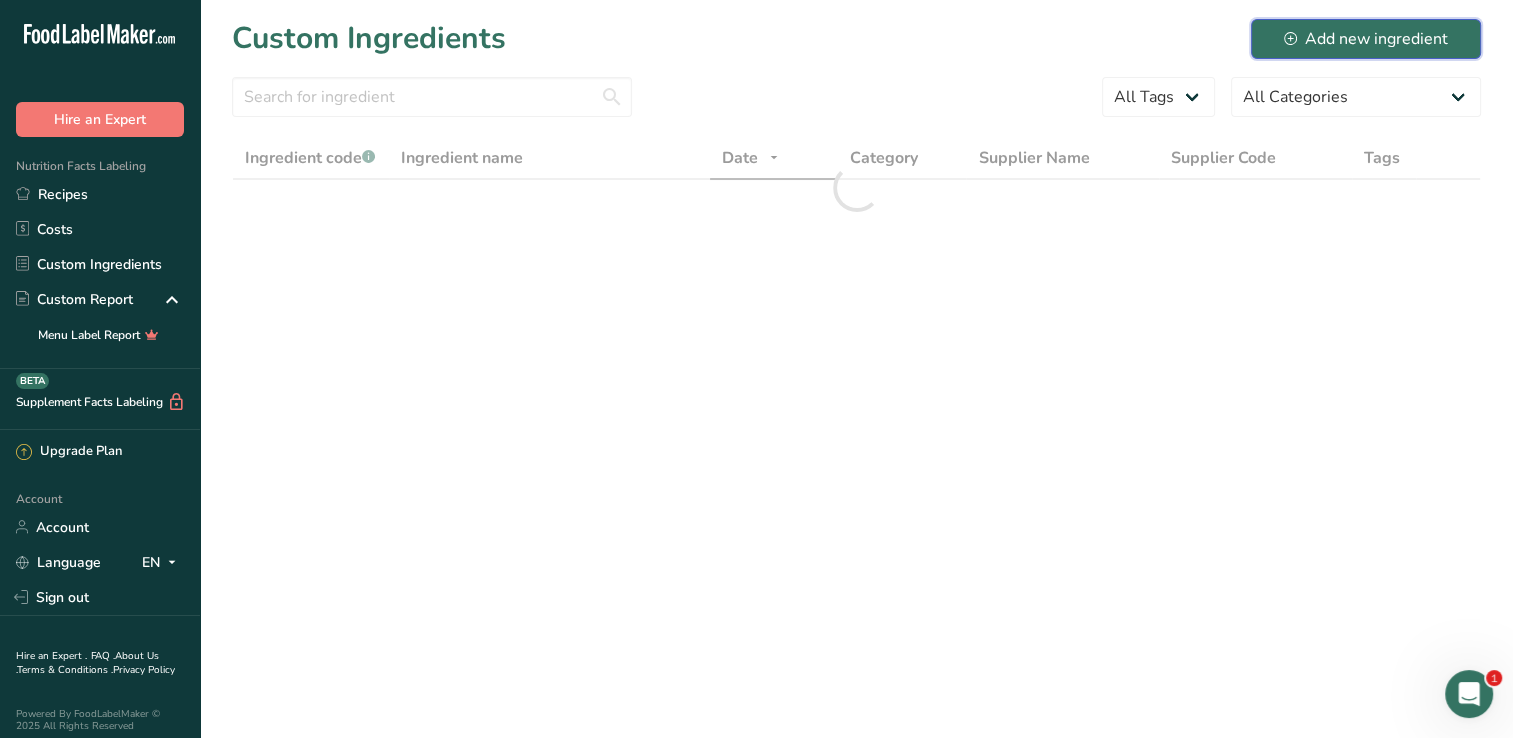 click on "Add new ingredient" at bounding box center [1366, 39] 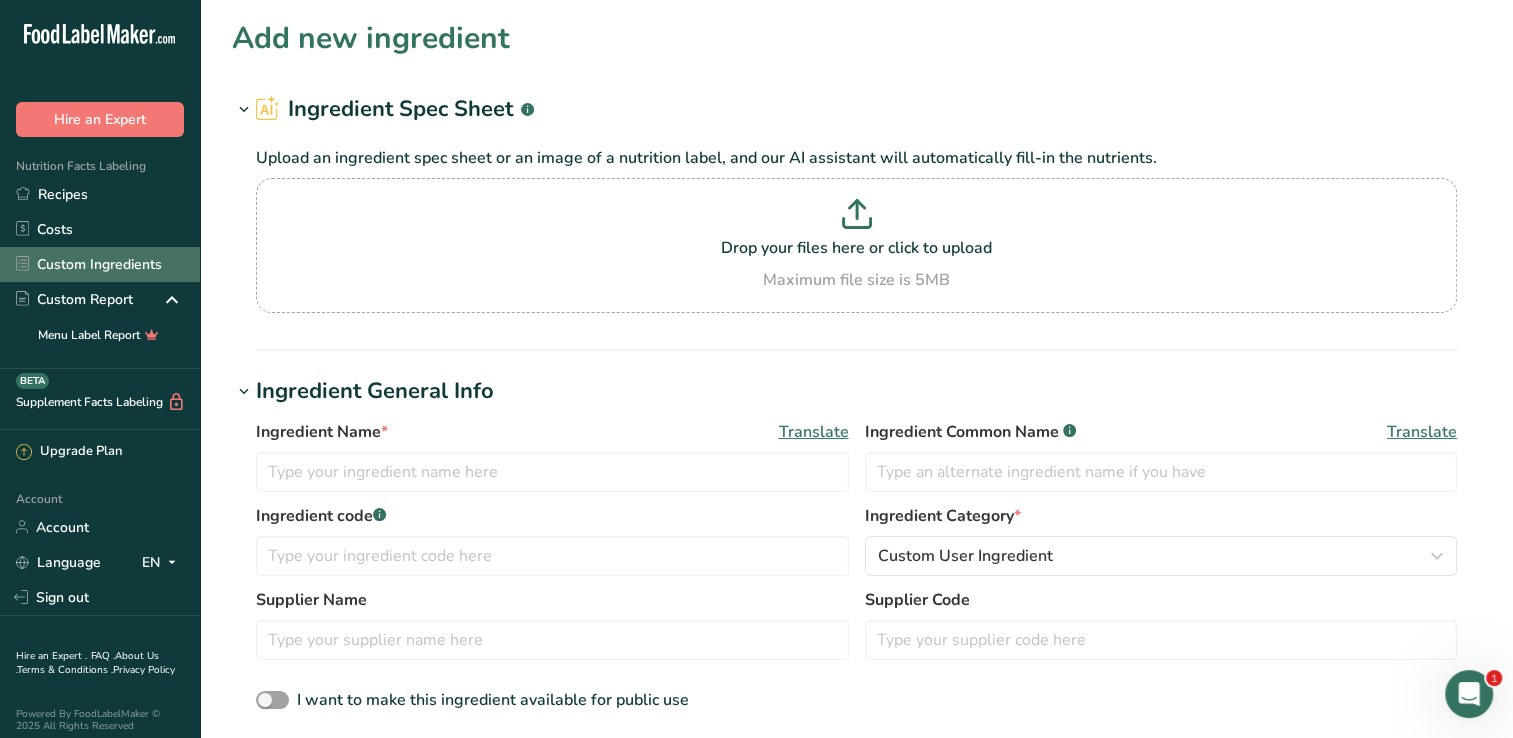 click on "Custom Ingredients" at bounding box center (100, 264) 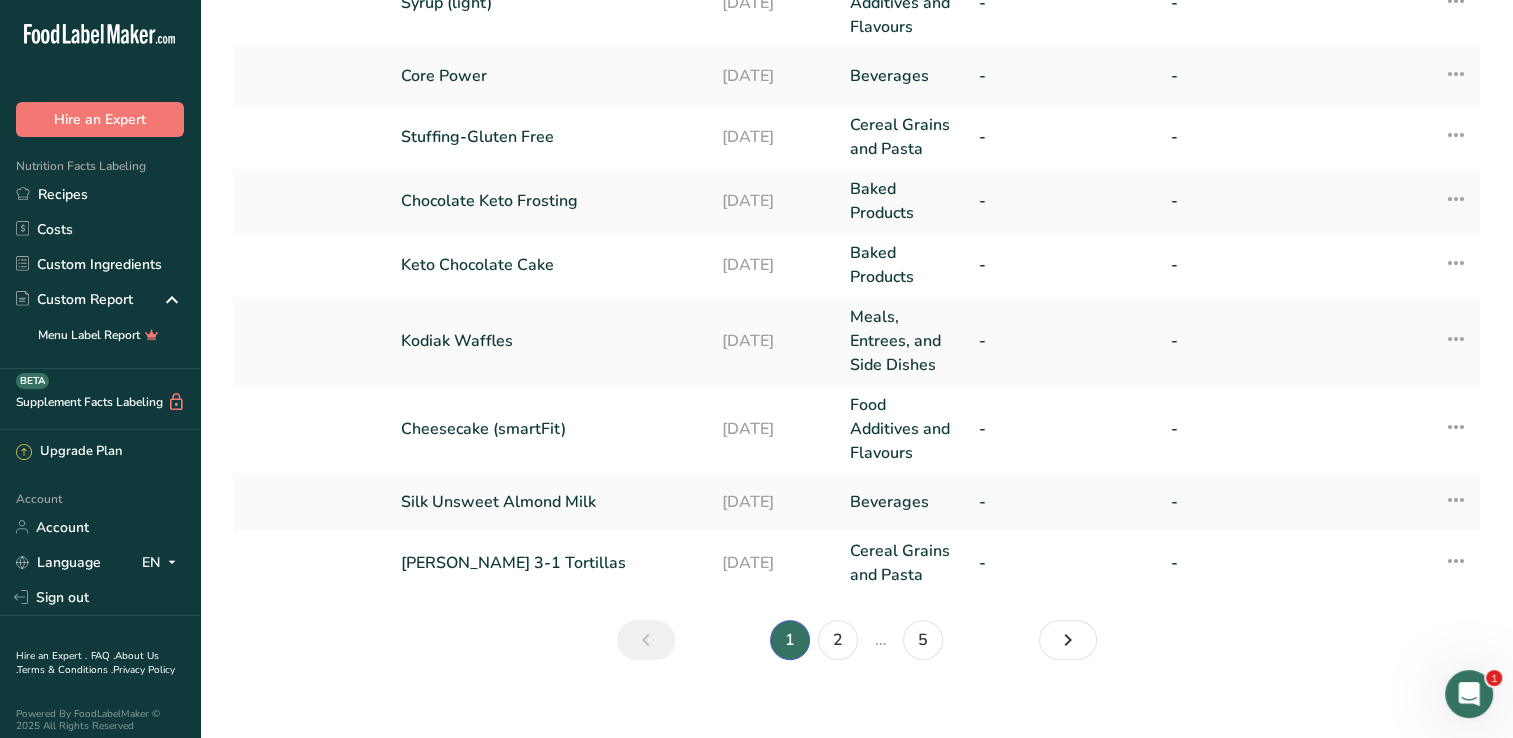 scroll, scrollTop: 645, scrollLeft: 0, axis: vertical 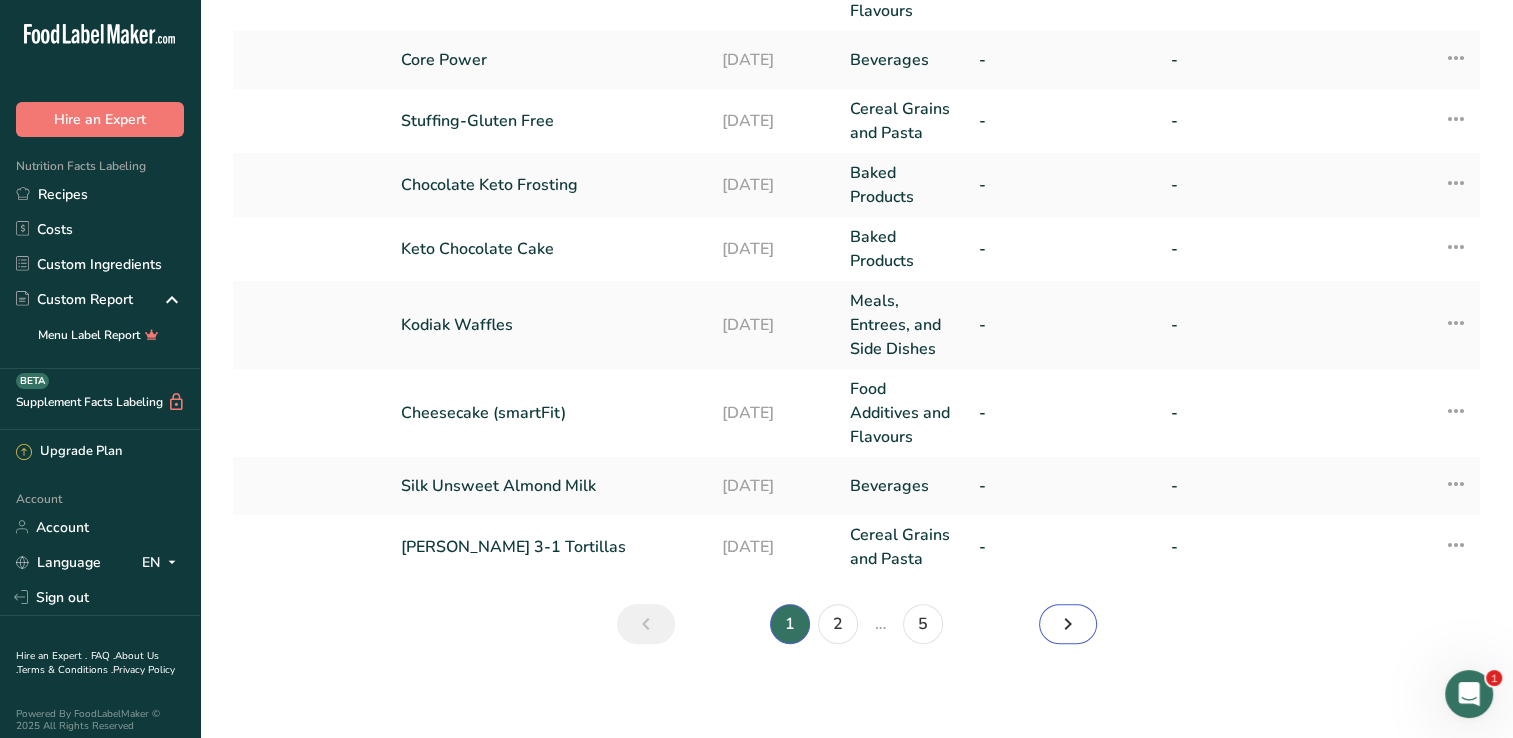 click at bounding box center (1068, 624) 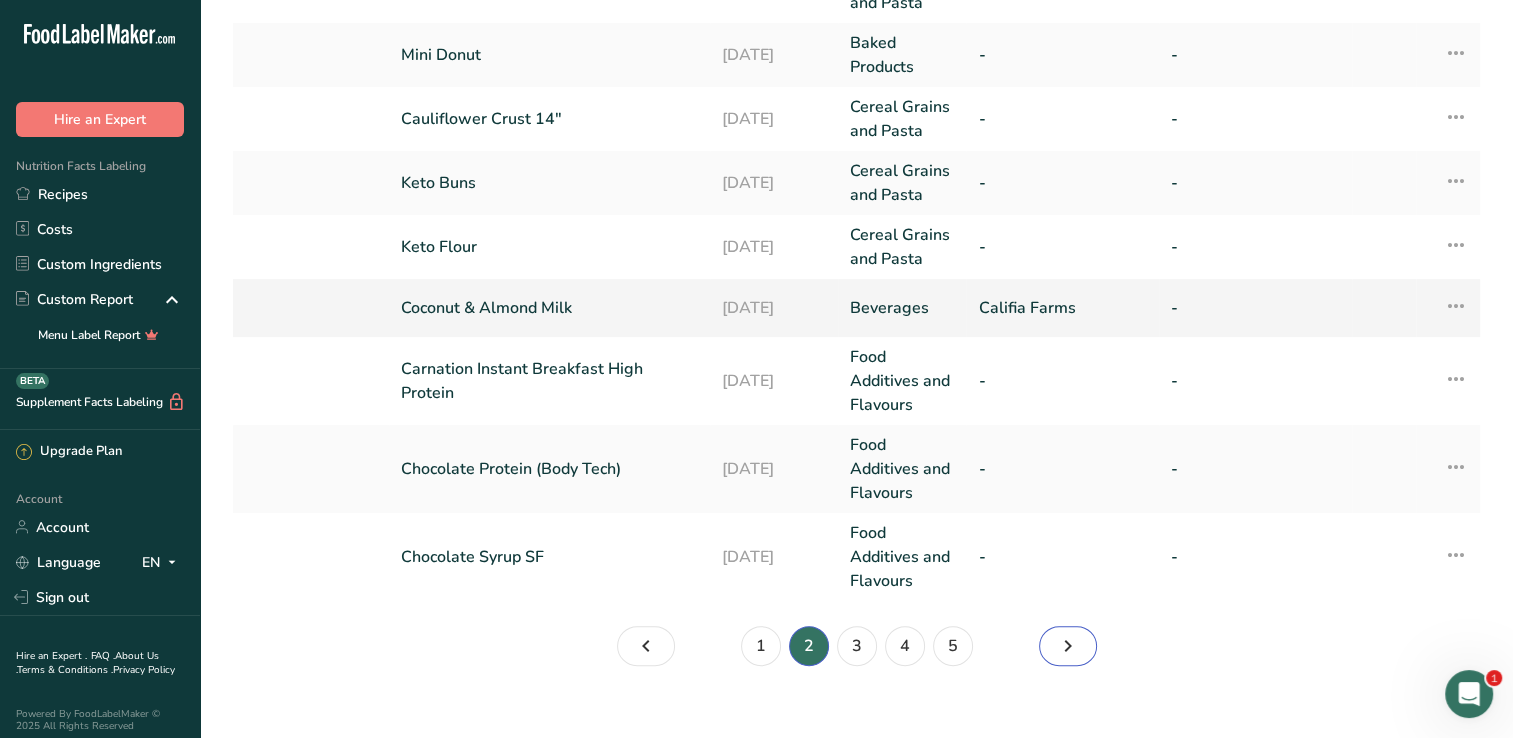 scroll, scrollTop: 700, scrollLeft: 0, axis: vertical 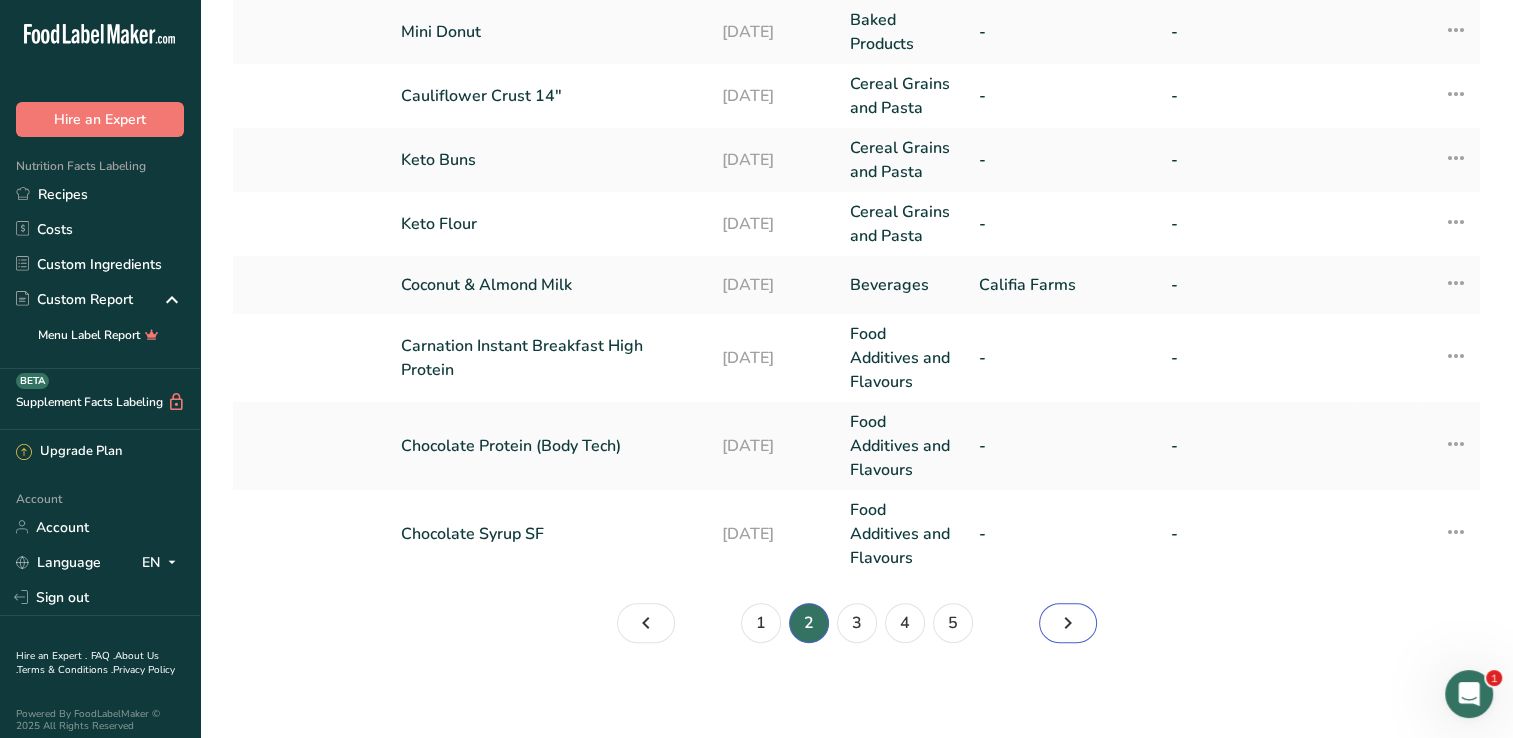 click at bounding box center (1068, 623) 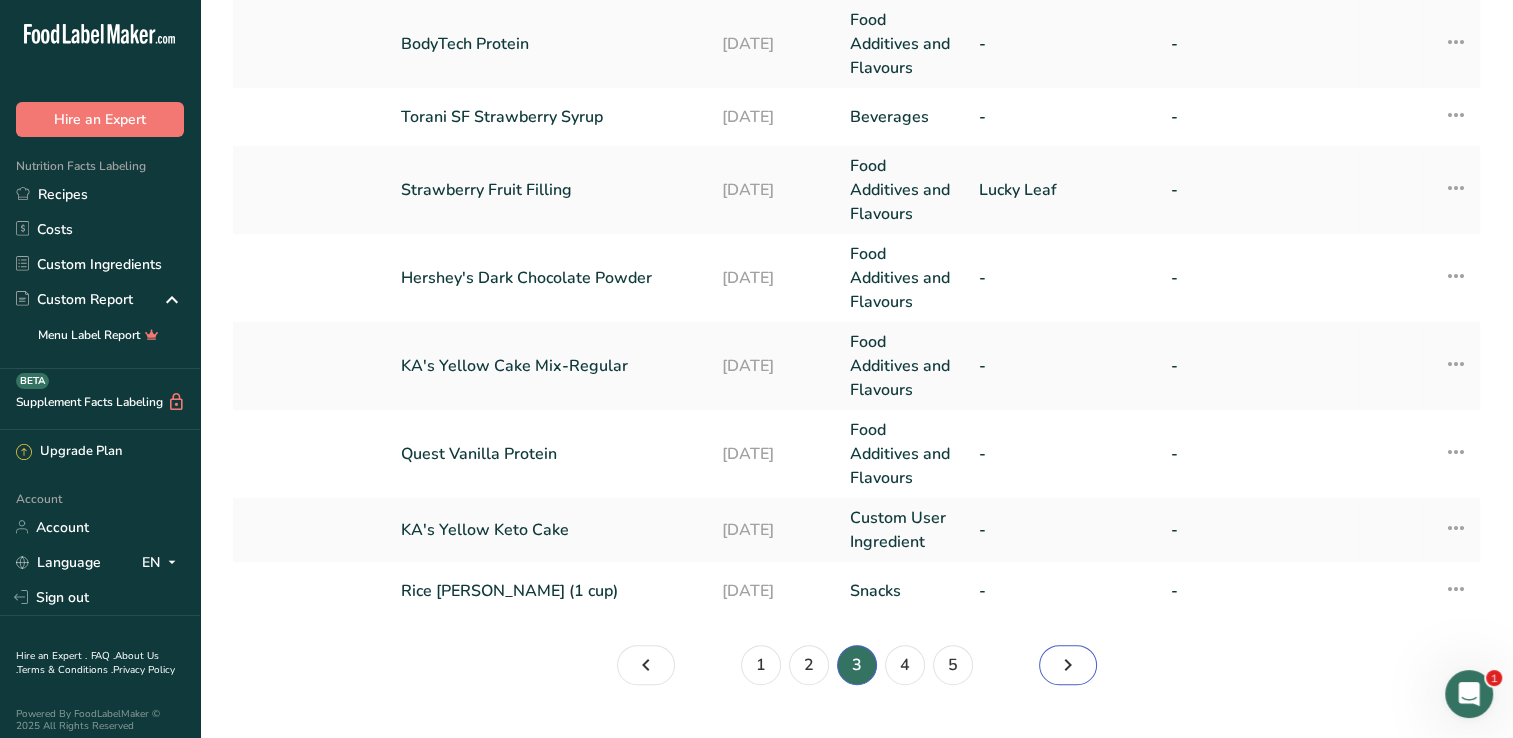 scroll, scrollTop: 808, scrollLeft: 0, axis: vertical 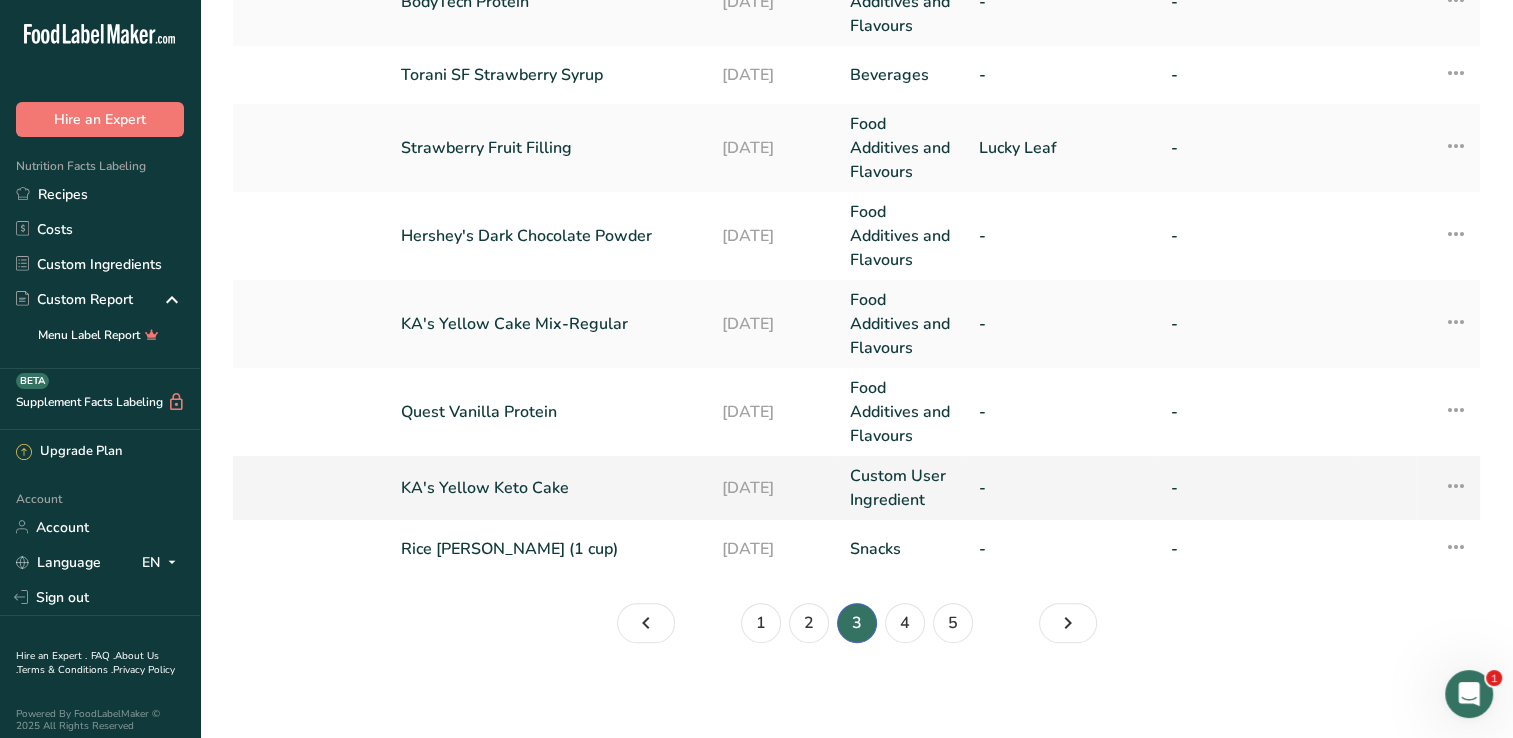 click on "KA's Yellow Keto Cake" at bounding box center (549, 488) 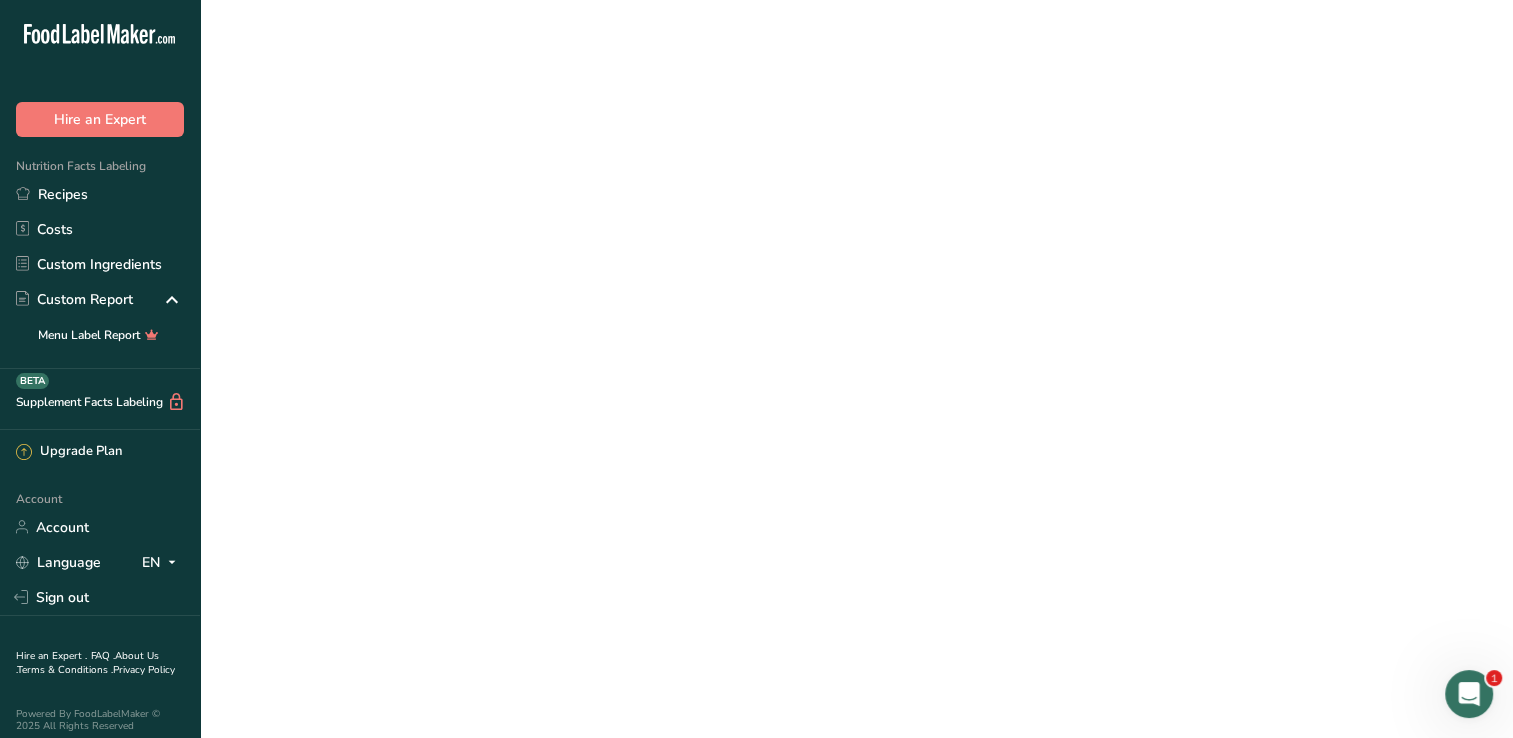 scroll, scrollTop: 0, scrollLeft: 0, axis: both 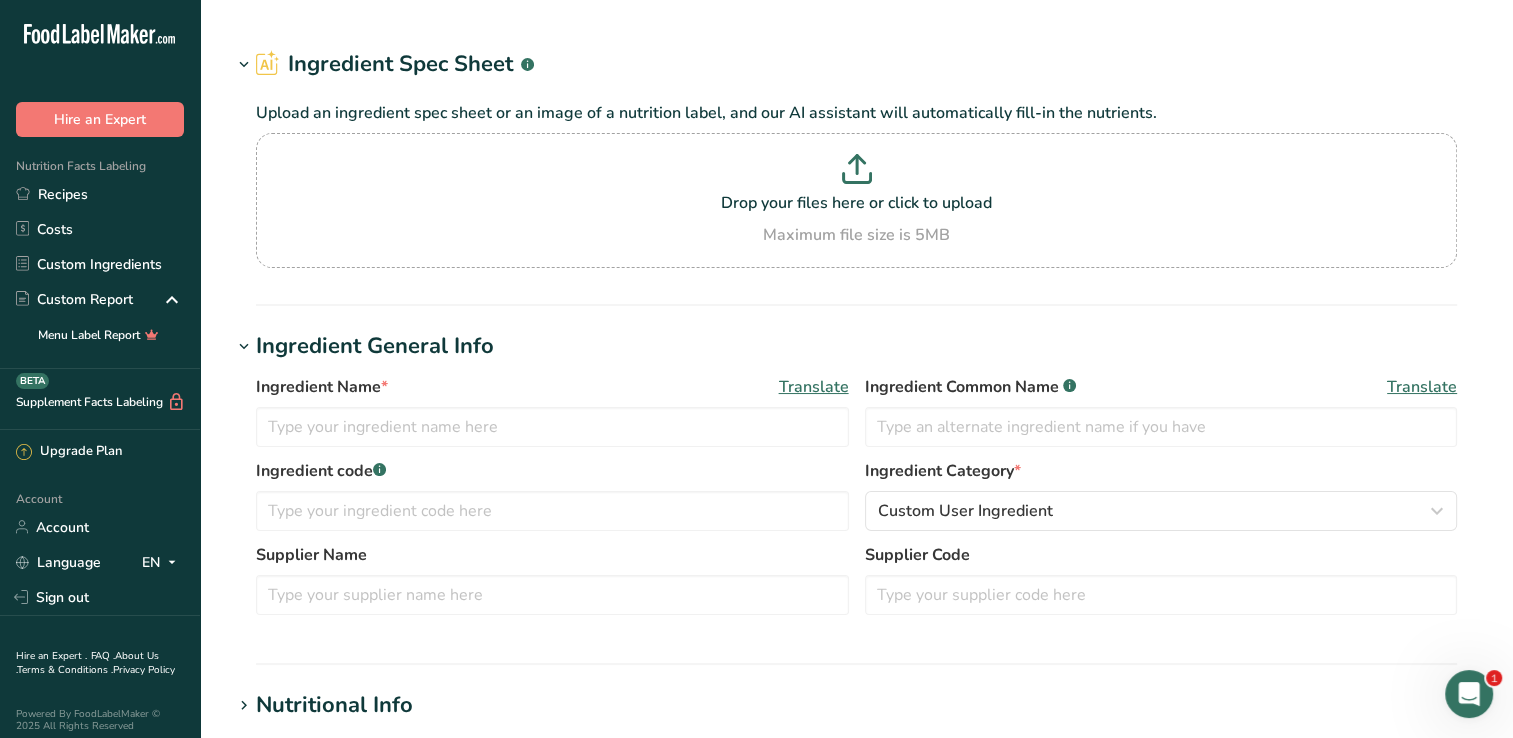 type on "KA's Yellow Keto Cake" 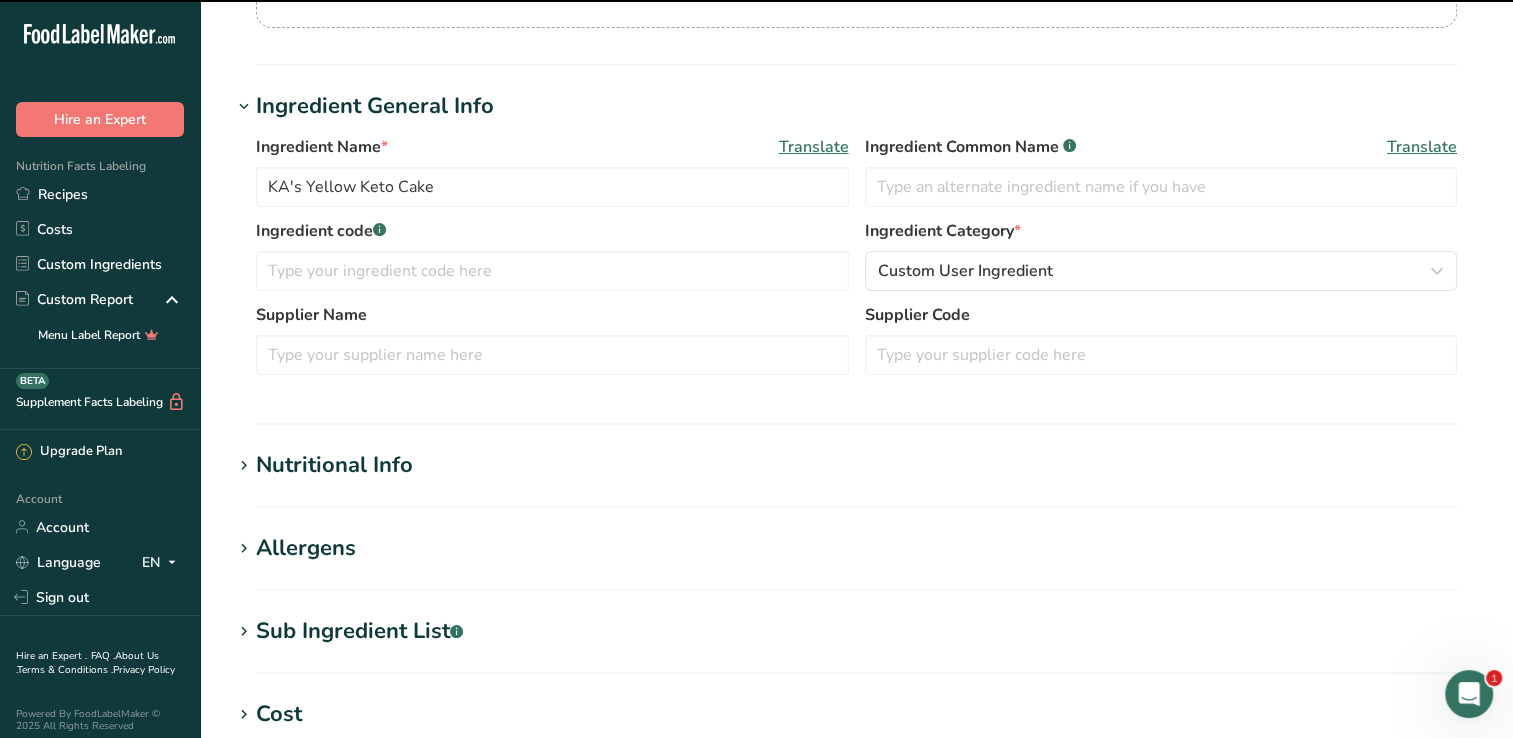 scroll, scrollTop: 300, scrollLeft: 0, axis: vertical 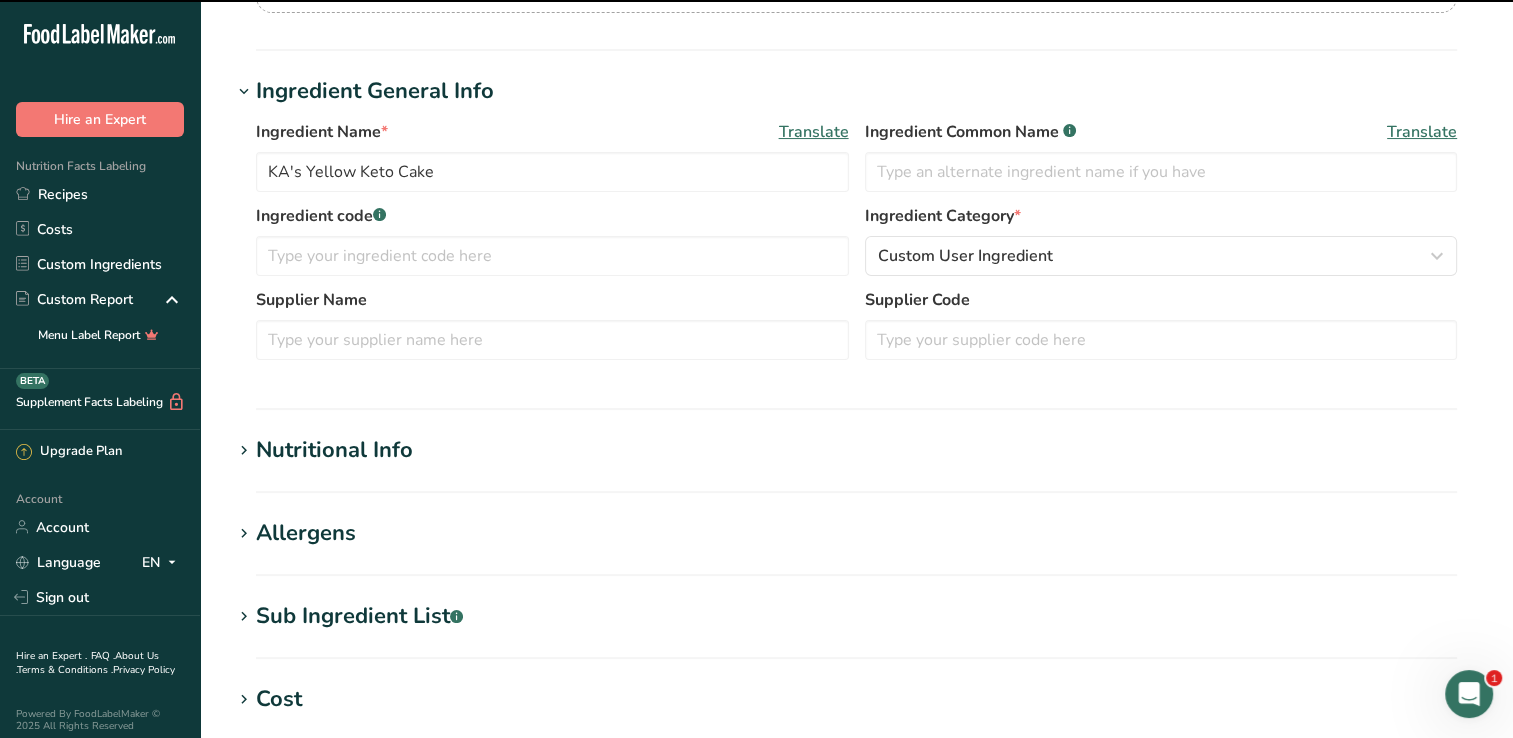 click on "Nutritional Info" at bounding box center [334, 450] 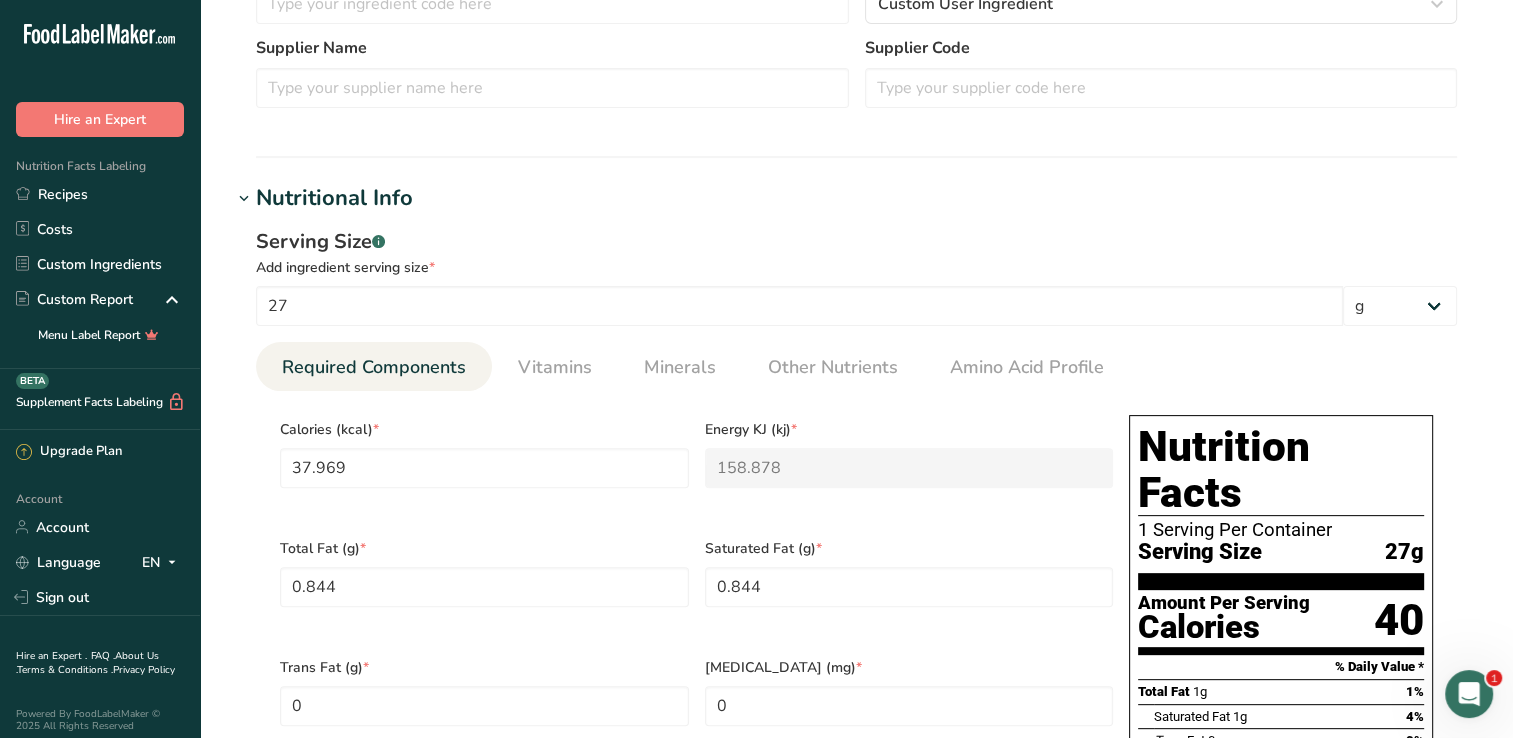 scroll, scrollTop: 600, scrollLeft: 0, axis: vertical 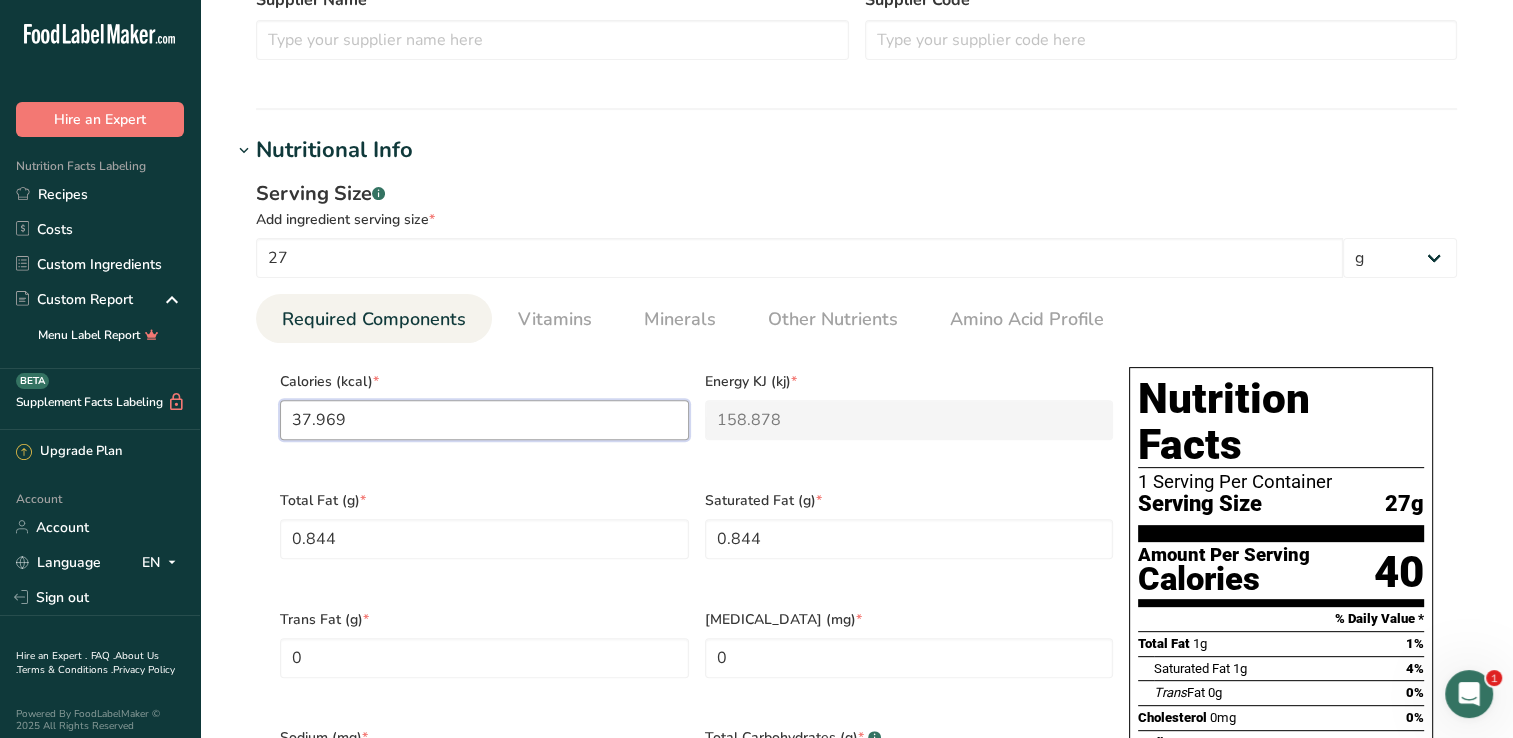 drag, startPoint x: 356, startPoint y: 417, endPoint x: 244, endPoint y: 420, distance: 112.04017 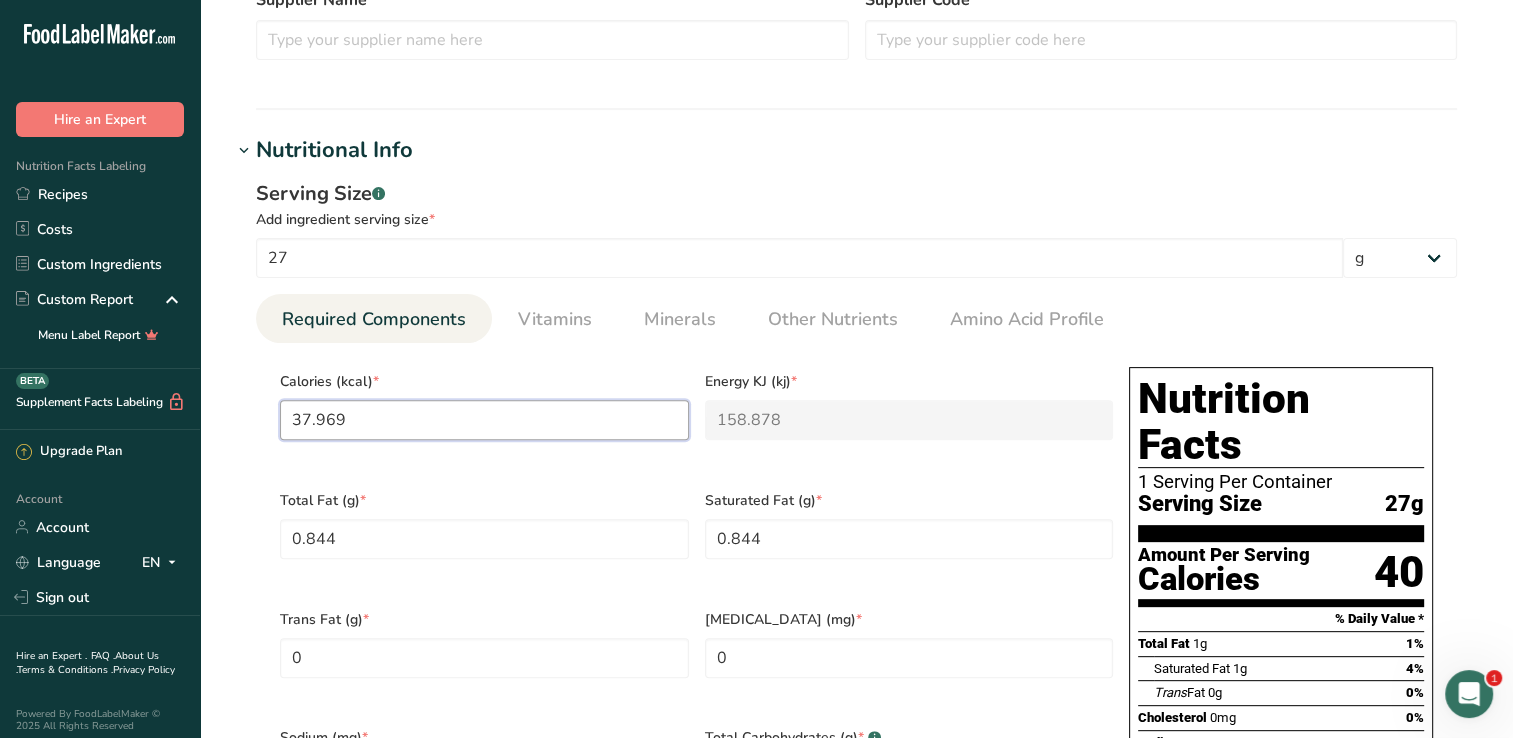 click on "Serving Size
.a-a{fill:#347362;}.b-a{fill:#fff;}
Add ingredient serving size *   27
g
kg
mg
mcg
lb
oz
l
mL
fl oz
tbsp
tsp
cup
qt
gallon
Required Components Vitamins Minerals Other Nutrients Amino Acid Profile
Calories
(kcal) *     37.969
Energy KJ
(kj) *     158.878
Total Fat
(g) *     0.844 *     0.844 *     0 *     0 *     227.813 *" at bounding box center (856, 633) 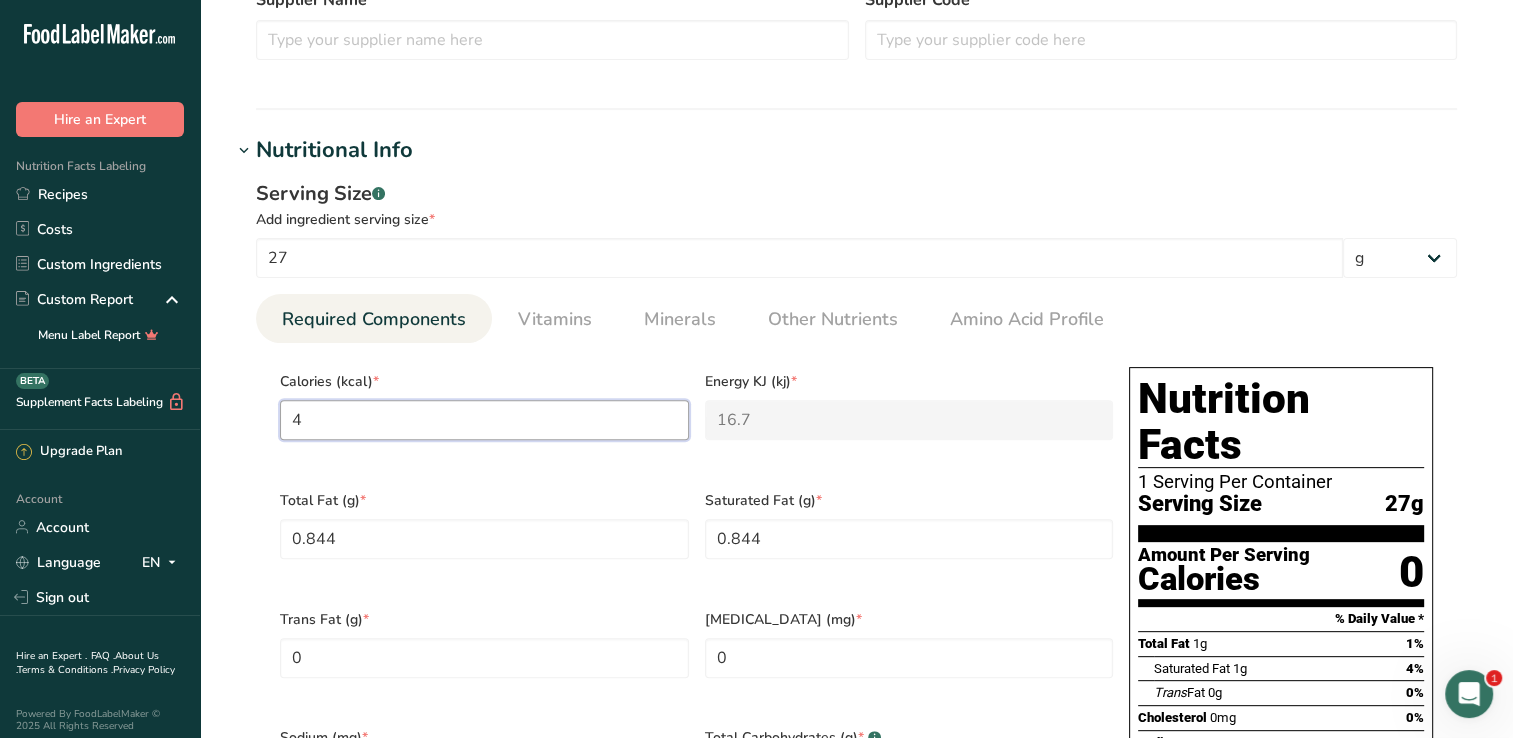 type on "45" 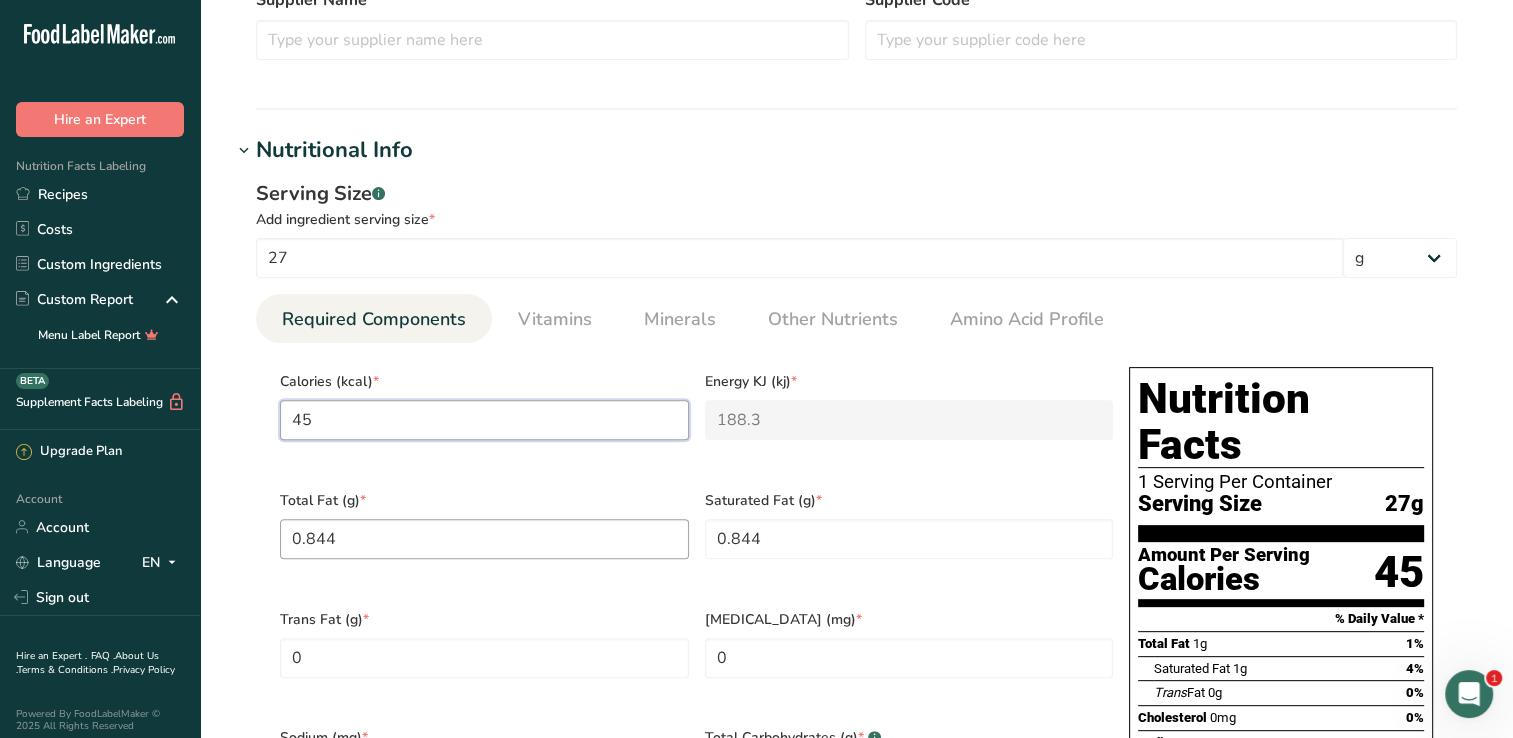 type on "45" 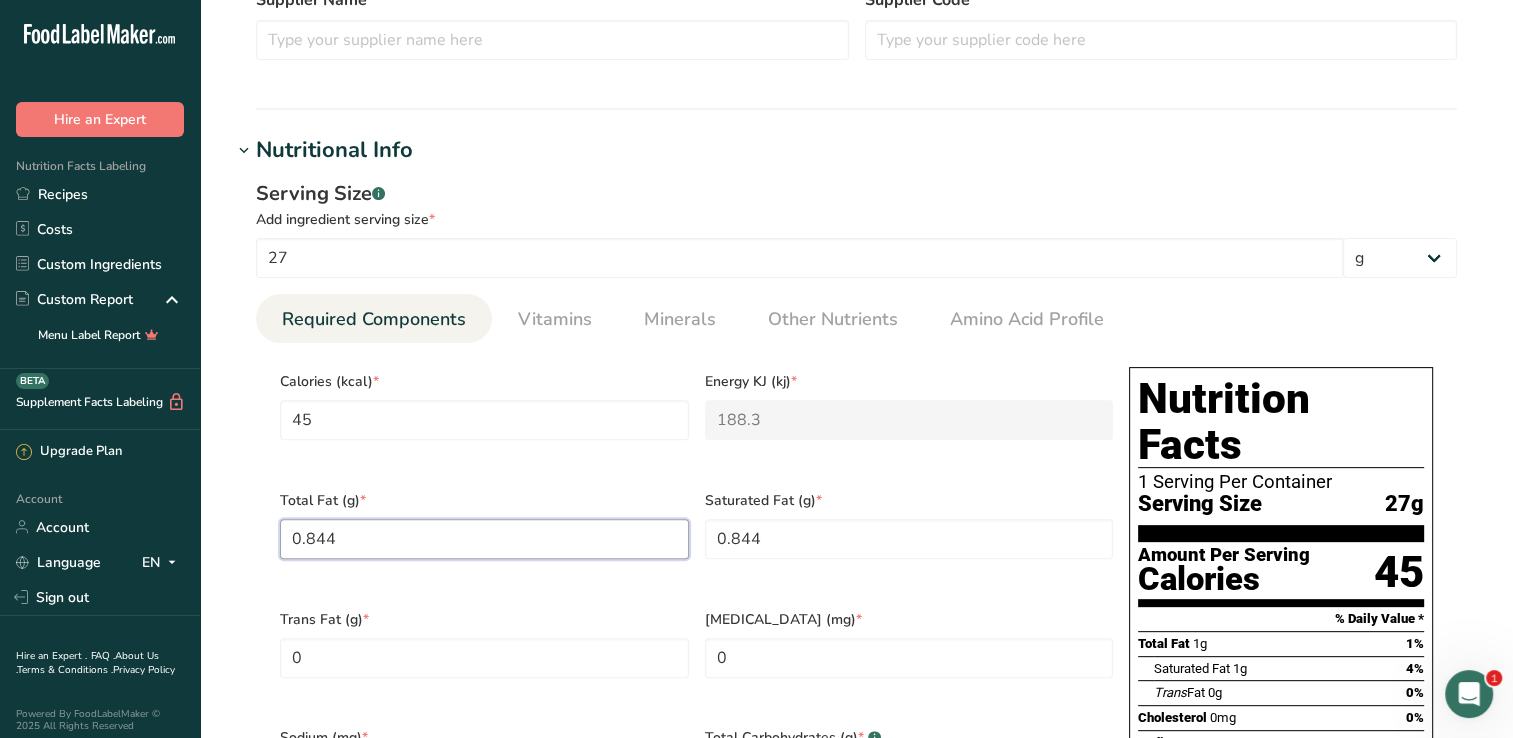 click on "0.844" at bounding box center (484, 539) 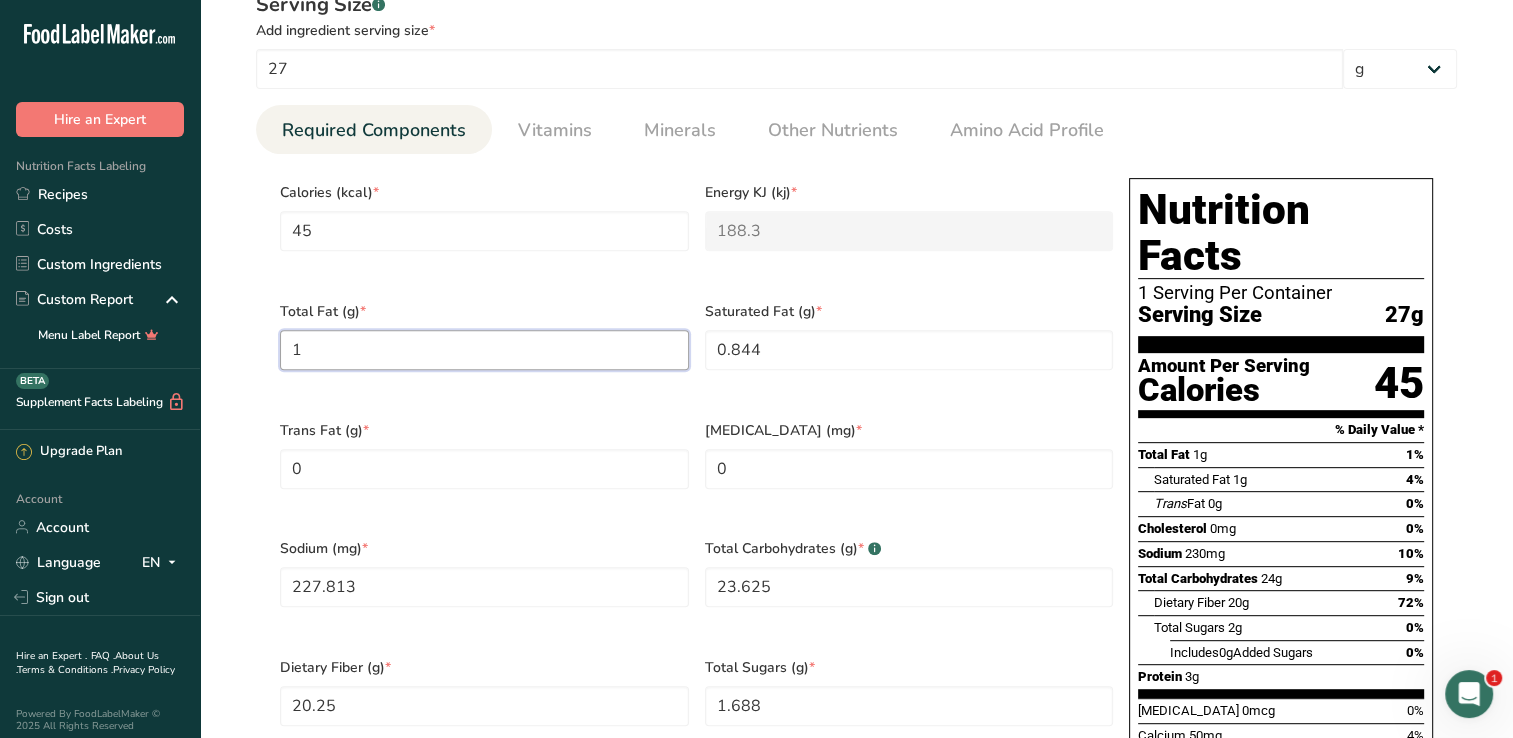 scroll, scrollTop: 800, scrollLeft: 0, axis: vertical 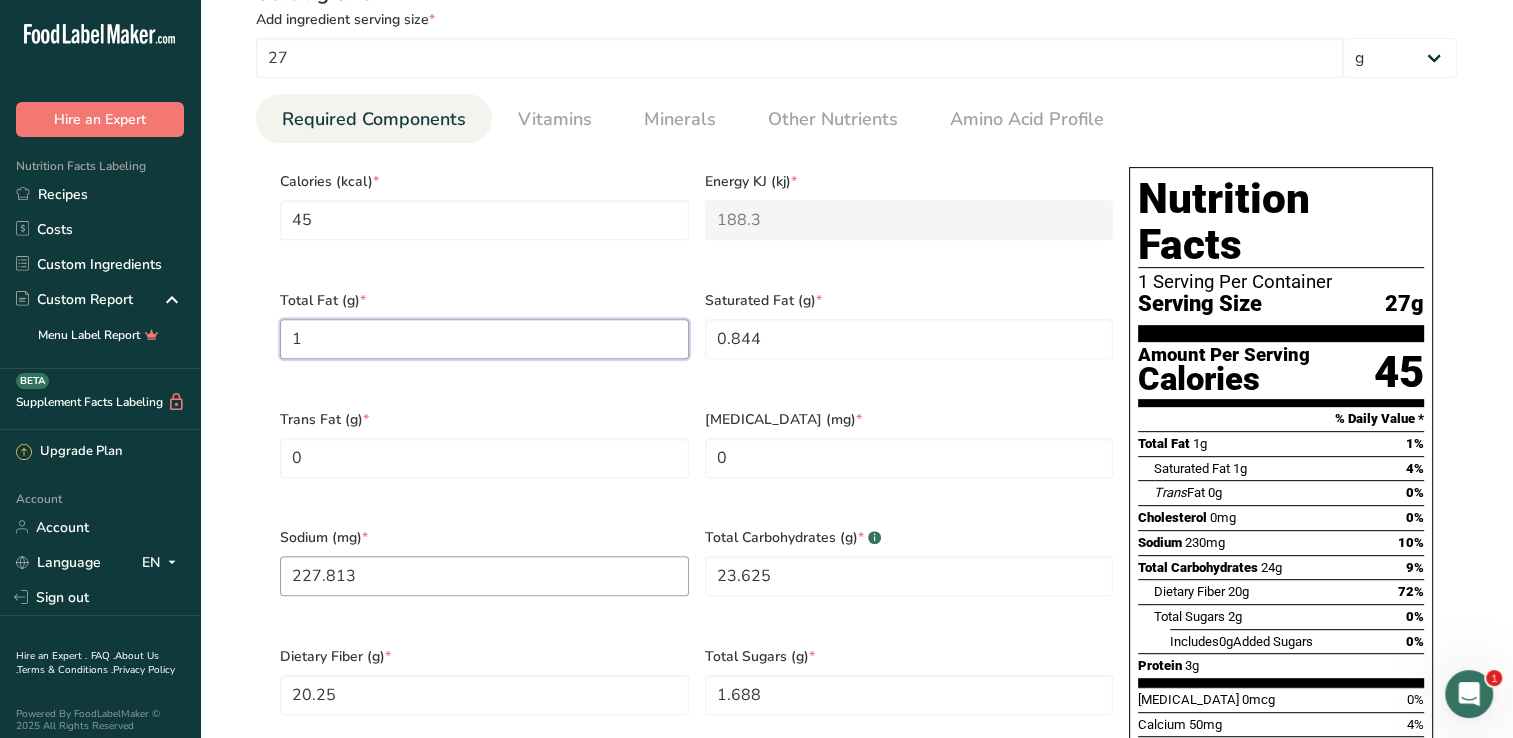 type on "1" 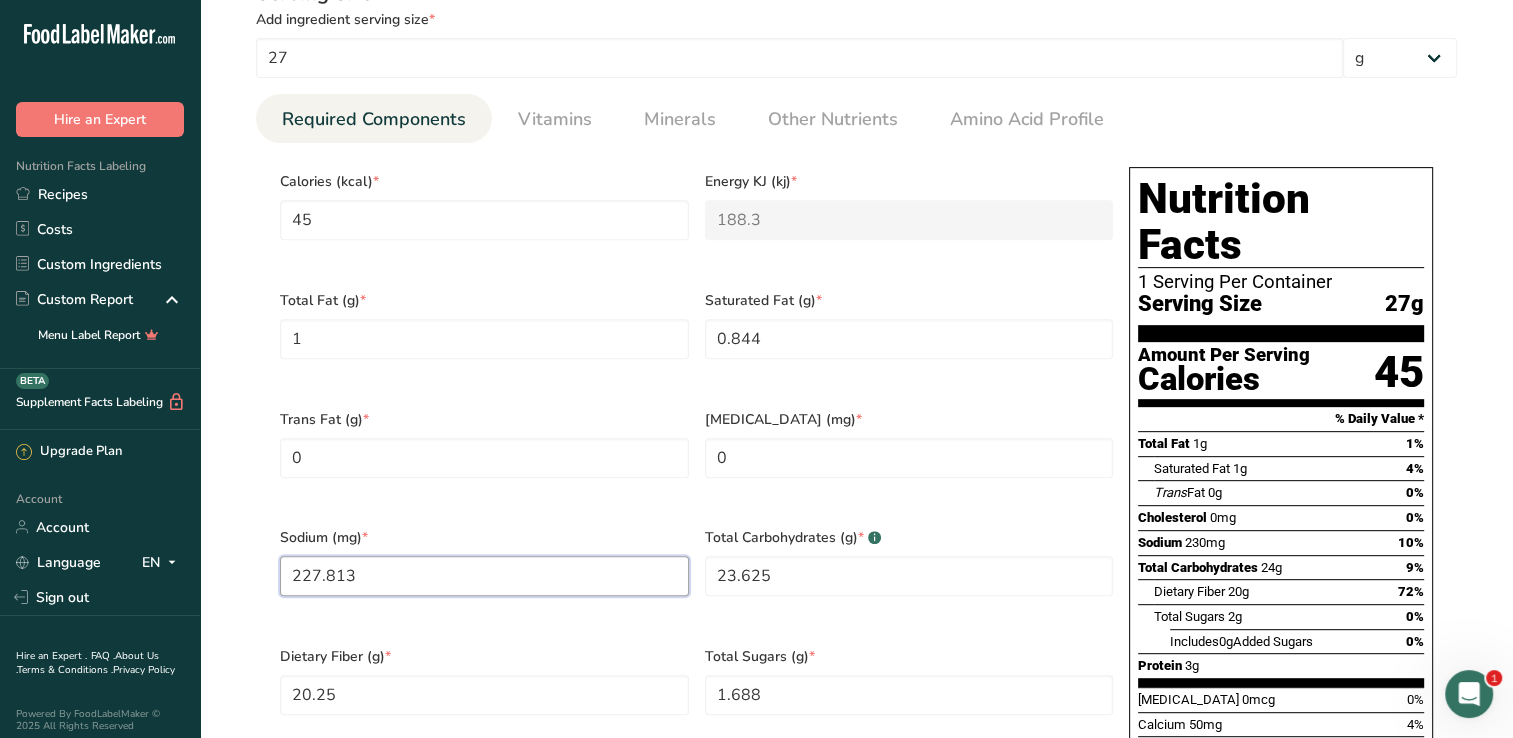 drag, startPoint x: 444, startPoint y: 564, endPoint x: 260, endPoint y: 554, distance: 184.27155 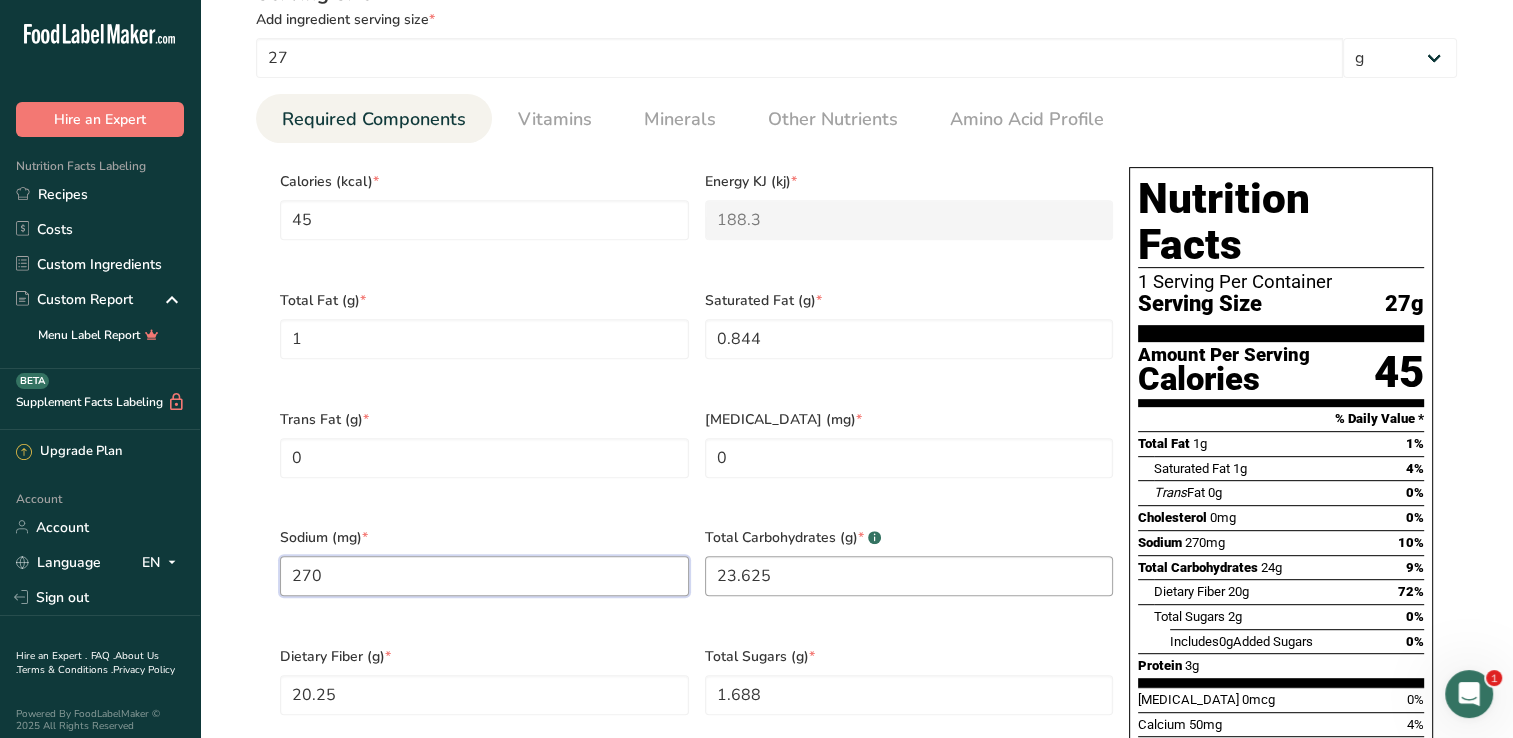 type on "270" 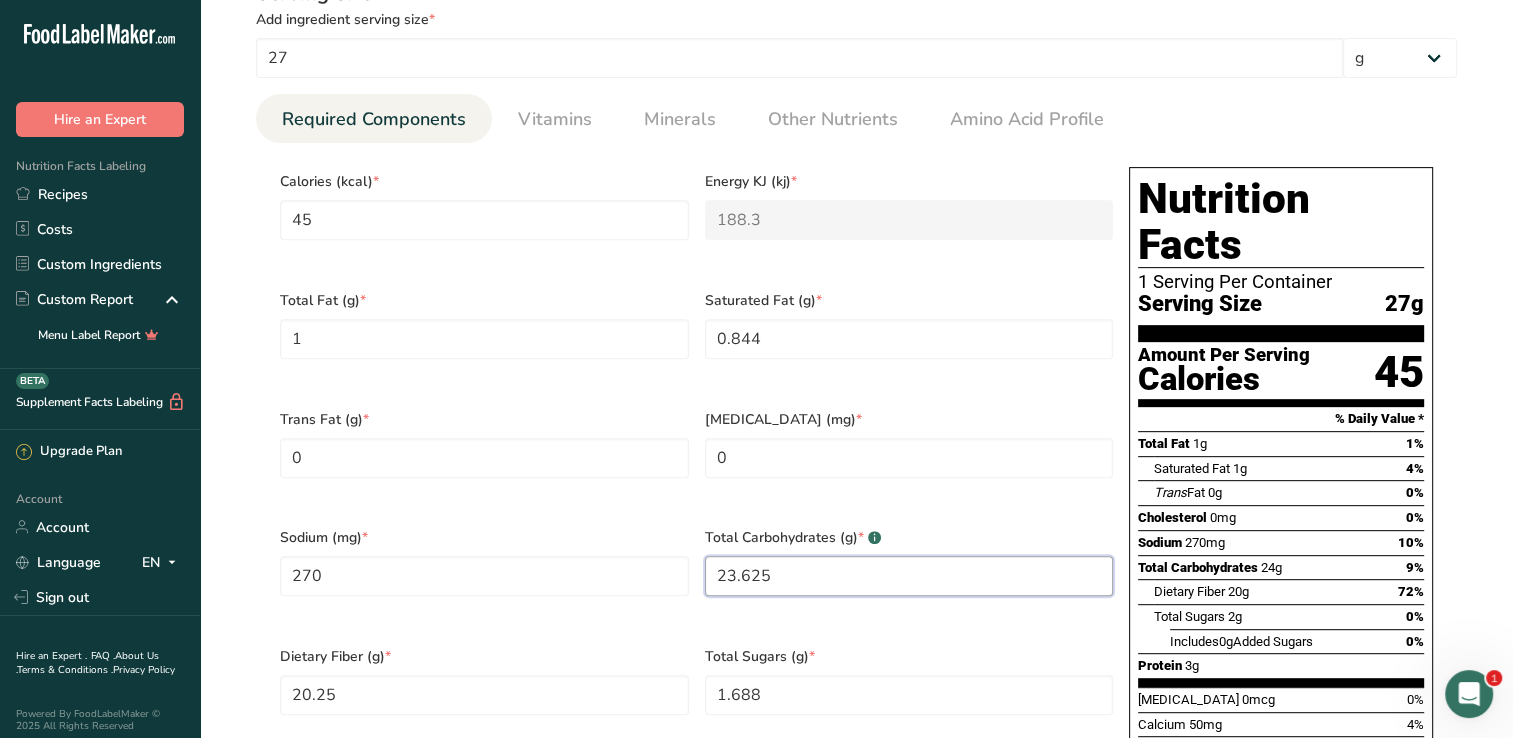 drag, startPoint x: 808, startPoint y: 546, endPoint x: 701, endPoint y: 545, distance: 107.00467 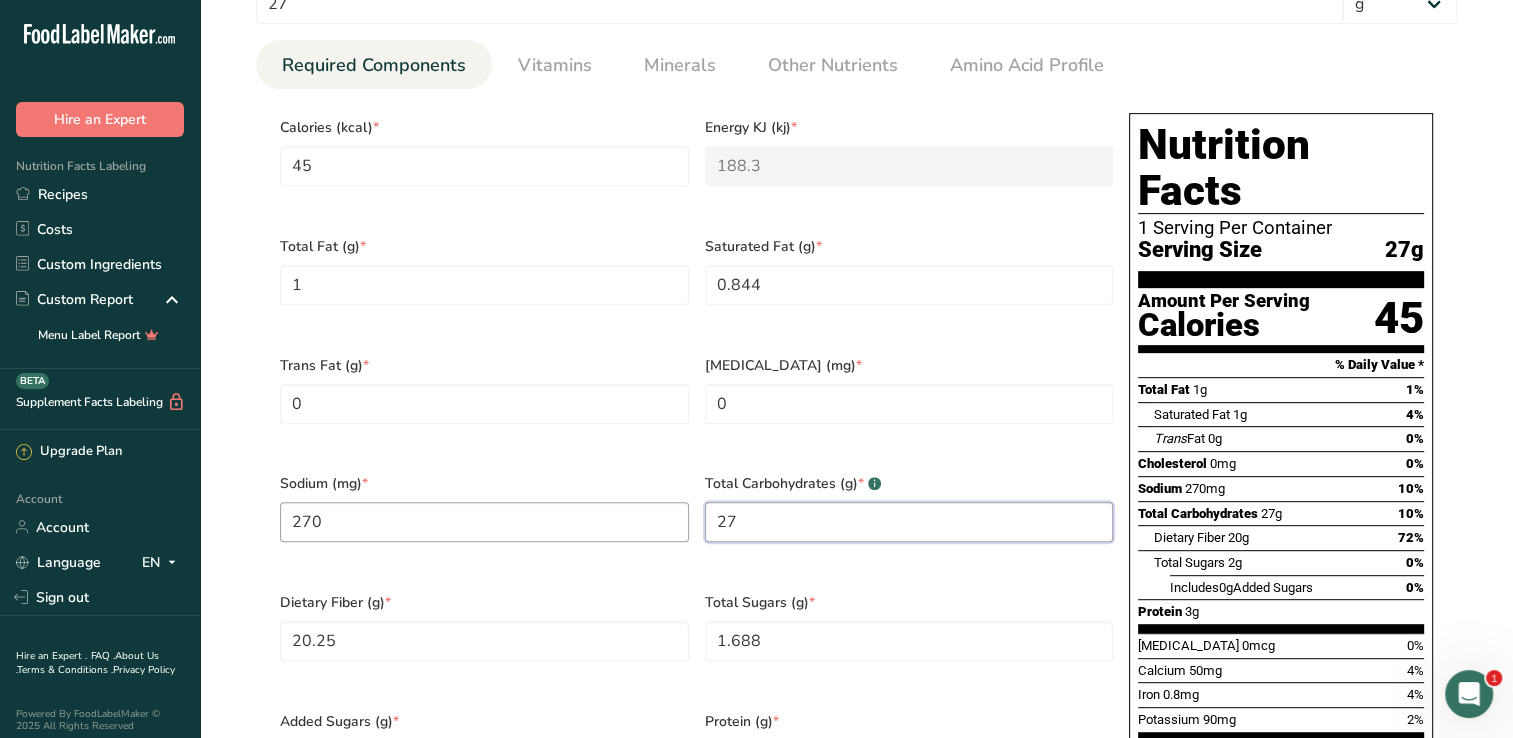 scroll, scrollTop: 900, scrollLeft: 0, axis: vertical 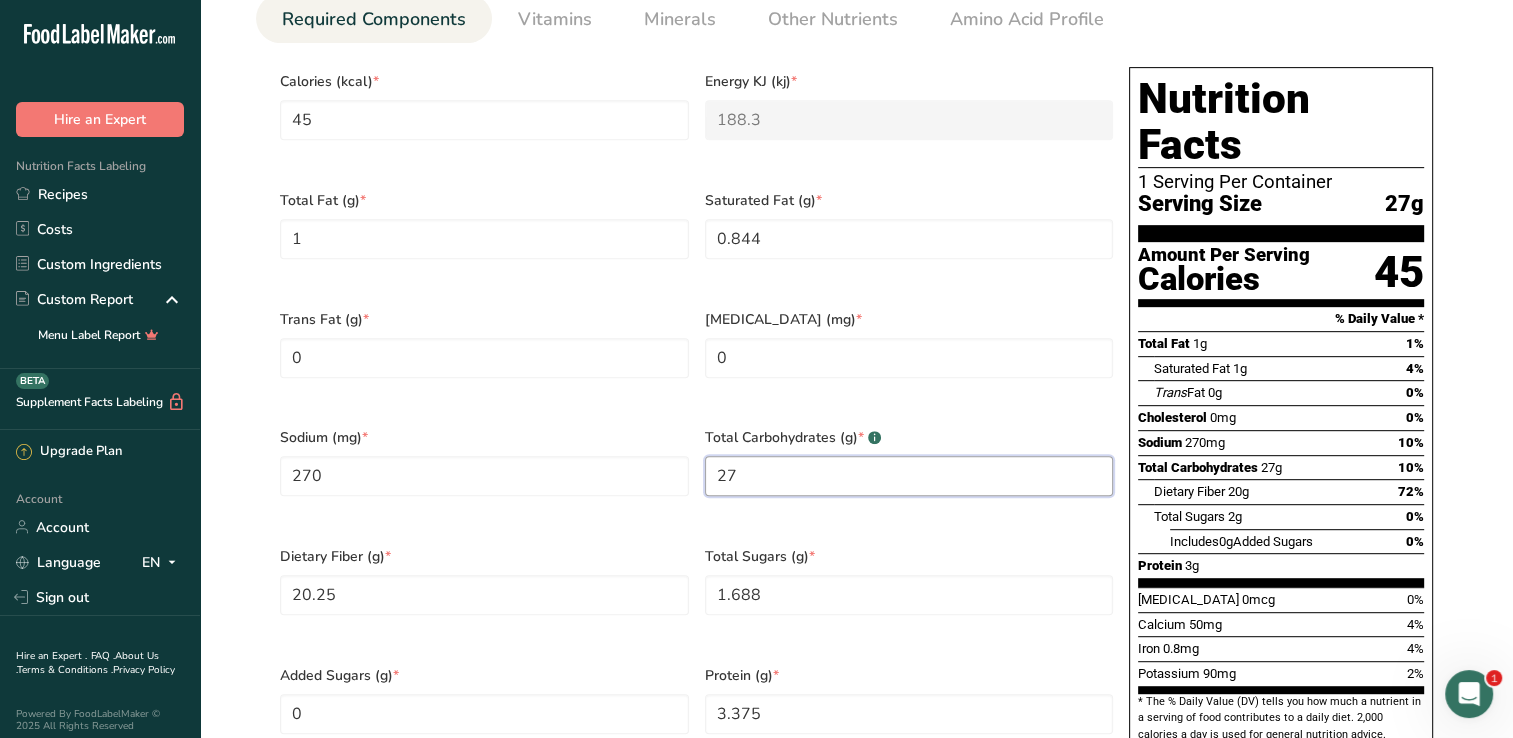 drag, startPoint x: 747, startPoint y: 458, endPoint x: 709, endPoint y: 446, distance: 39.849716 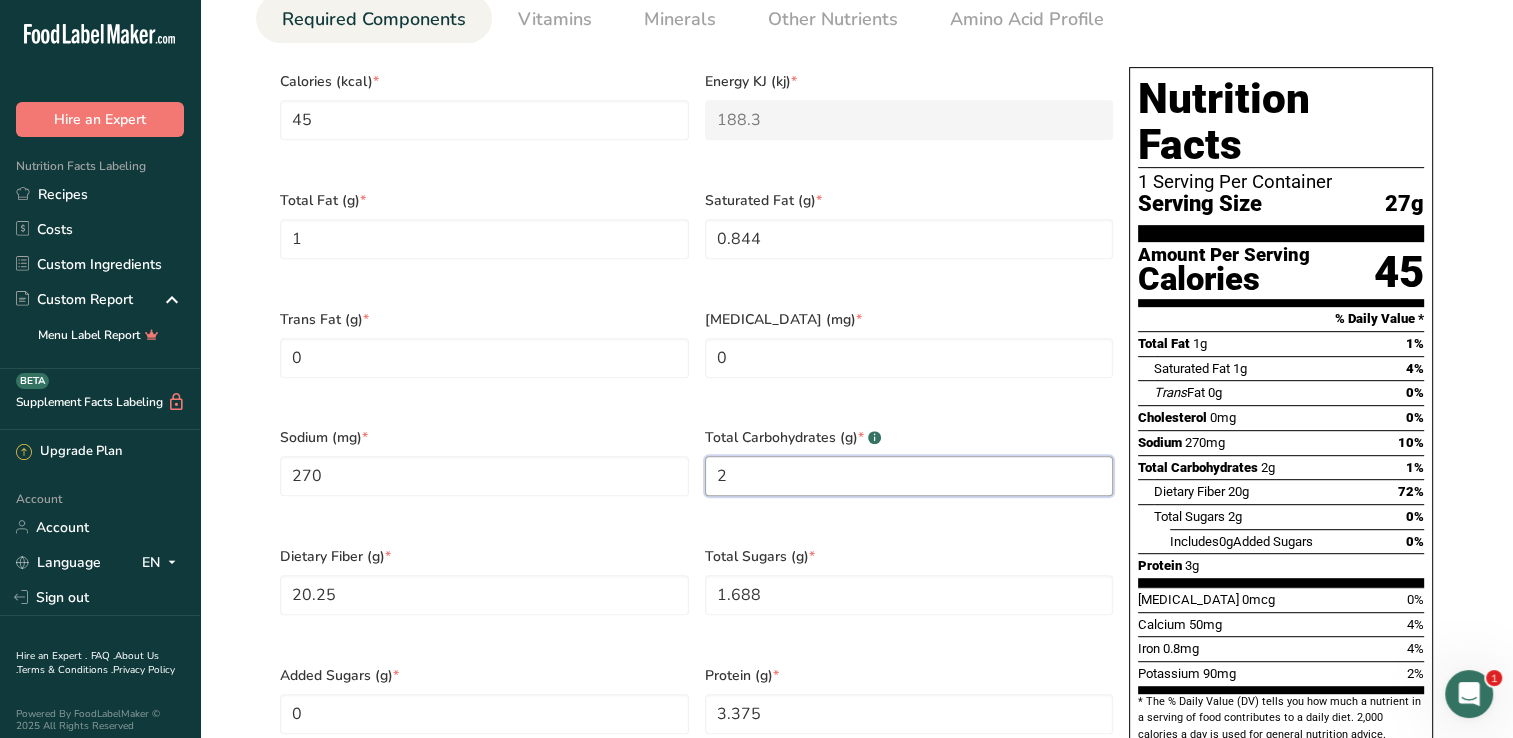 type on "0" 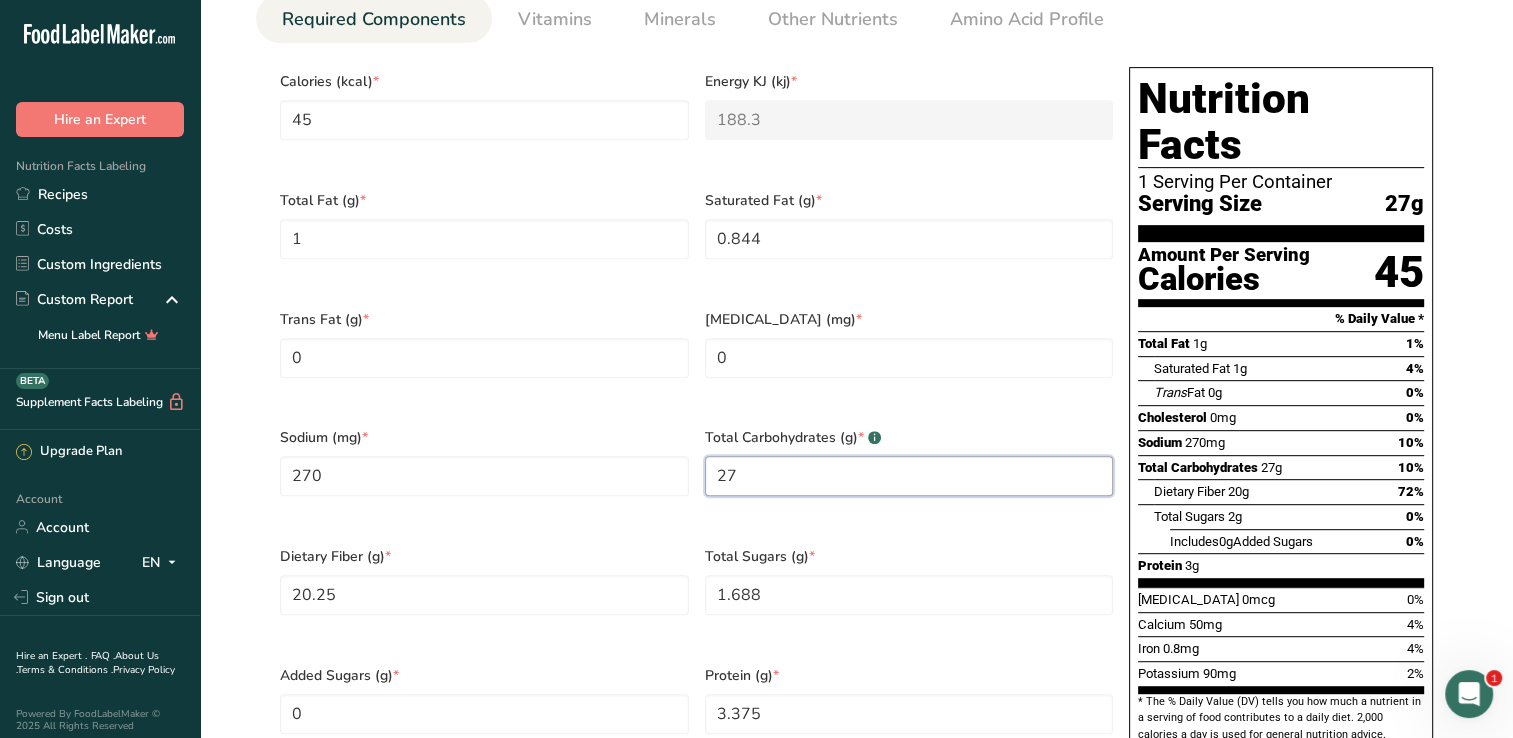 type on "27" 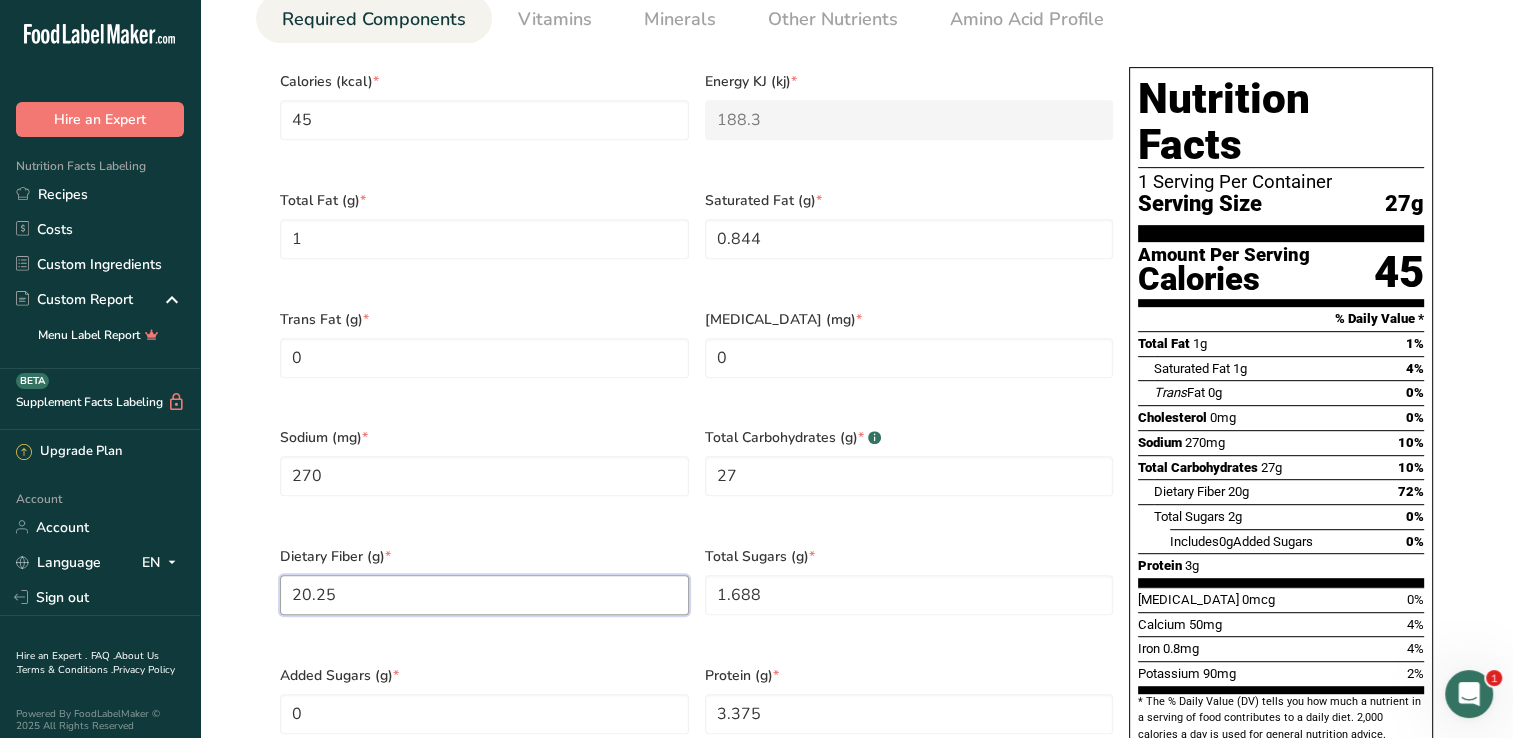 drag, startPoint x: 272, startPoint y: 566, endPoint x: 255, endPoint y: 570, distance: 17.464249 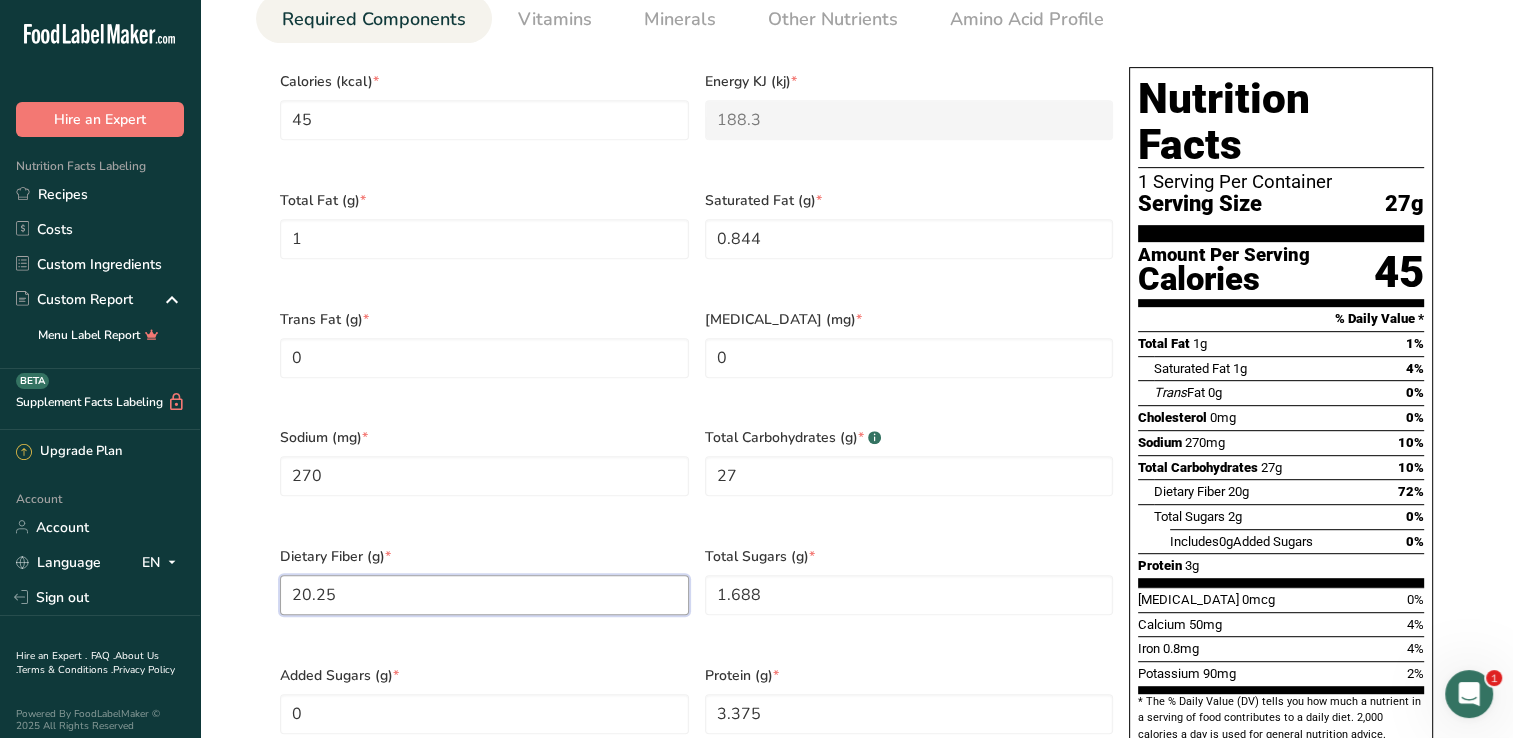 click on "Serving Size
.a-a{fill:#347362;}.b-a{fill:#fff;}
Add ingredient serving size *   27
g
kg
mg
mcg
lb
oz
l
mL
fl oz
tbsp
tsp
cup
qt
gallon
Required Components Vitamins Minerals Other Nutrients Amino Acid Profile
Calories
(kcal) *     45
Energy KJ
(kj) *     188.3
Total Fat
(g) *     1
Saturated Fat
(g) *" at bounding box center (856, 333) 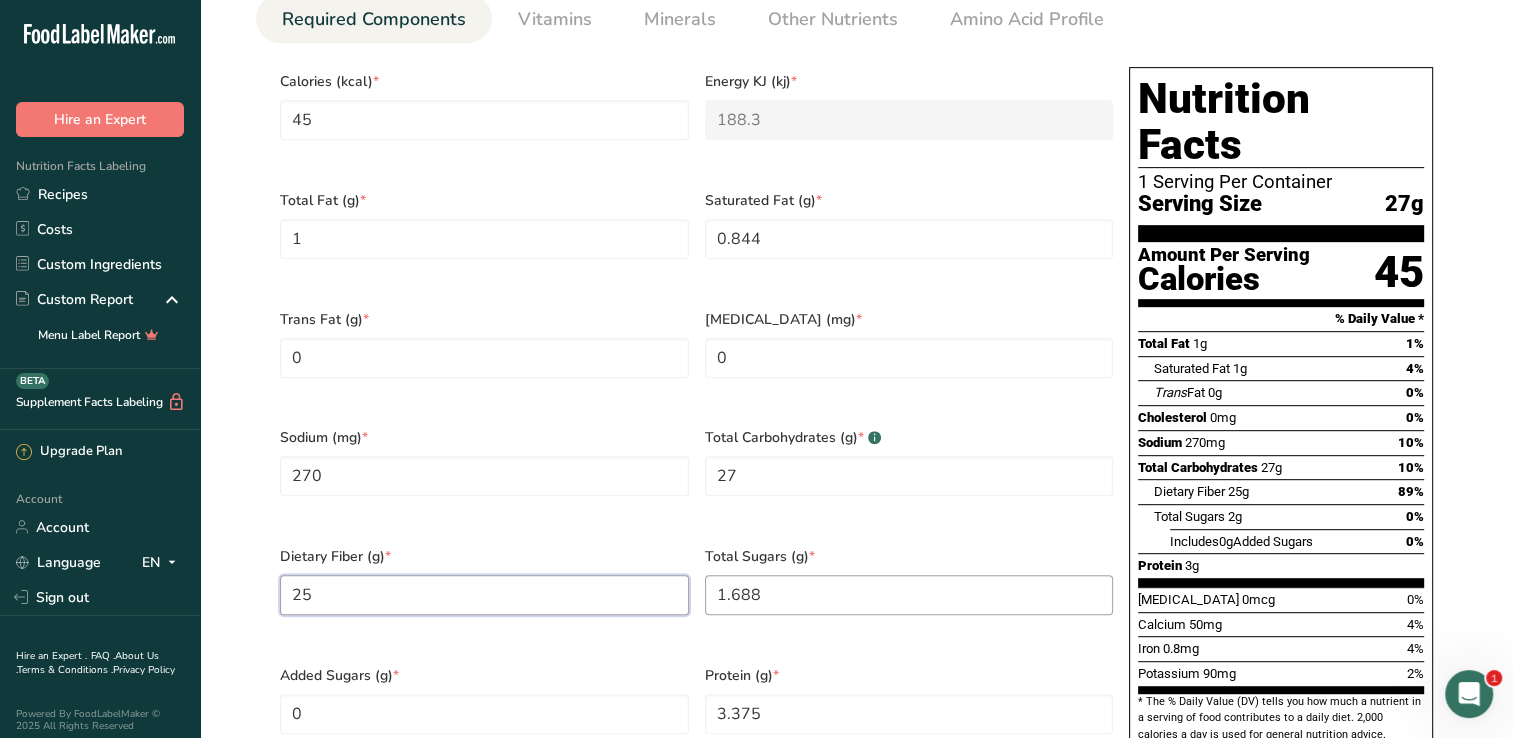 type on "25" 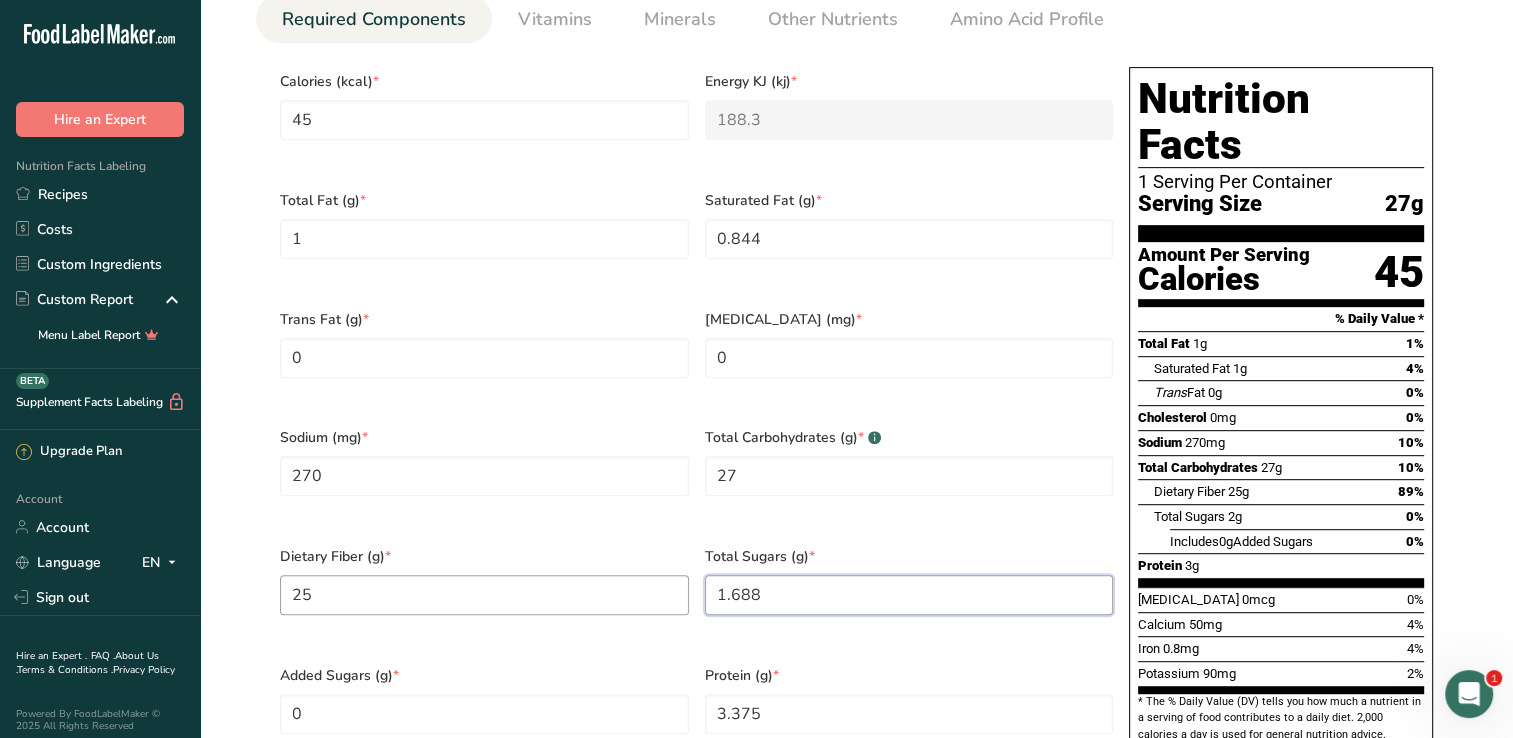 drag, startPoint x: 776, startPoint y: 557, endPoint x: 617, endPoint y: 557, distance: 159 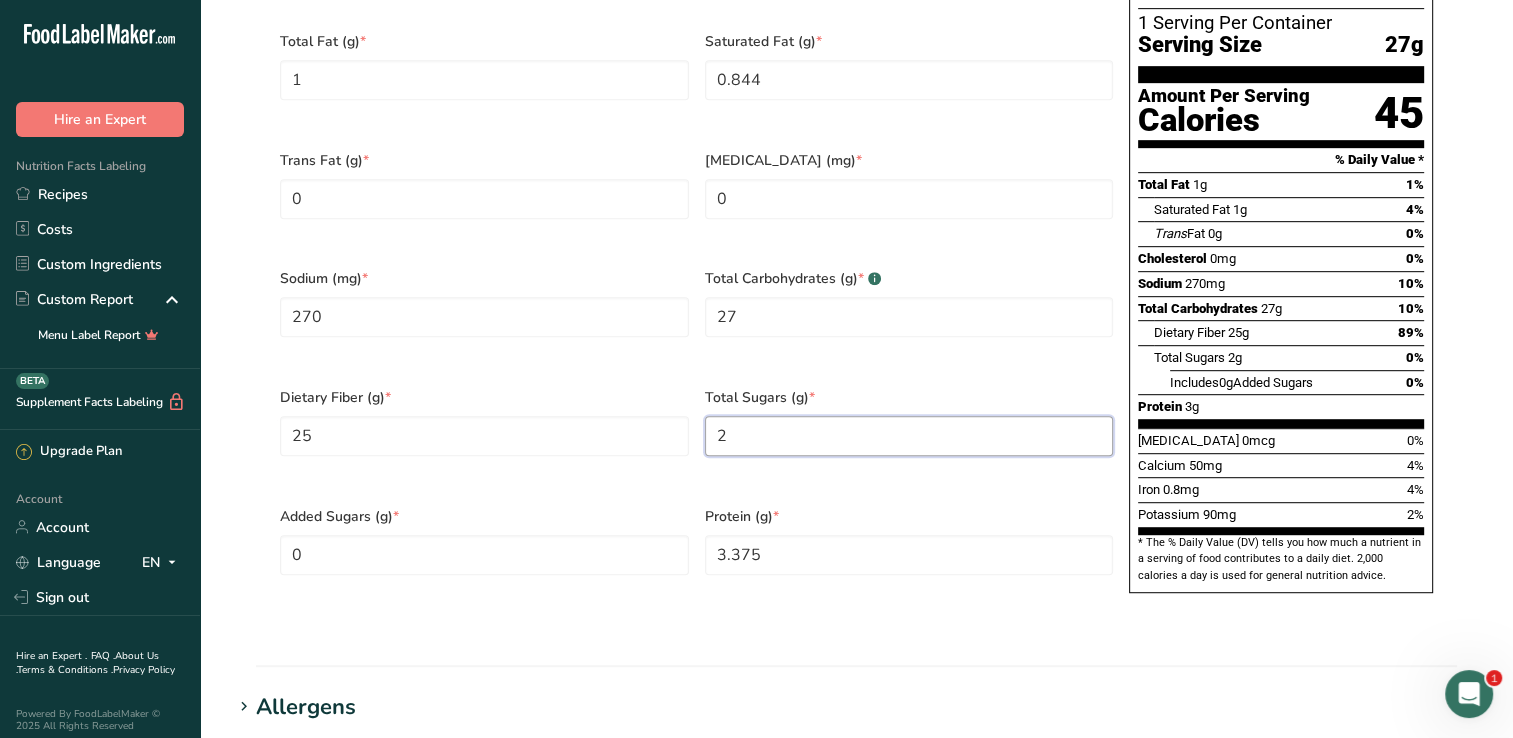scroll, scrollTop: 1100, scrollLeft: 0, axis: vertical 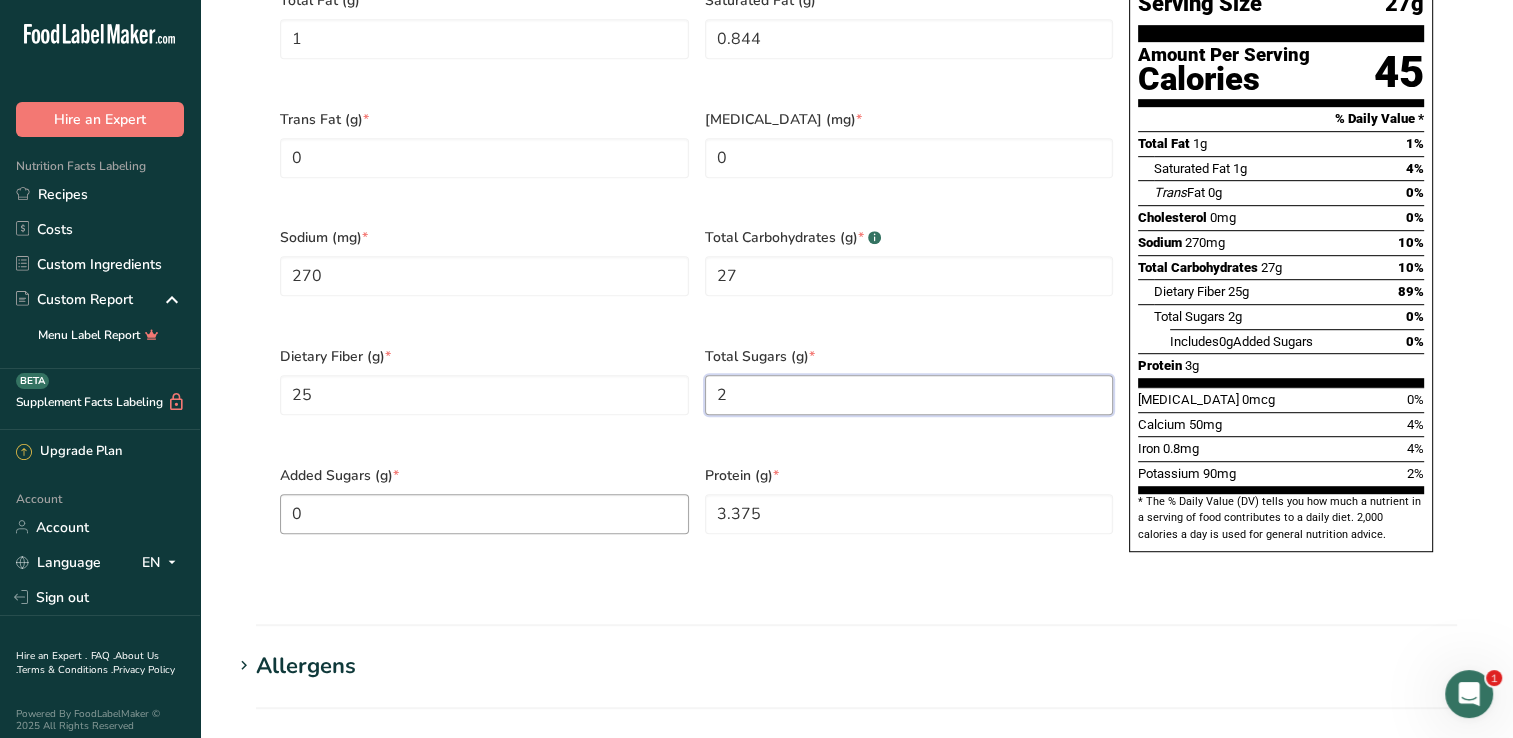type on "2" 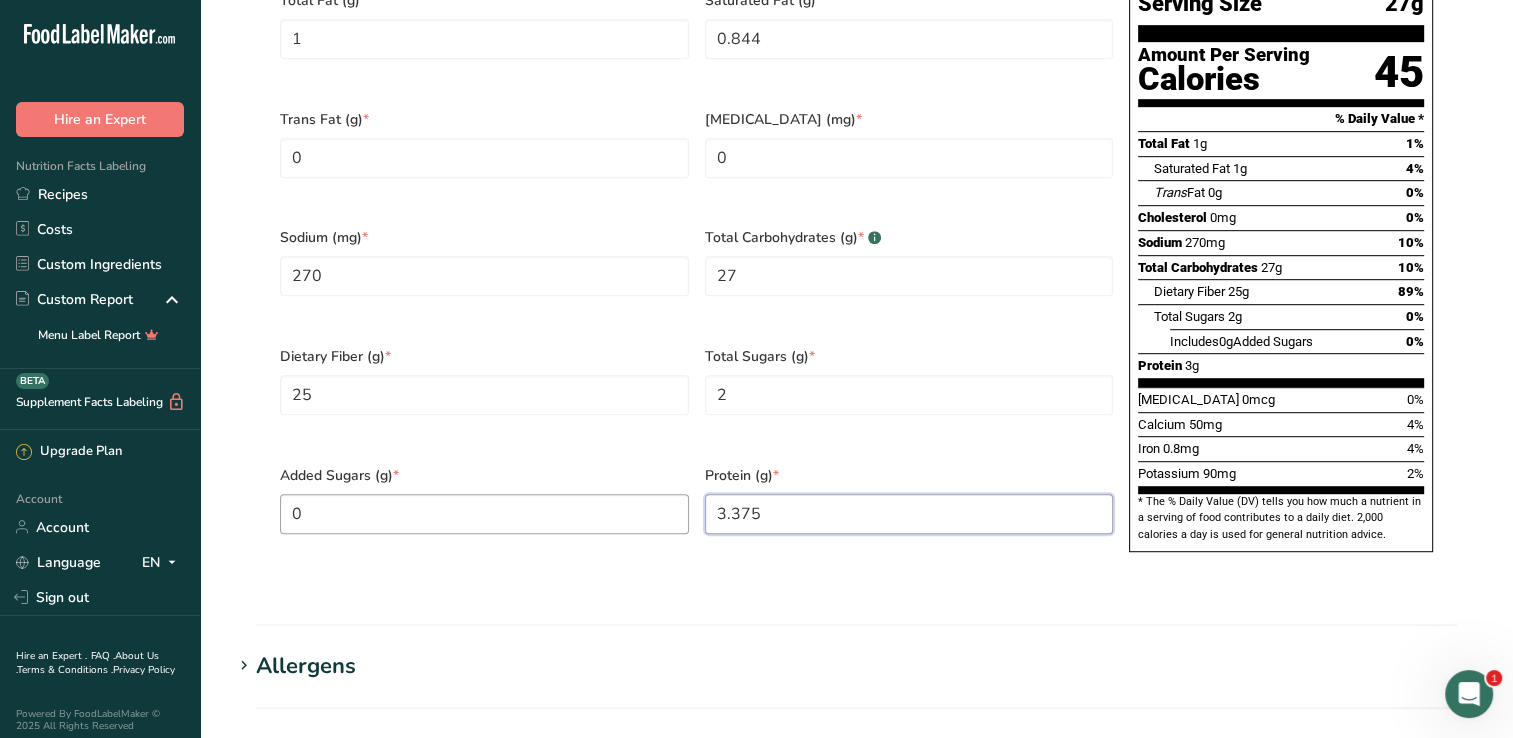 click on "Calories
(kcal) *     45
Energy KJ
(kj) *     188.3
Total Fat
(g) *     1
Saturated Fat
(g) *     0.844
Trans Fat
(g) *     0
[MEDICAL_DATA]
(mg) *     0
Sodium
(mg) *     270
Total Carbohydrates
(g) *   .a-a{fill:#347362;}.b-a{fill:#fff;}           27
Dietary Fiber
(g) *     25
Total Sugars
(g) *     2
Added Sugars
(g) *     0
Protein
(g) *     3.375" at bounding box center [696, 215] 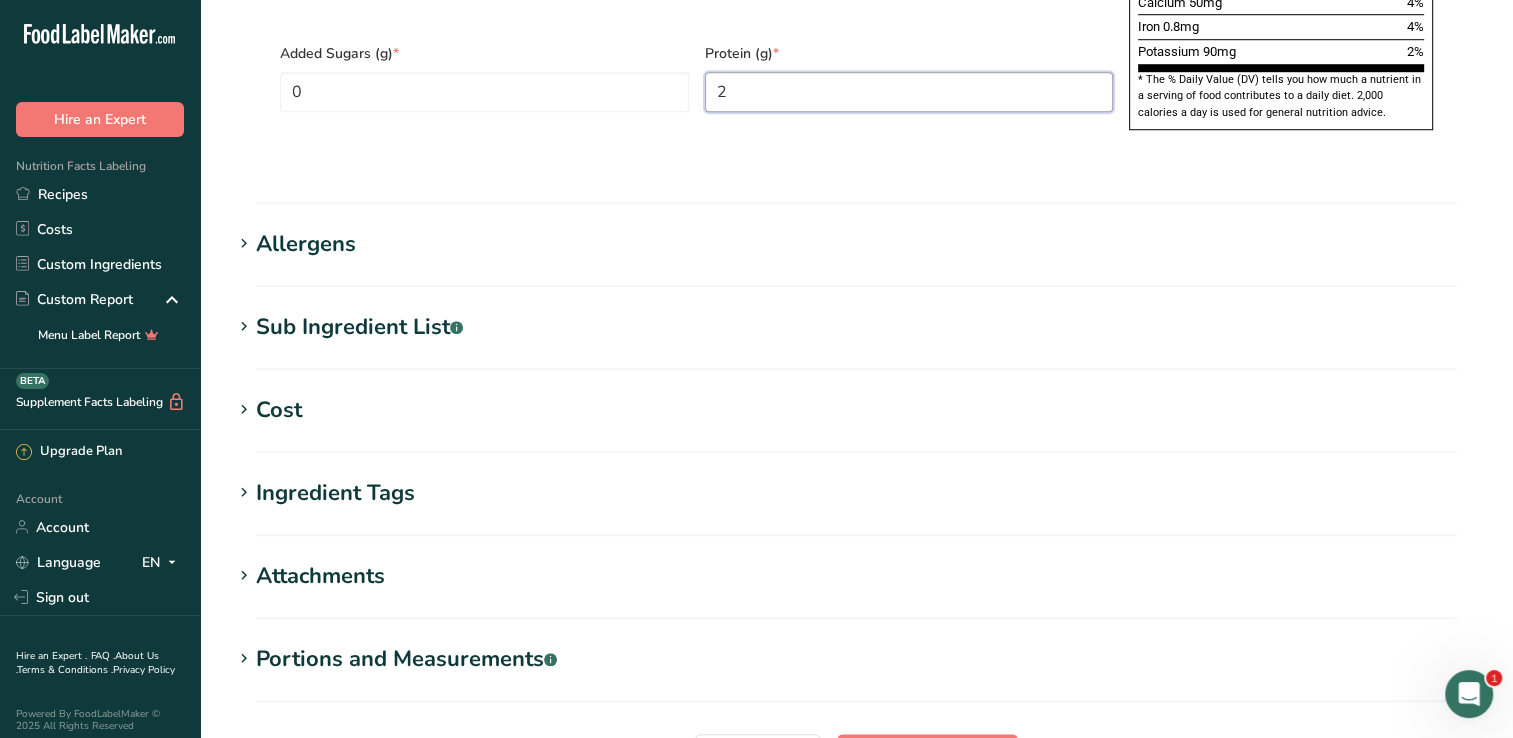 scroll, scrollTop: 1677, scrollLeft: 0, axis: vertical 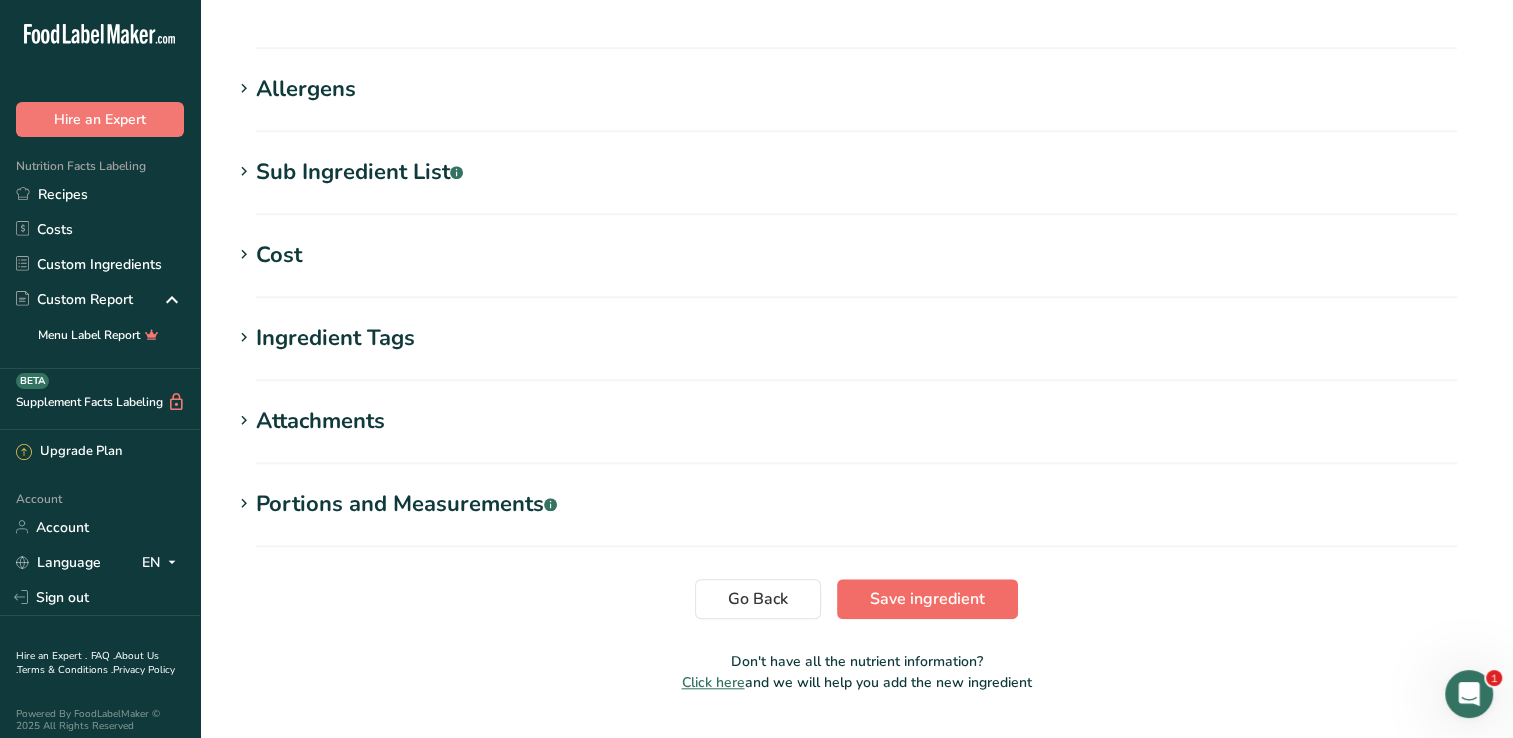 type on "2" 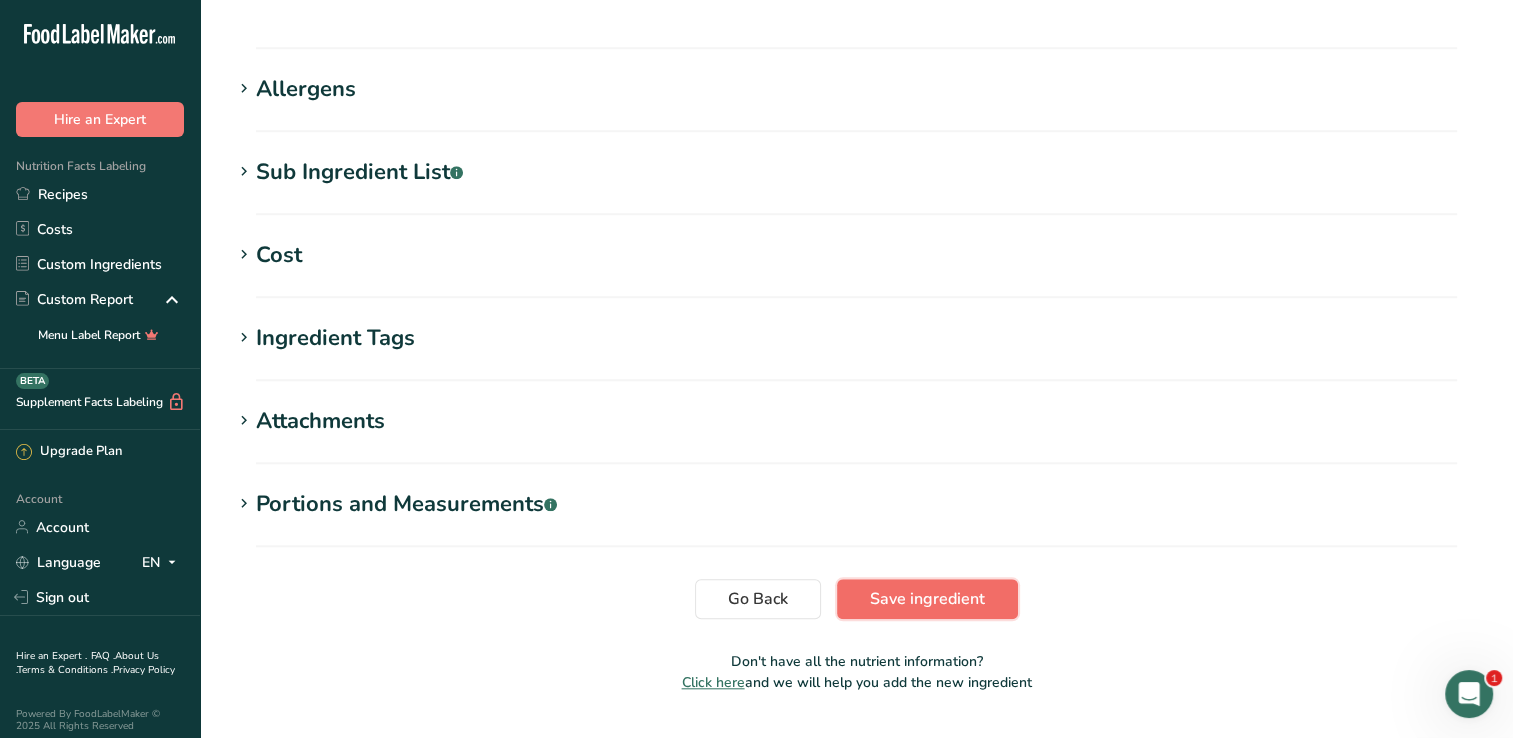 click on "Save ingredient" at bounding box center (927, 599) 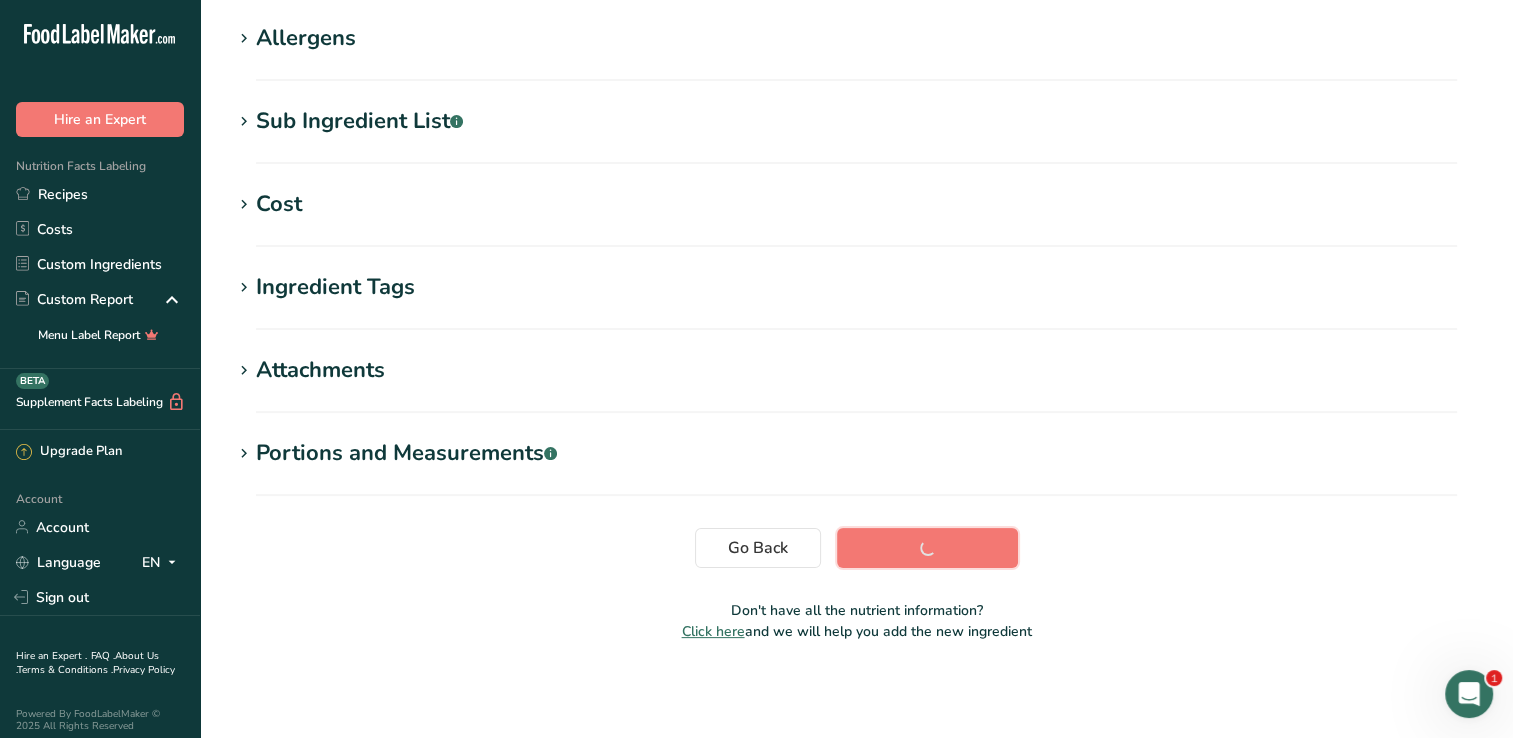 scroll, scrollTop: 320, scrollLeft: 0, axis: vertical 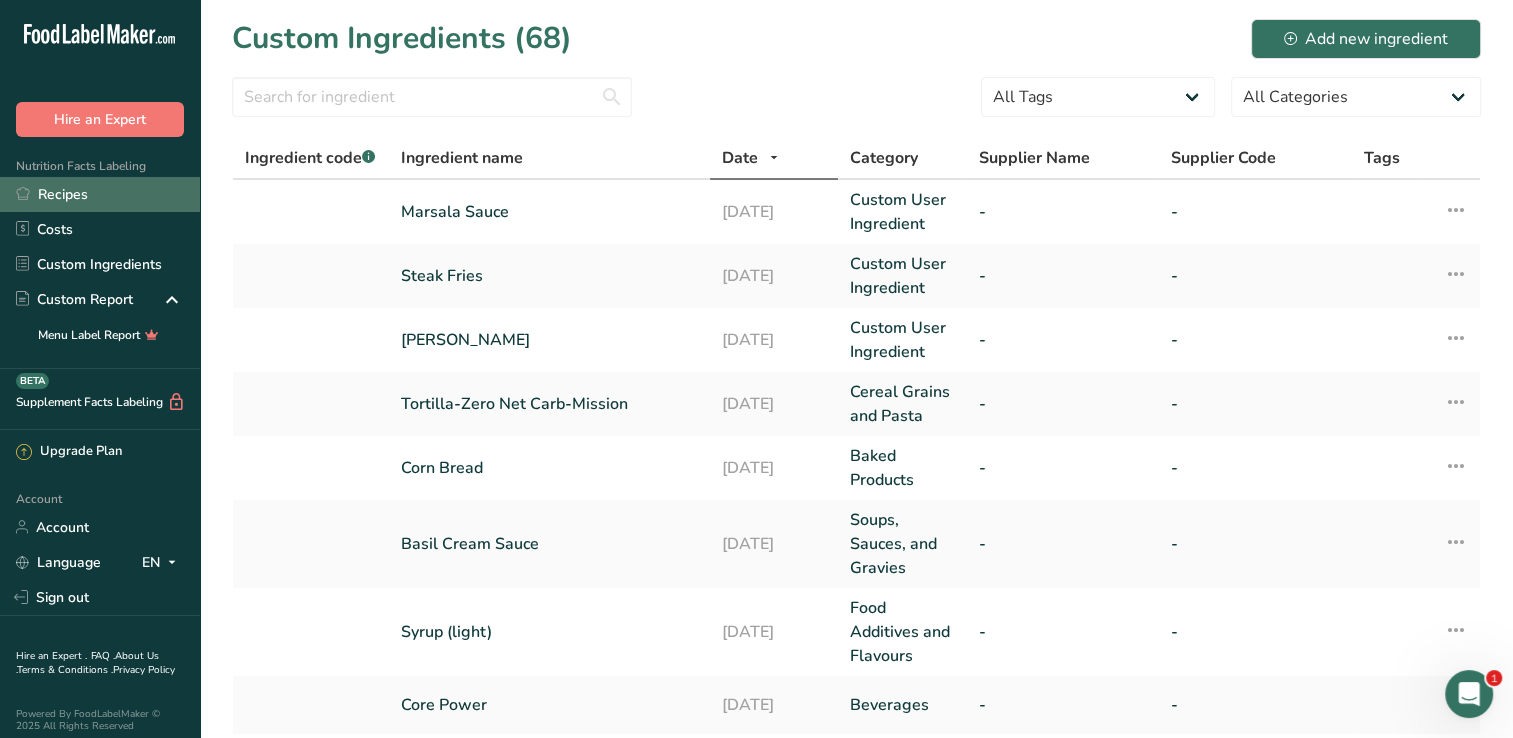 click on "Recipes" at bounding box center (100, 194) 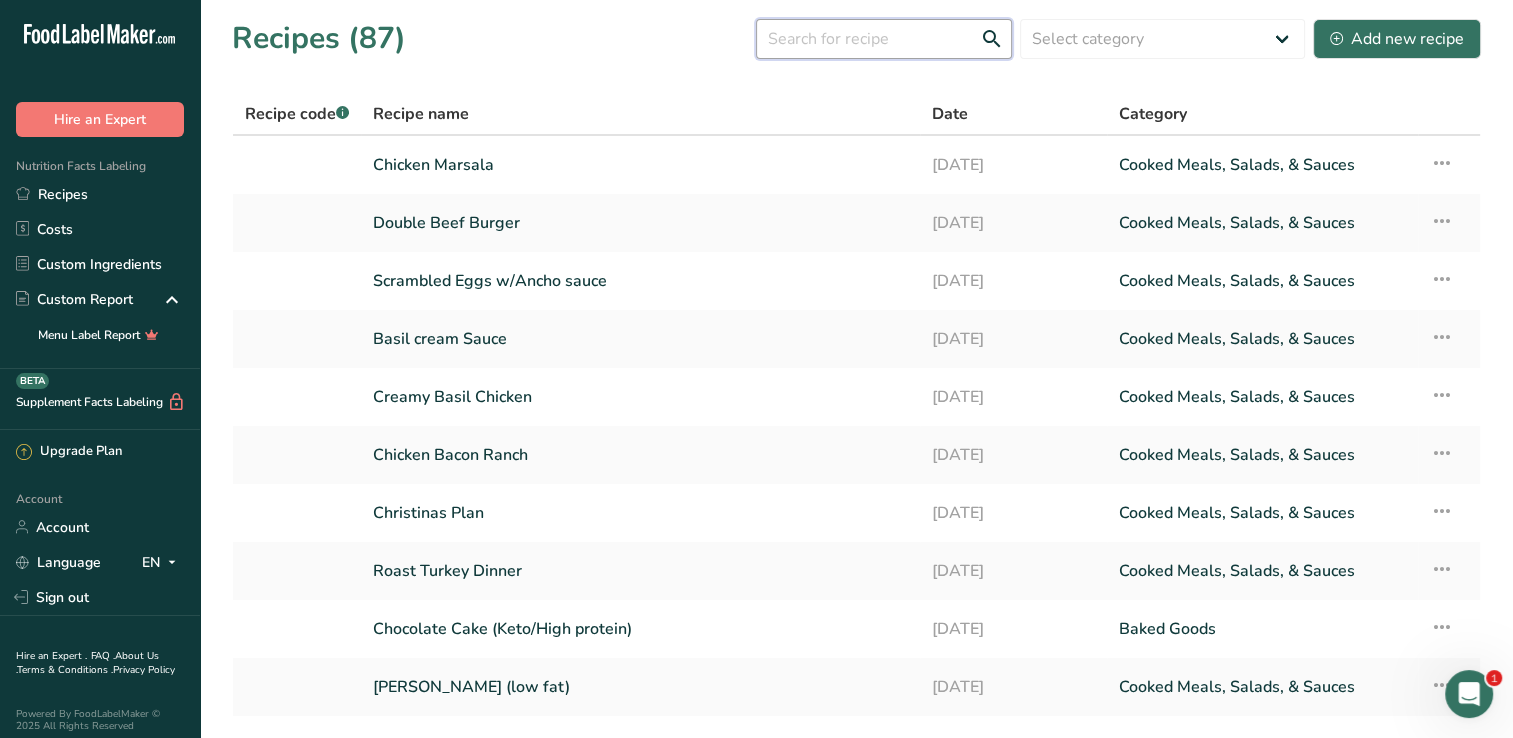 click at bounding box center (884, 39) 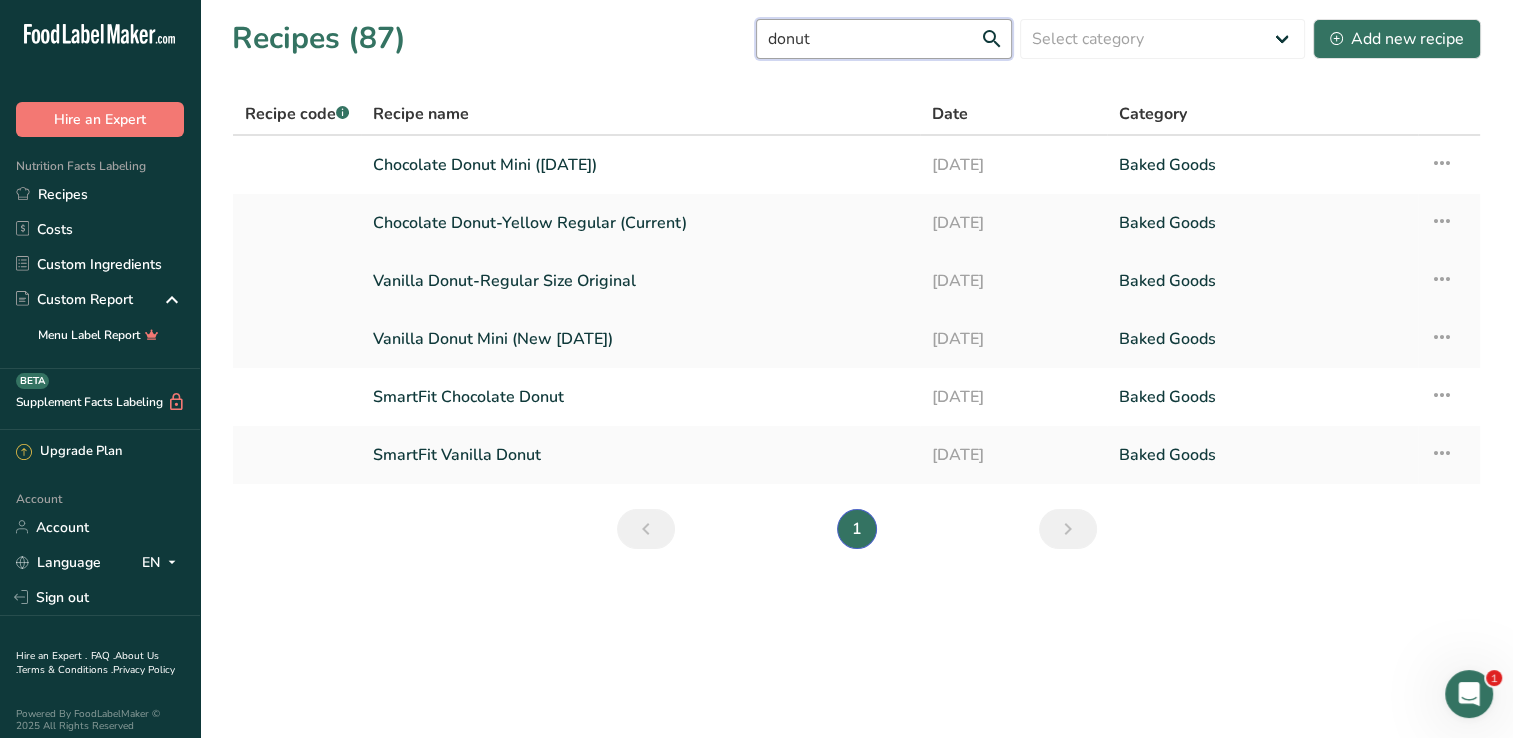 type on "donut" 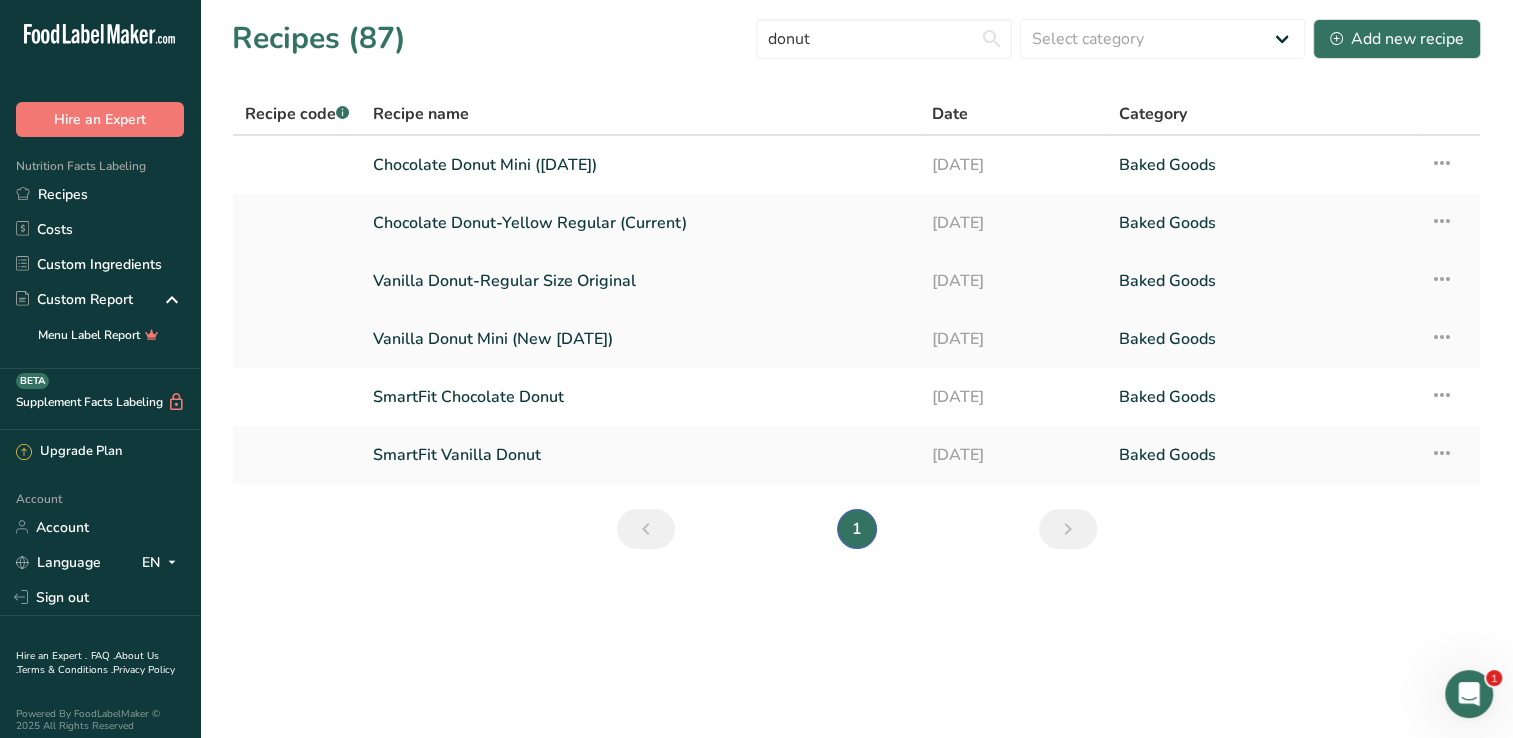 click on "Vanilla Donut-Regular Size Original" at bounding box center (640, 281) 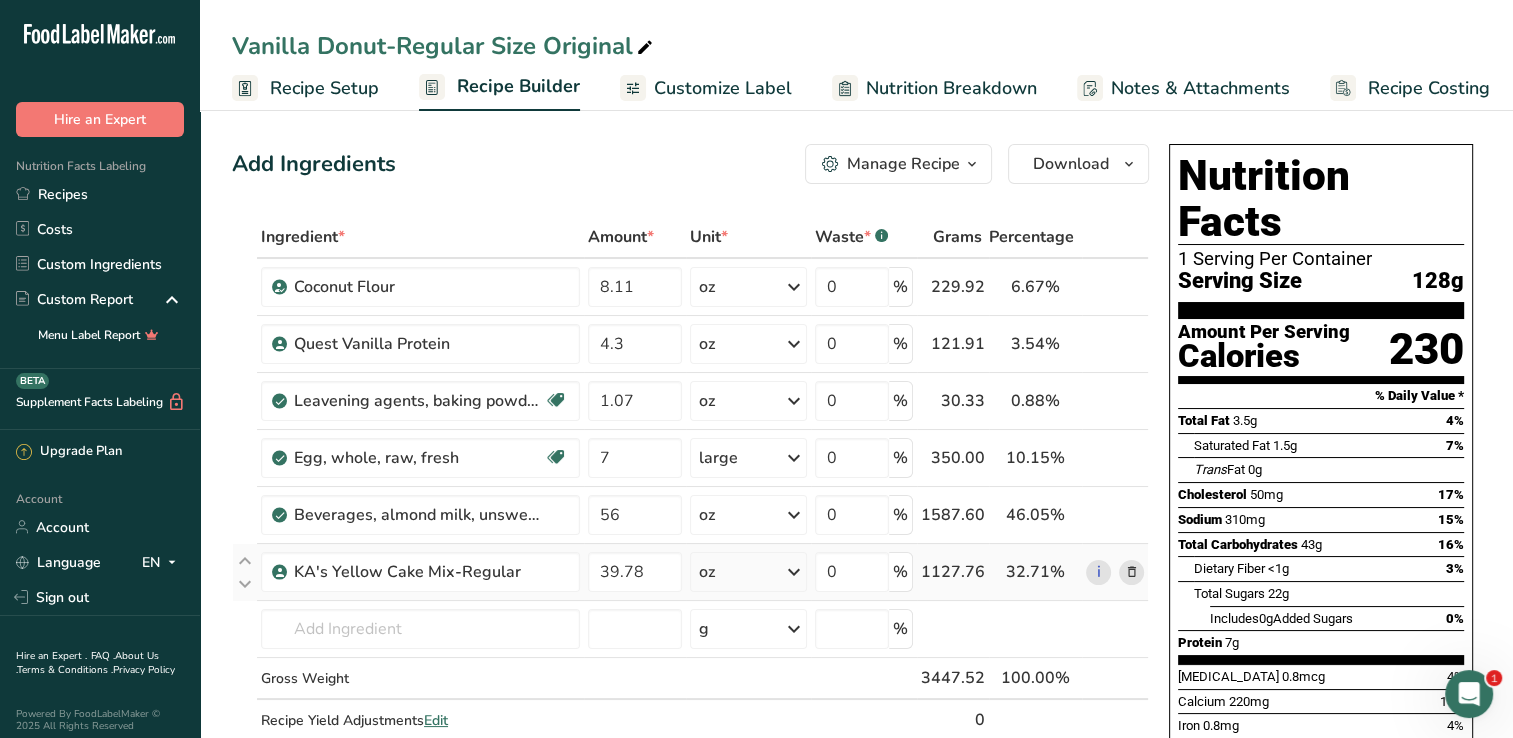 click at bounding box center (1131, 572) 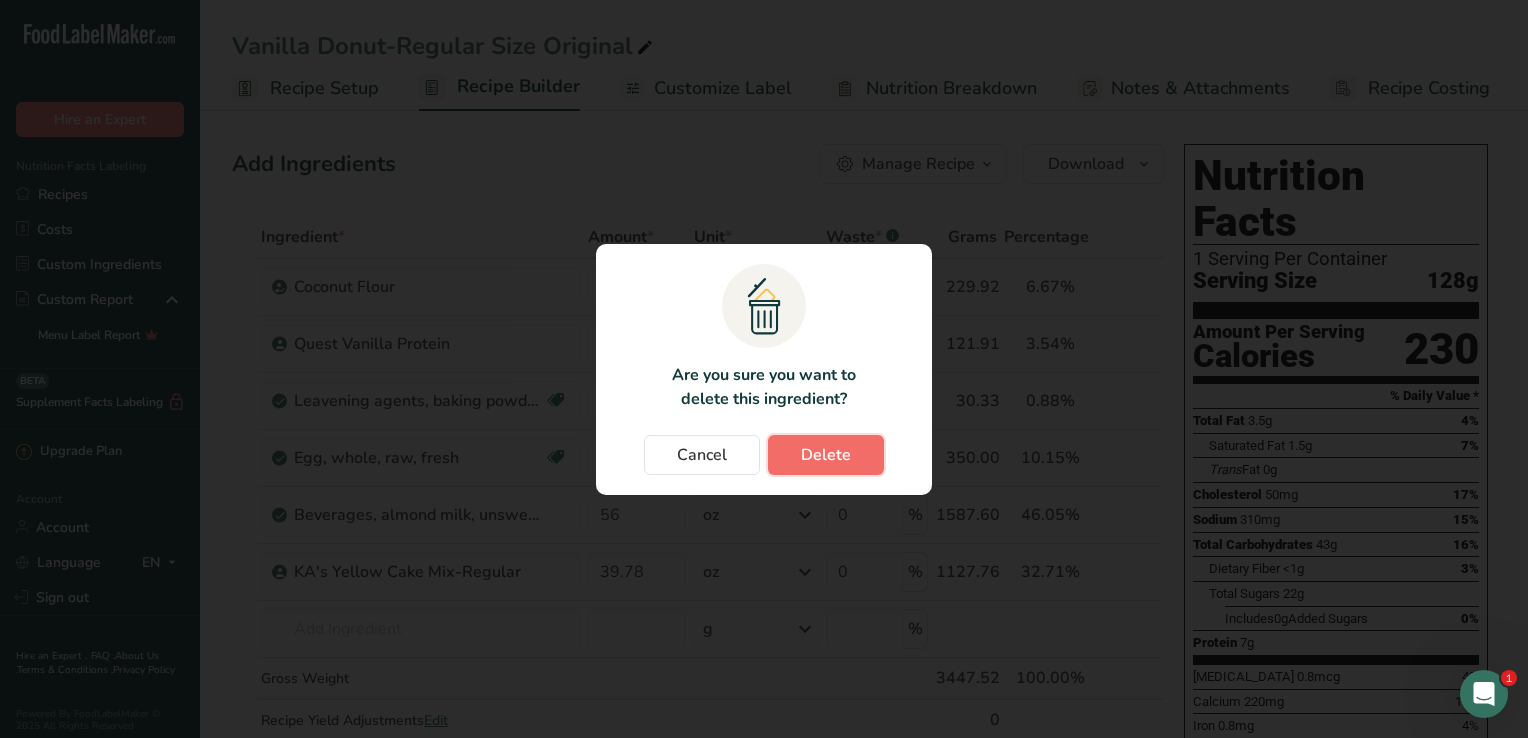 click on "Delete" at bounding box center [826, 455] 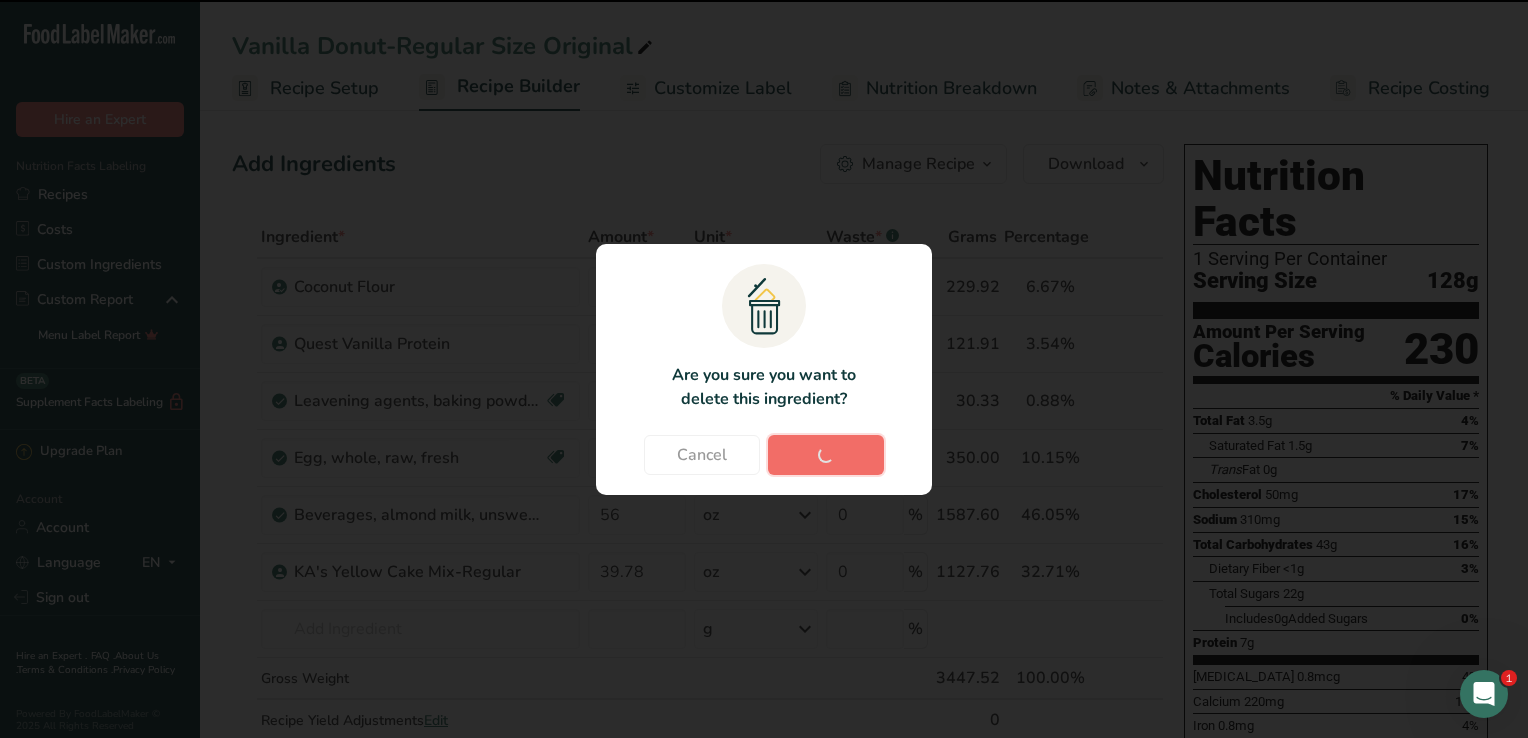 type 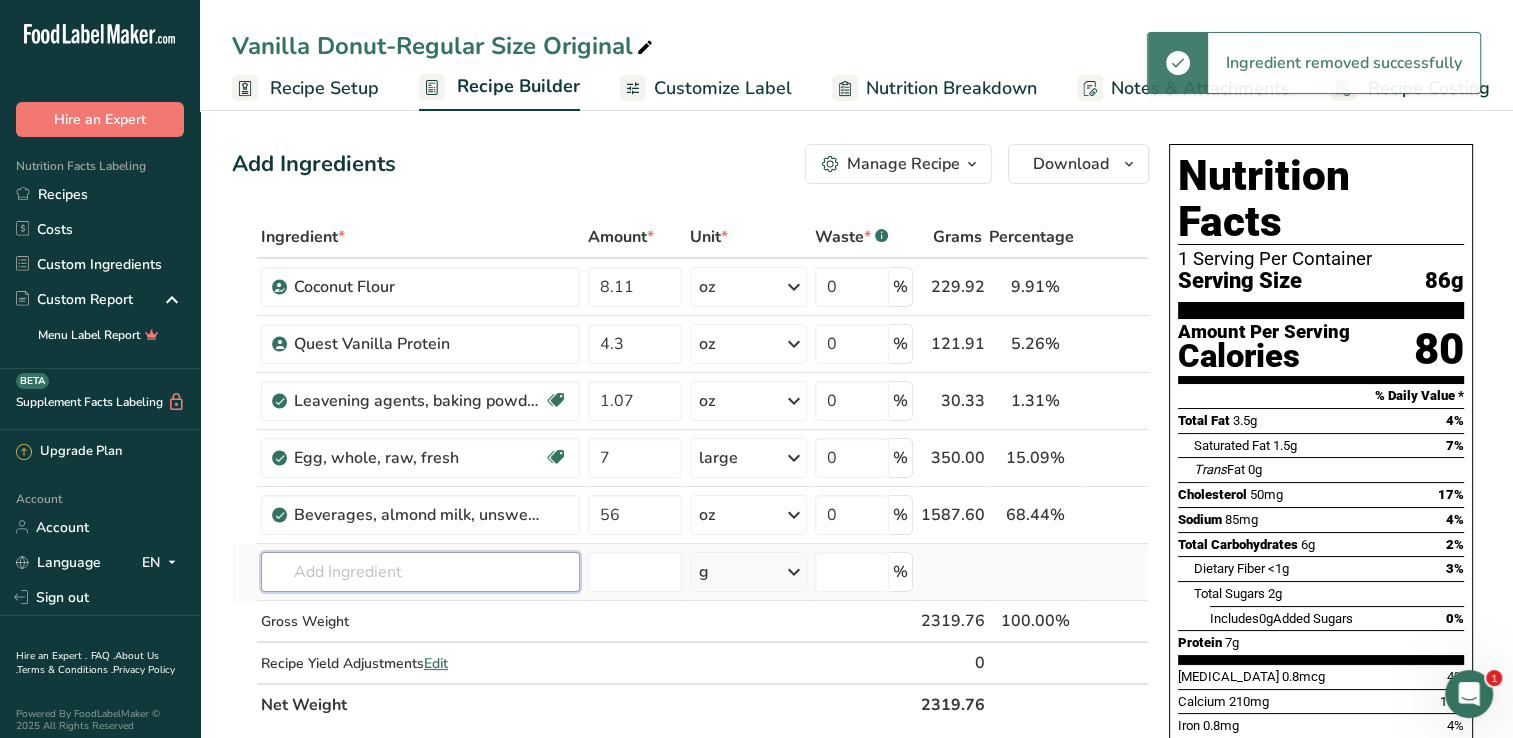 click at bounding box center [420, 572] 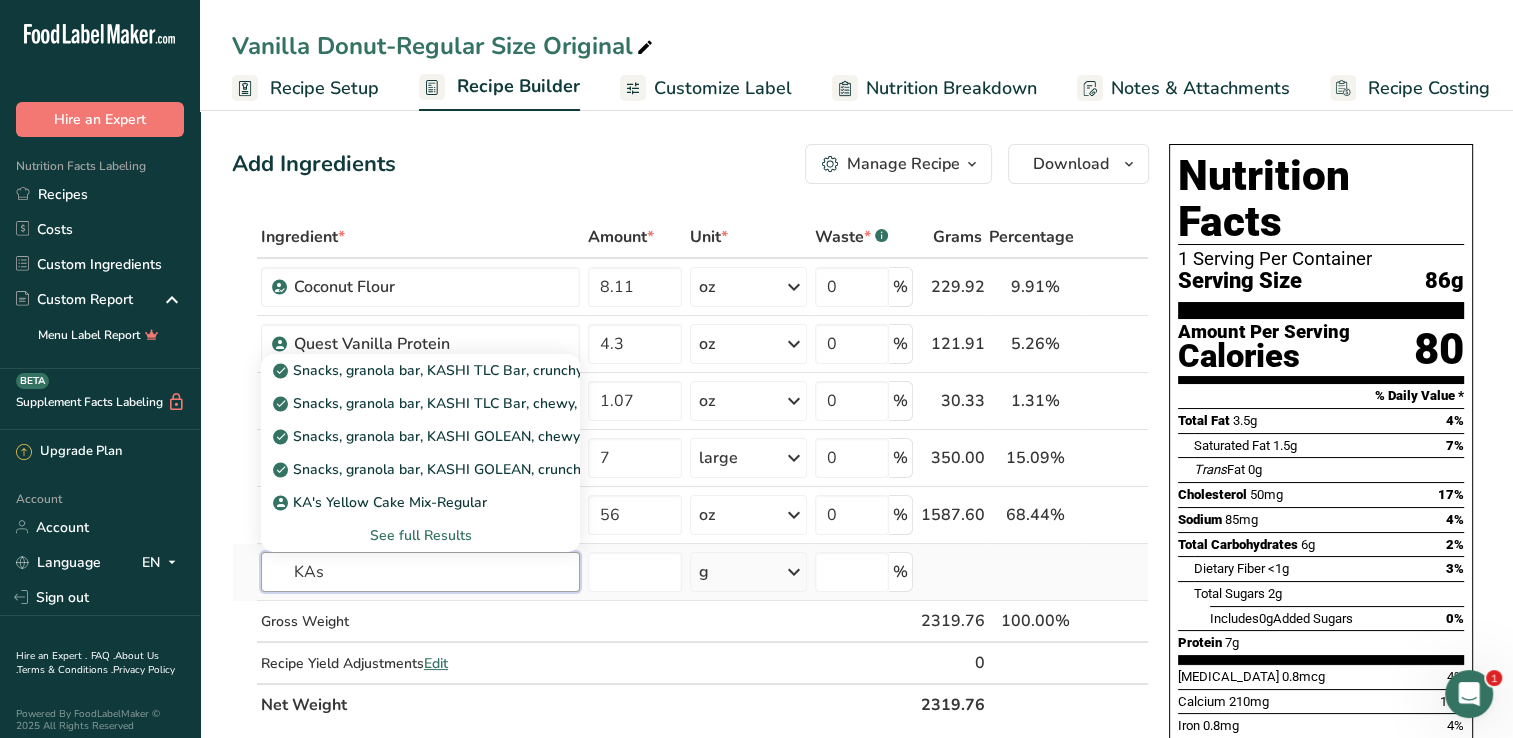 type on "KAs" 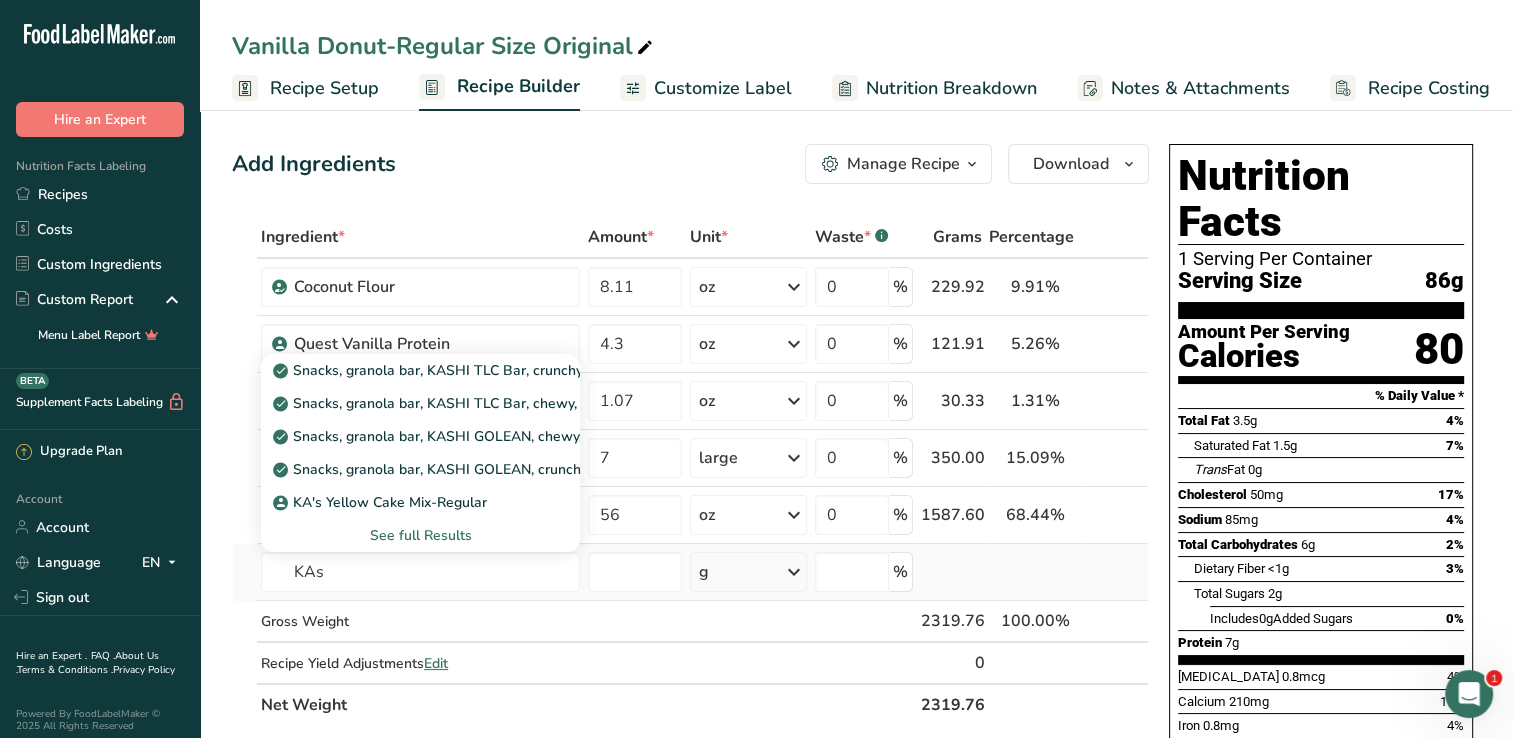 type 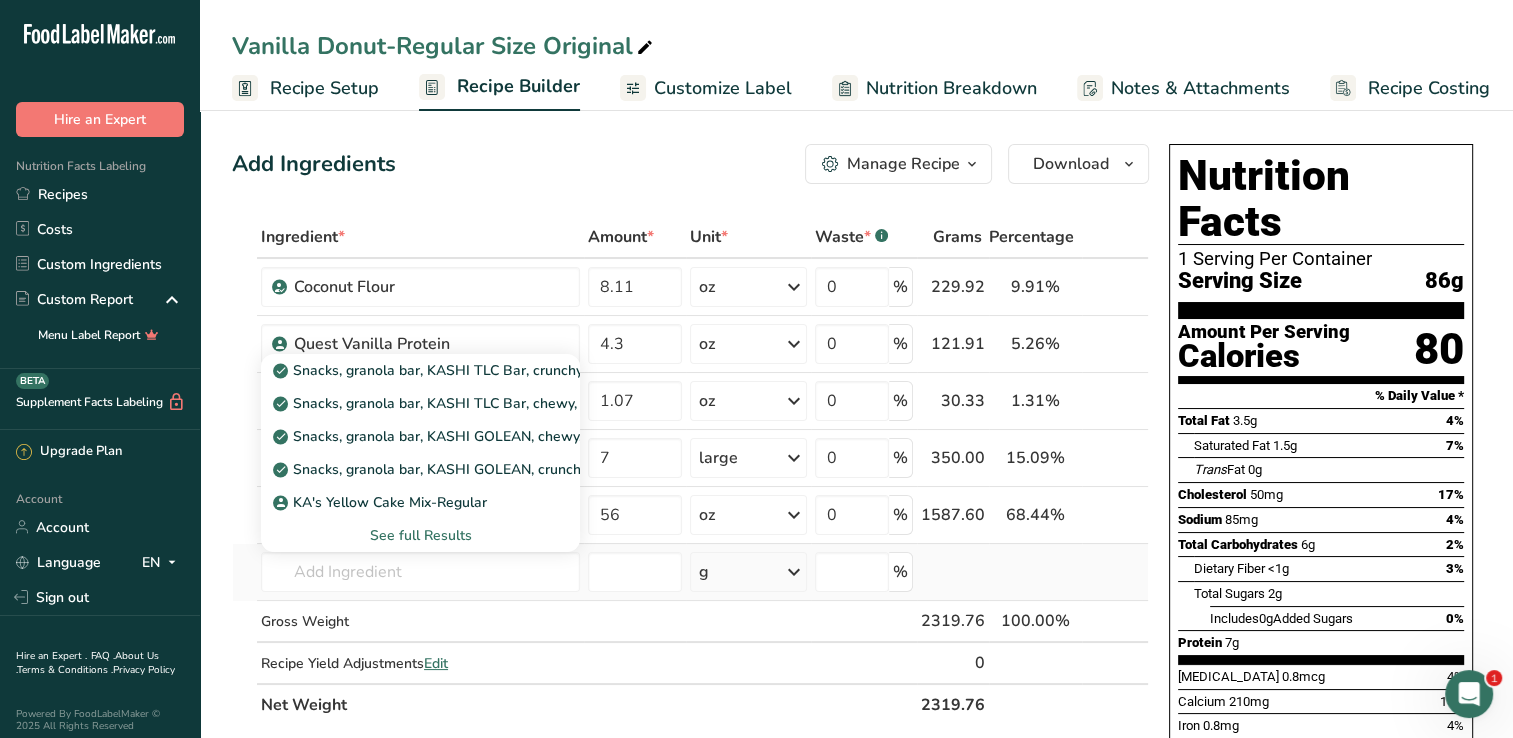 click on "See full Results" at bounding box center [420, 535] 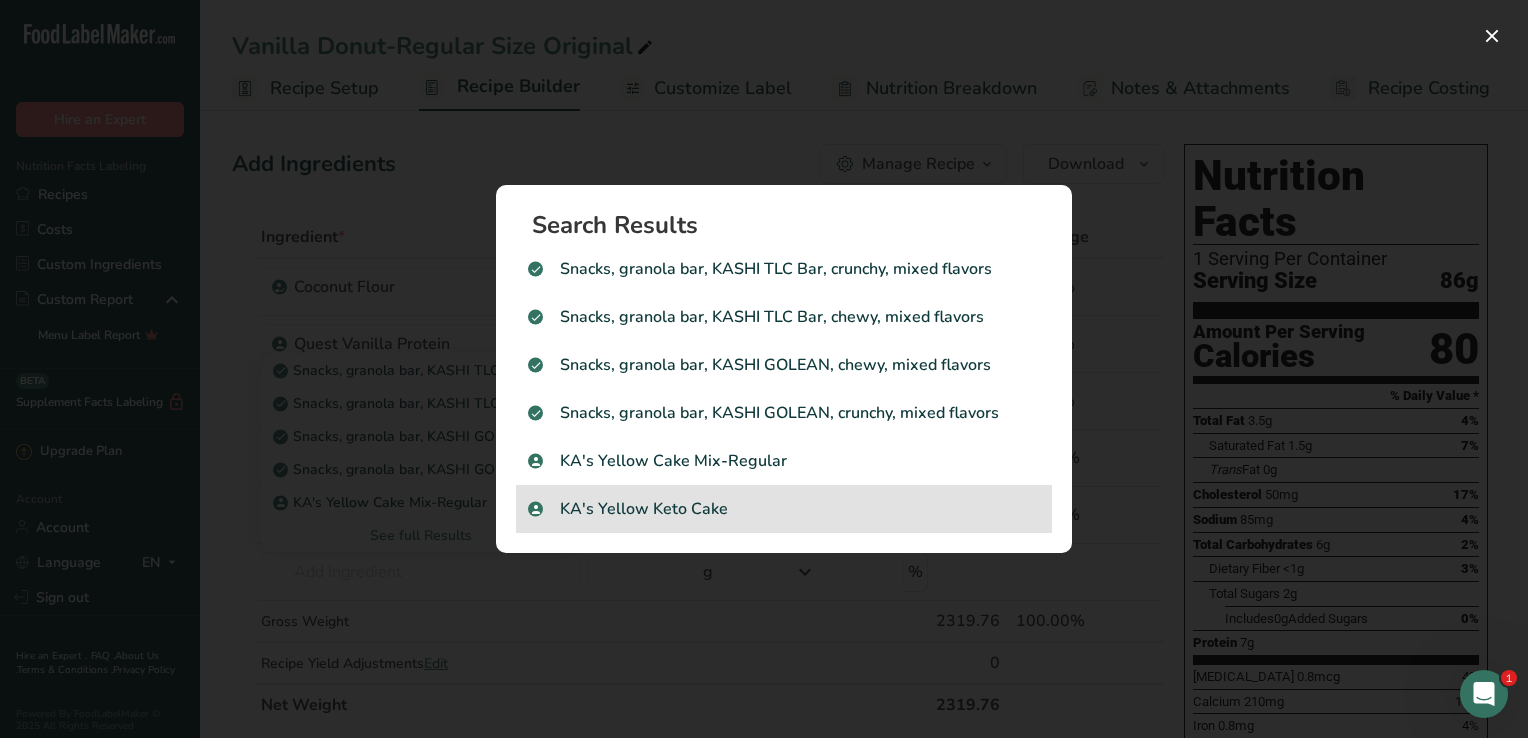 click on "KA's Yellow Keto Cake" at bounding box center [784, 509] 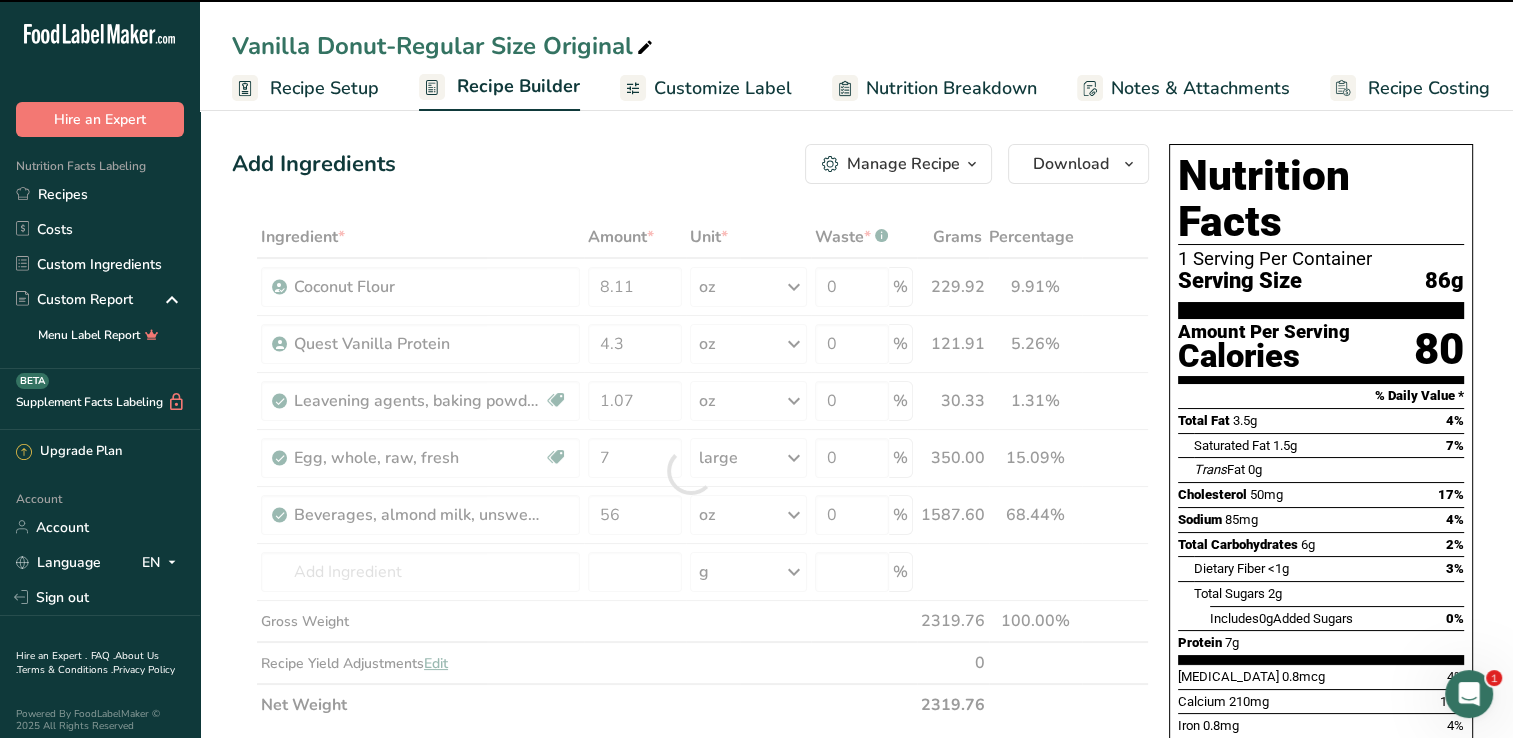 type on "0" 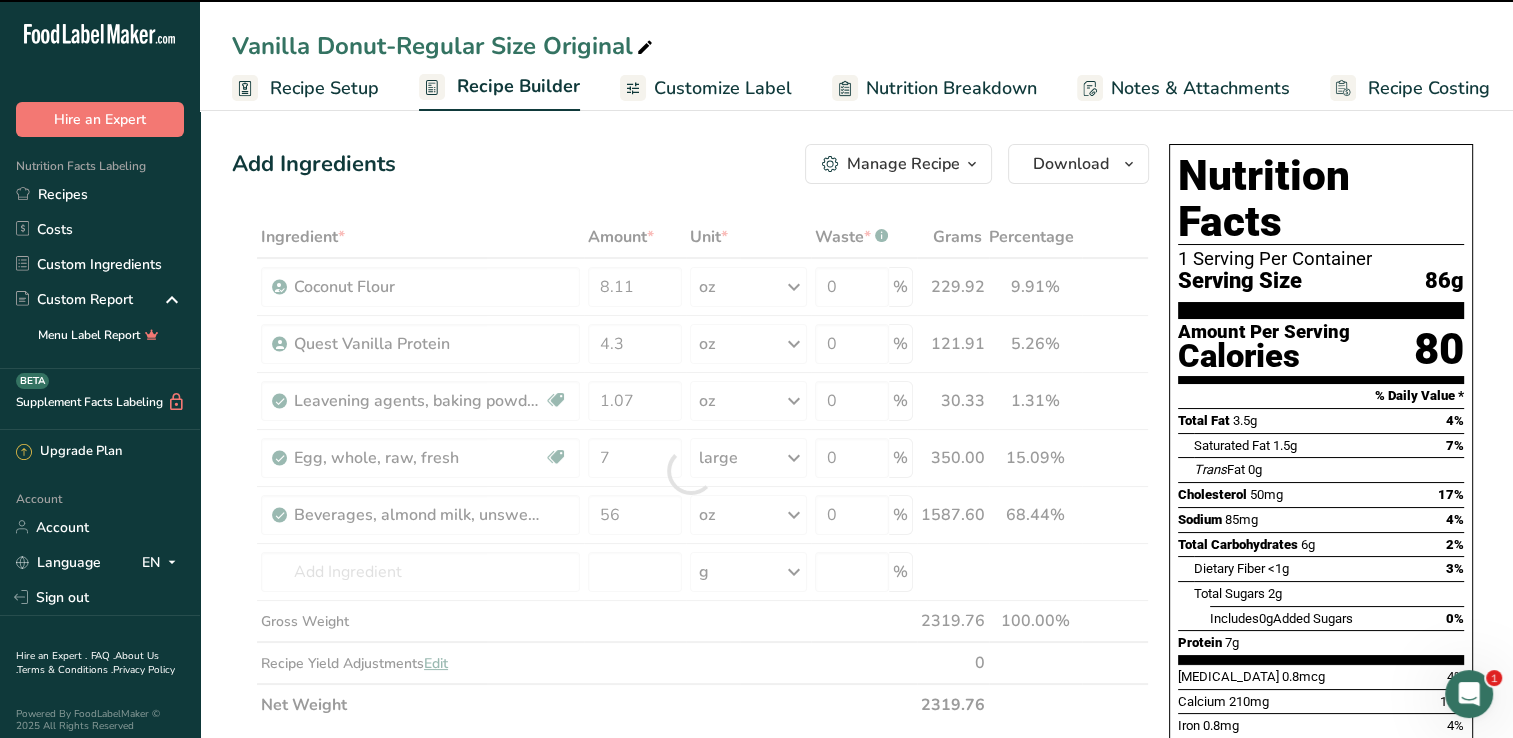 type on "0" 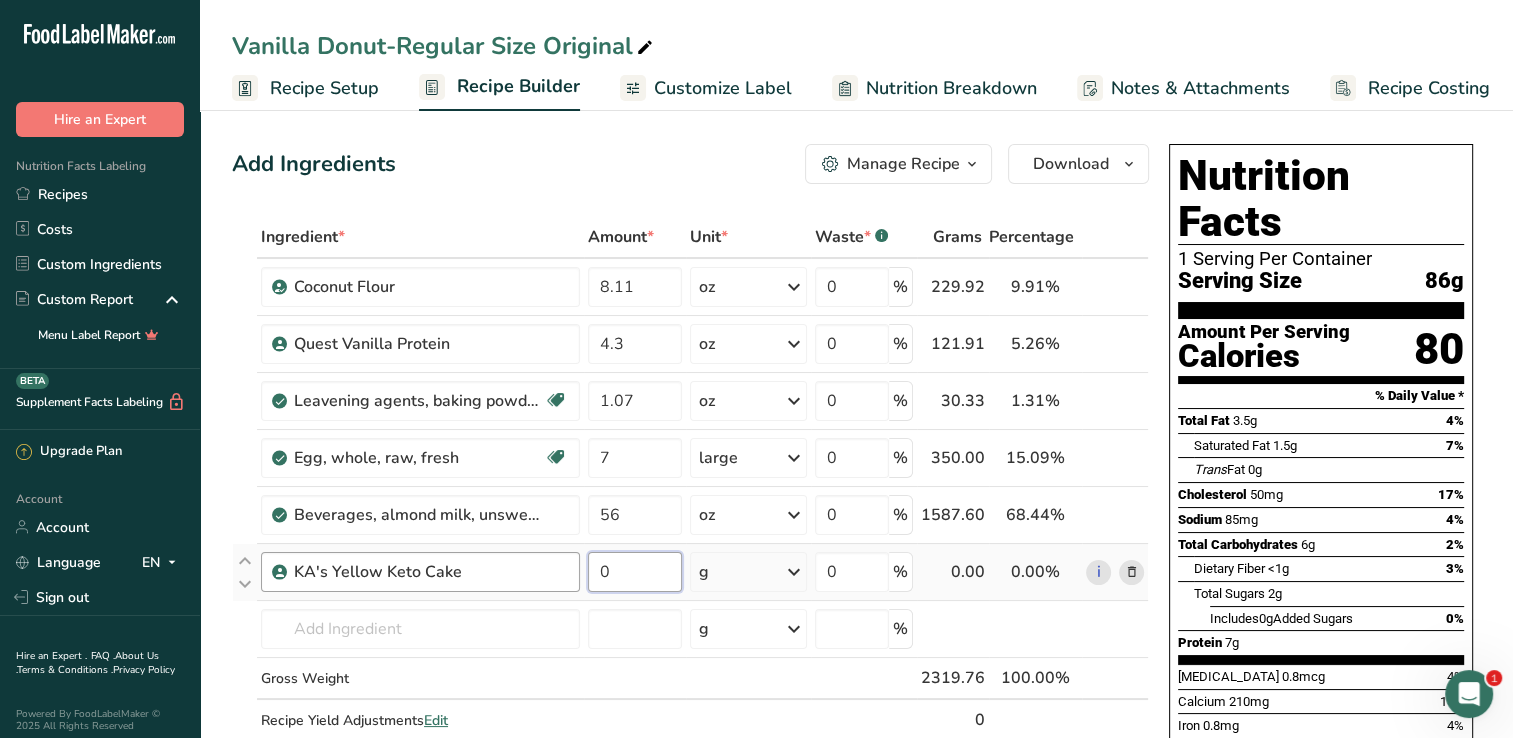 drag, startPoint x: 622, startPoint y: 574, endPoint x: 577, endPoint y: 573, distance: 45.01111 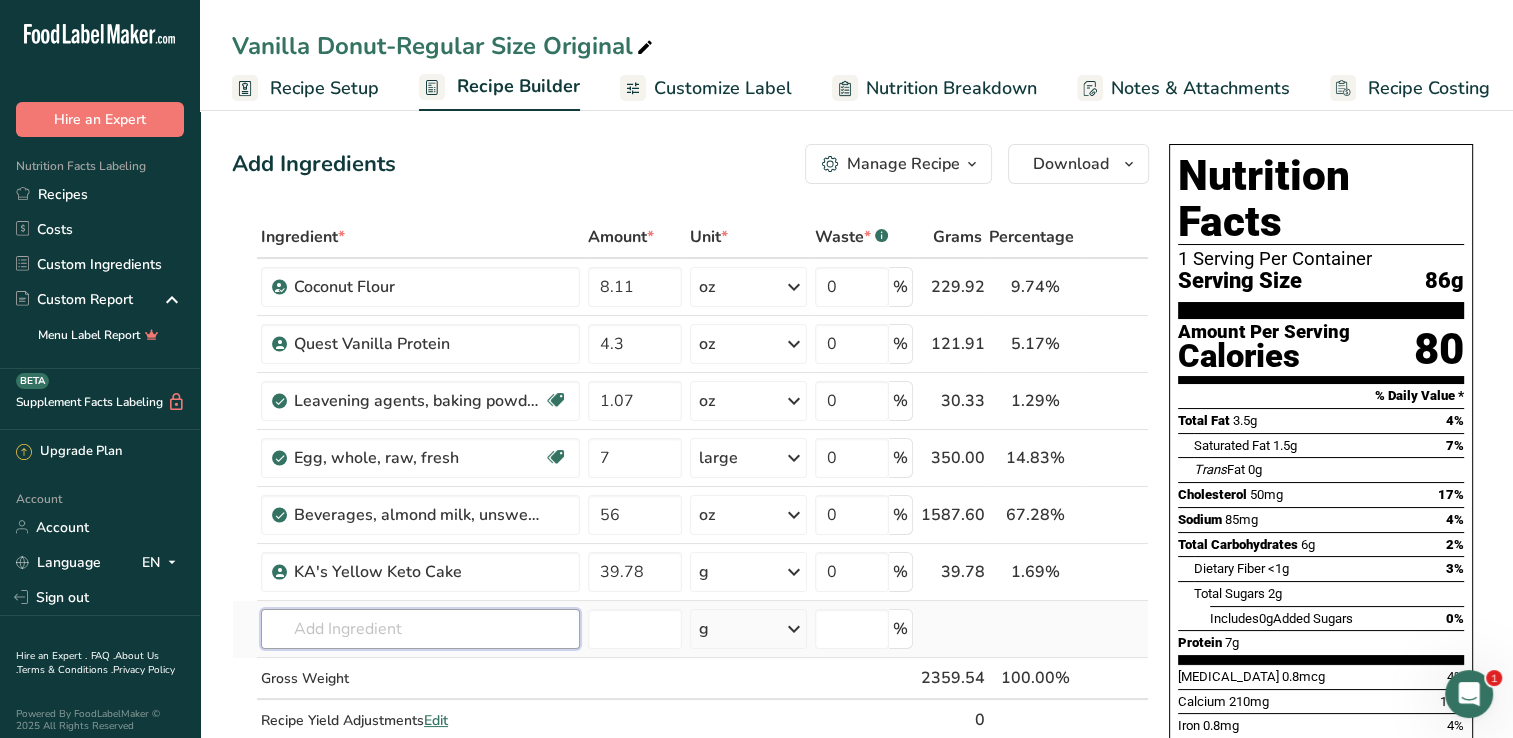 click on "Ingredient *
Amount *
Unit *
Waste *   .a-a{fill:#347362;}.b-a{fill:#fff;}          Grams
Percentage
Coconut Flour
8.11
oz
Weight Units
g
kg
mg
See more
Volume Units
l
Volume units require a density conversion. If you know your ingredient's density enter it below. Otherwise, click on "RIA" our AI Regulatory bot - she will be able to help you
lb/ft3
g/cm3
Confirm
mL
Volume units require a density conversion. If you know your ingredient's density enter it below. Otherwise, click on "RIA" our AI Regulatory bot - she will be able to help you
lb/ft3" at bounding box center [690, 499] 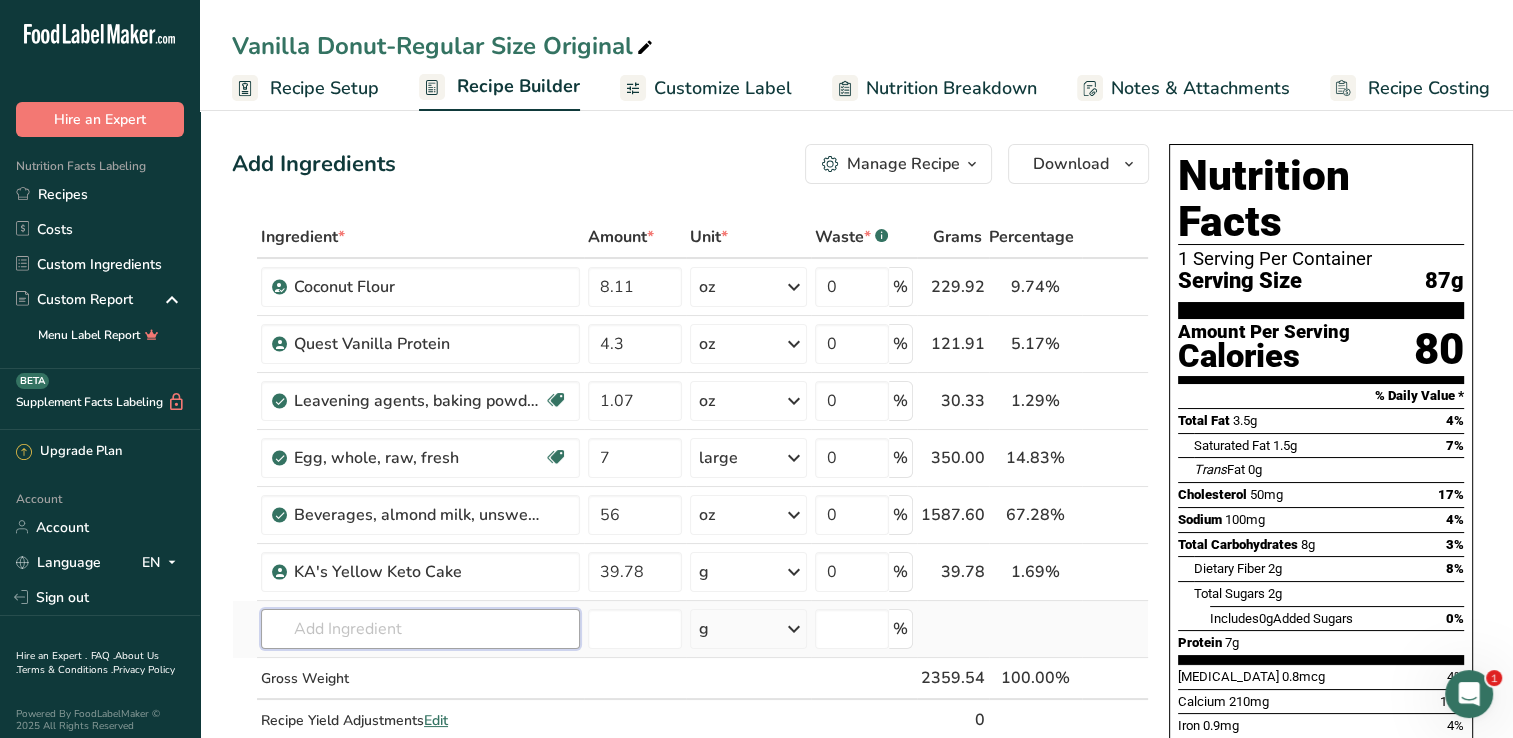 click at bounding box center [420, 629] 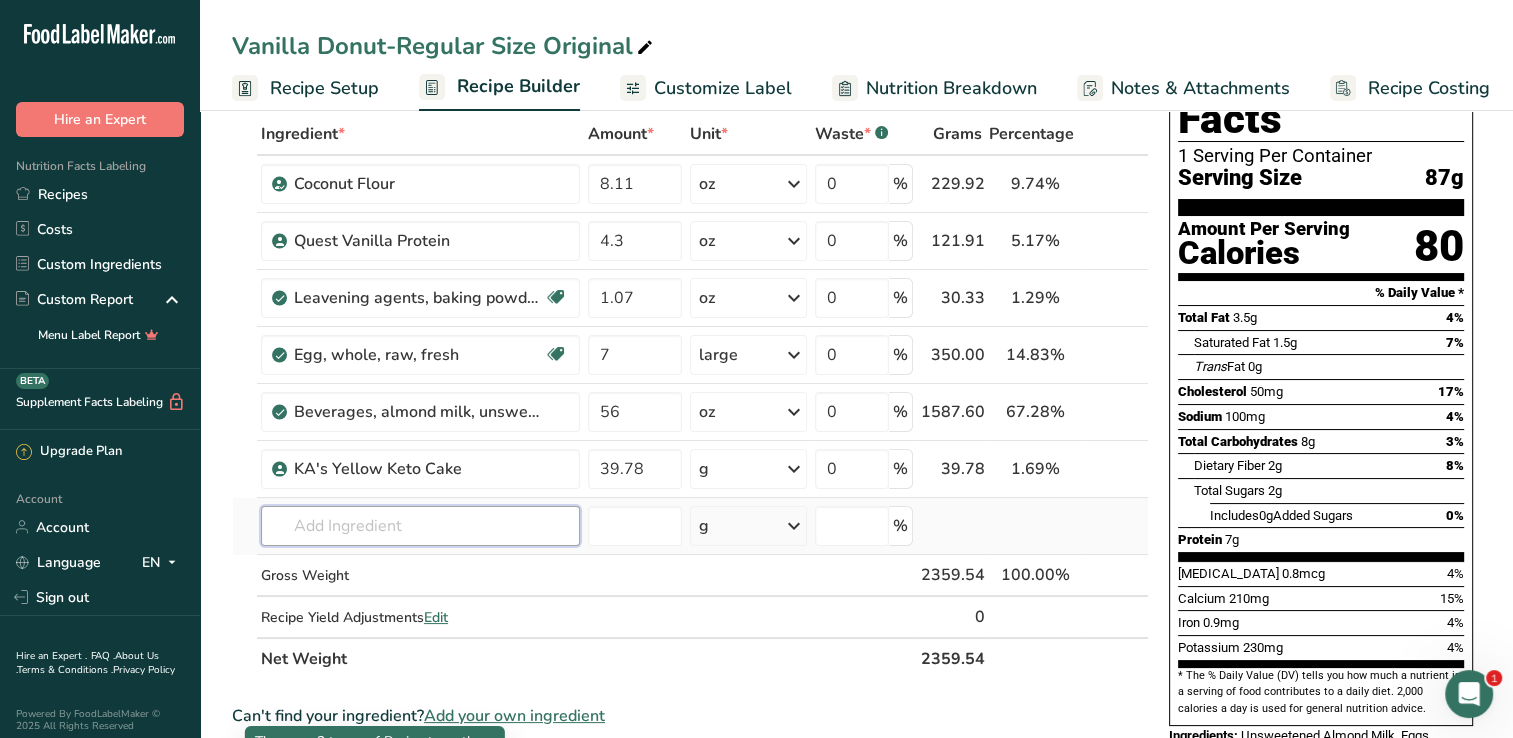 scroll, scrollTop: 100, scrollLeft: 0, axis: vertical 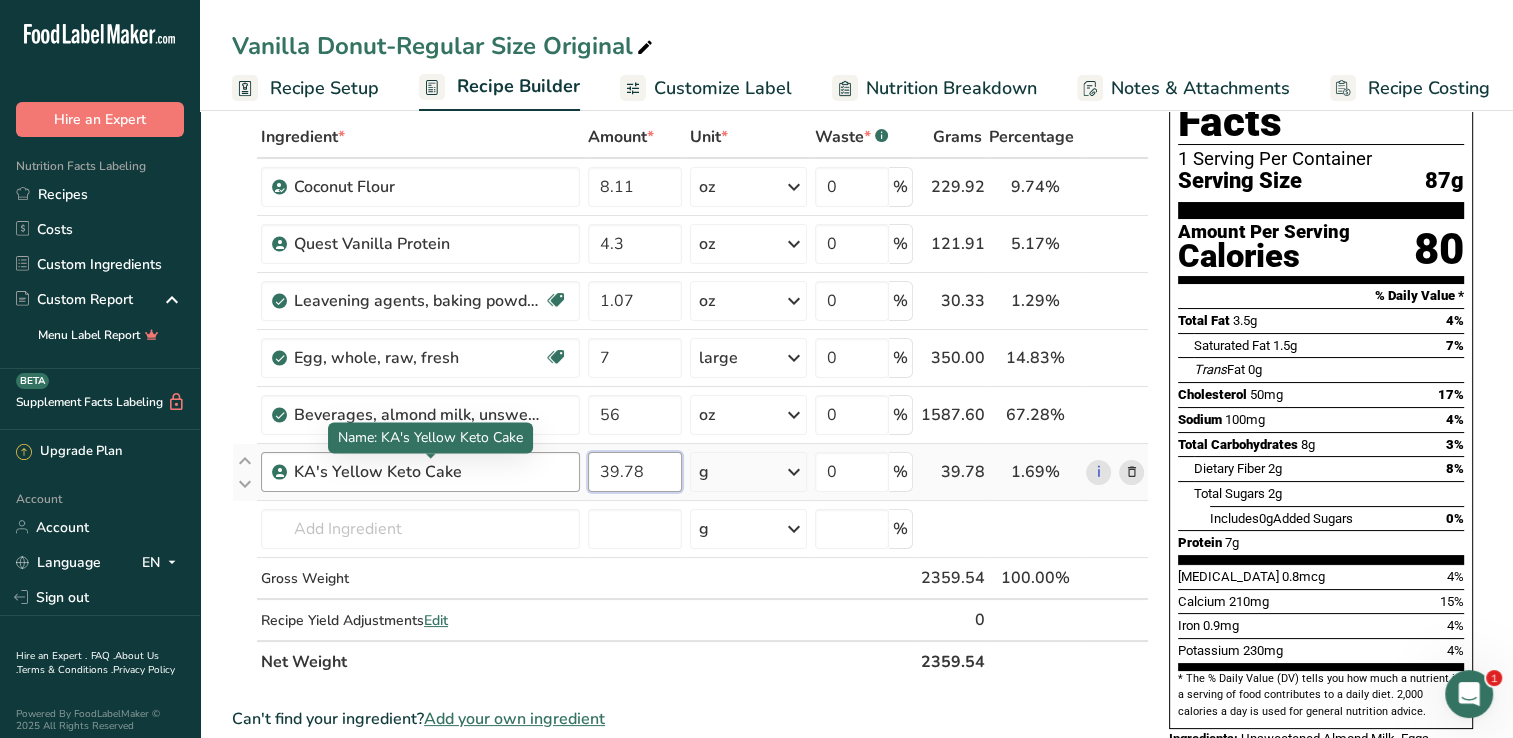 drag, startPoint x: 644, startPoint y: 474, endPoint x: 535, endPoint y: 474, distance: 109 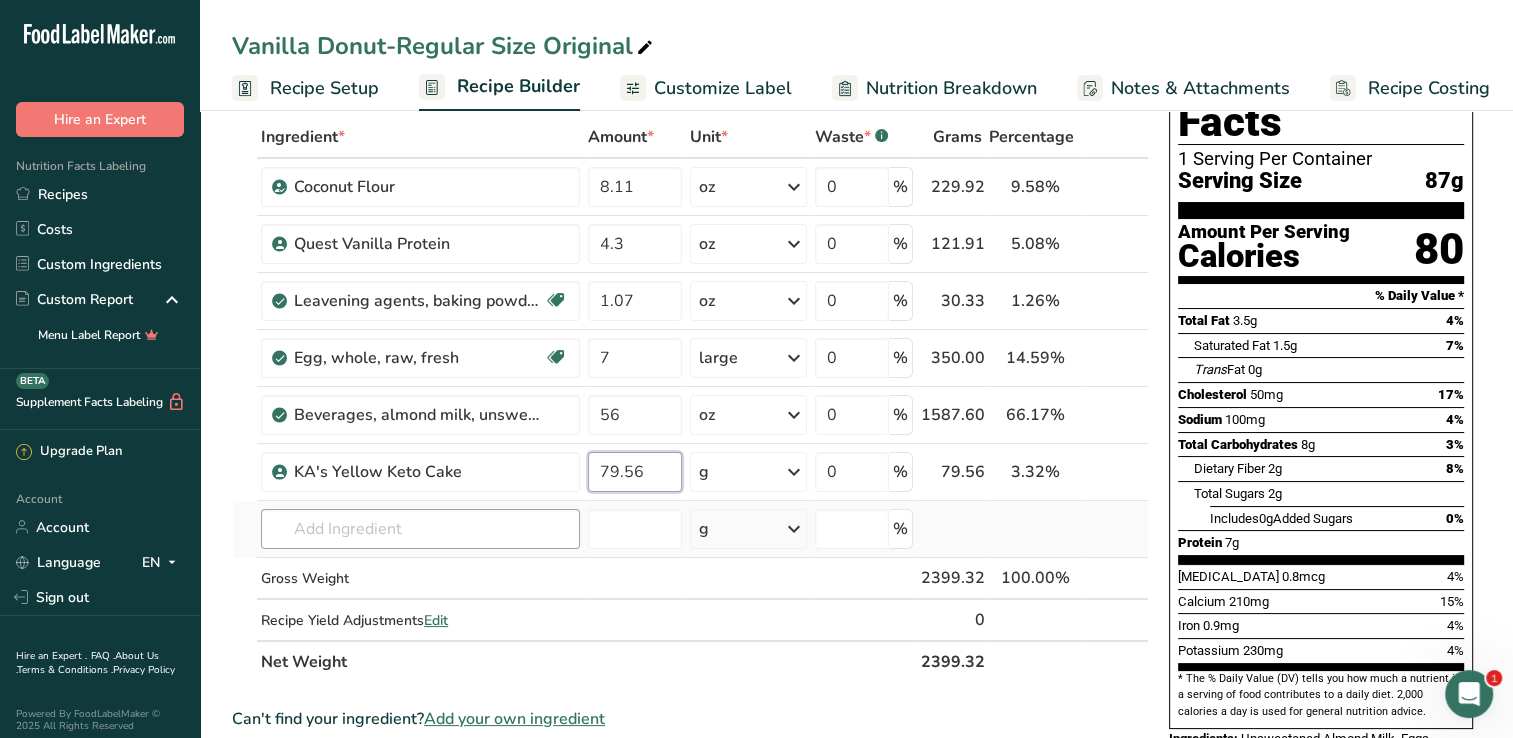 type on "79.56" 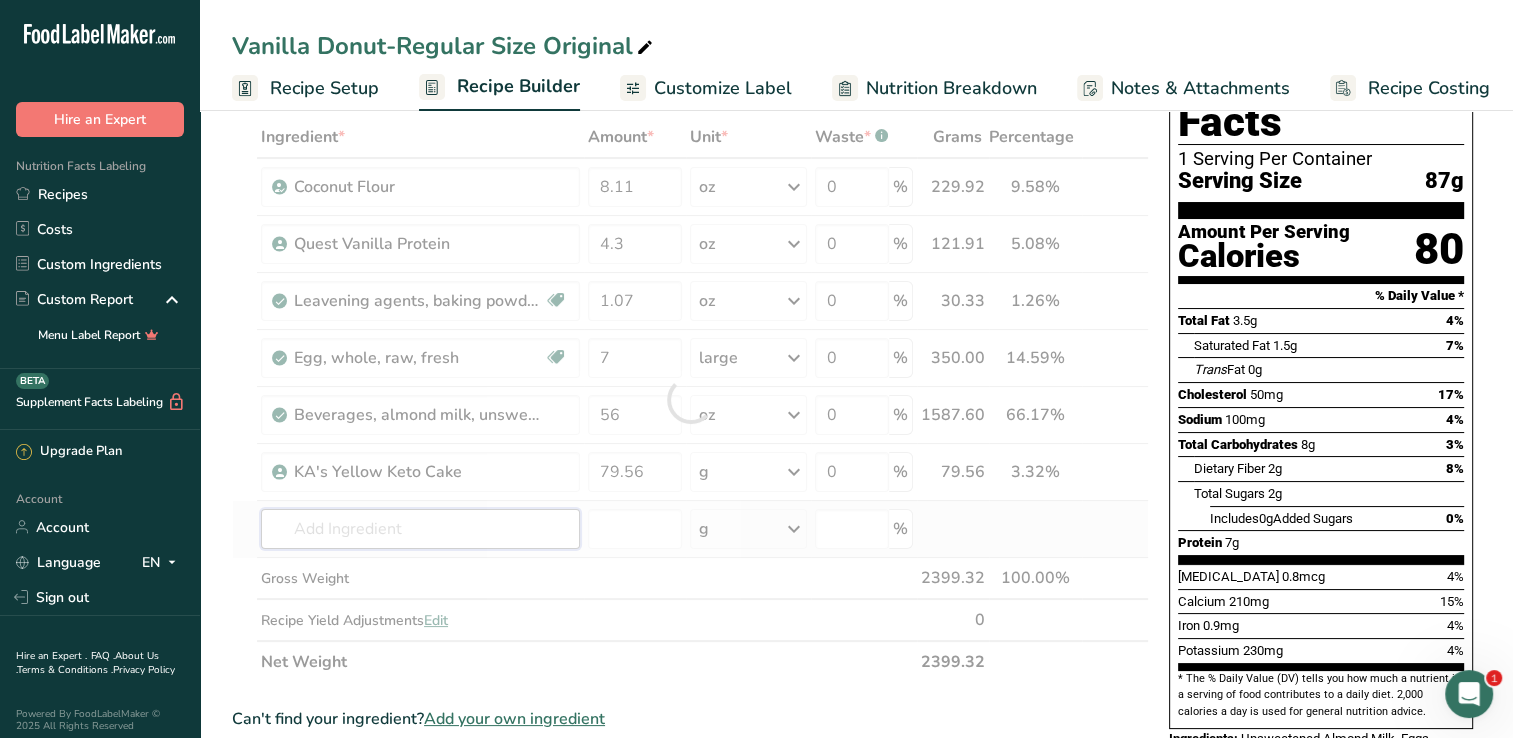 click on "Ingredient *
Amount *
Unit *
Waste *   .a-a{fill:#347362;}.b-a{fill:#fff;}          Grams
Percentage
Coconut Flour
8.11
oz
Weight Units
g
kg
mg
See more
Volume Units
l
Volume units require a density conversion. If you know your ingredient's density enter it below. Otherwise, click on "RIA" our AI Regulatory bot - she will be able to help you
lb/ft3
g/cm3
Confirm
mL
Volume units require a density conversion. If you know your ingredient's density enter it below. Otherwise, click on "RIA" our AI Regulatory bot - she will be able to help you
lb/ft3" at bounding box center [690, 399] 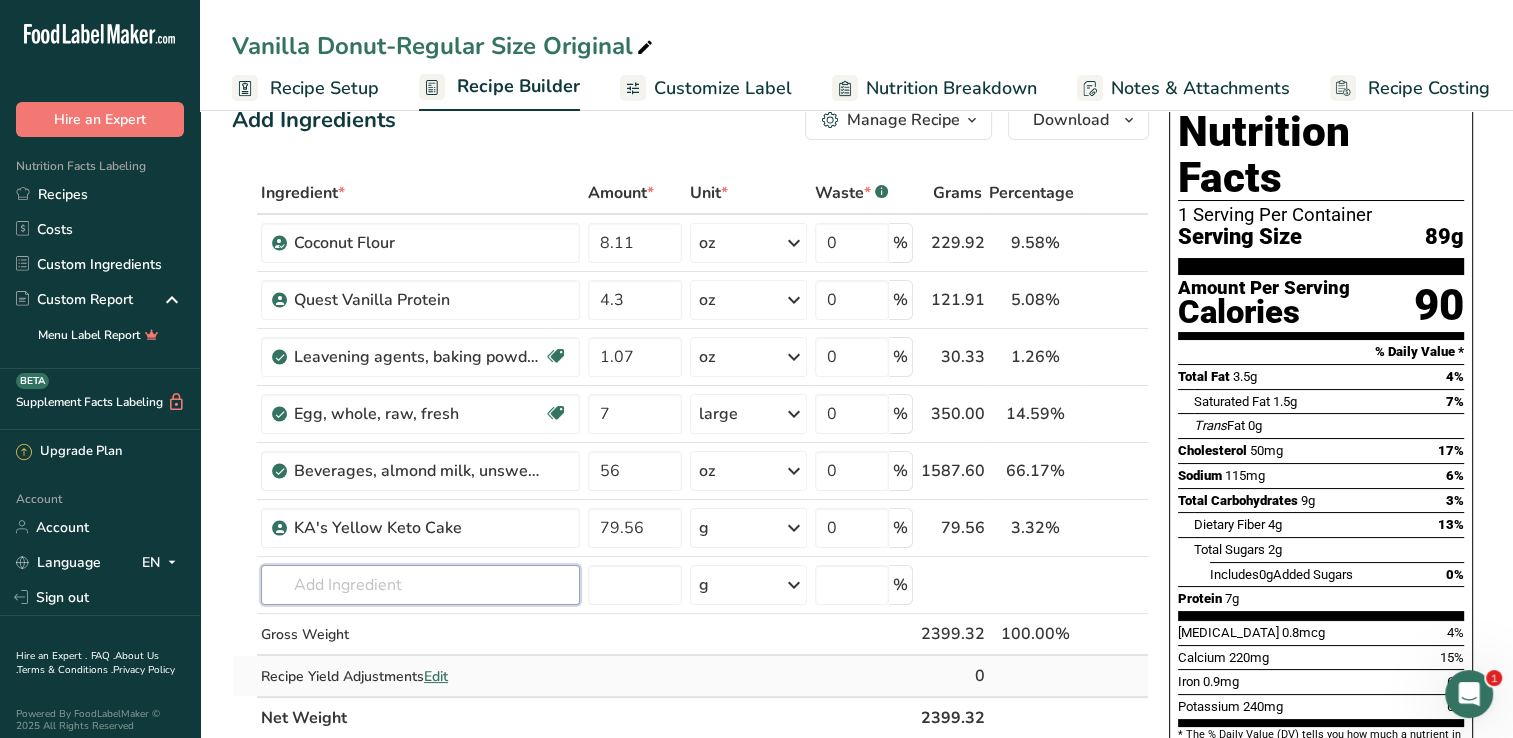 scroll, scrollTop: 0, scrollLeft: 0, axis: both 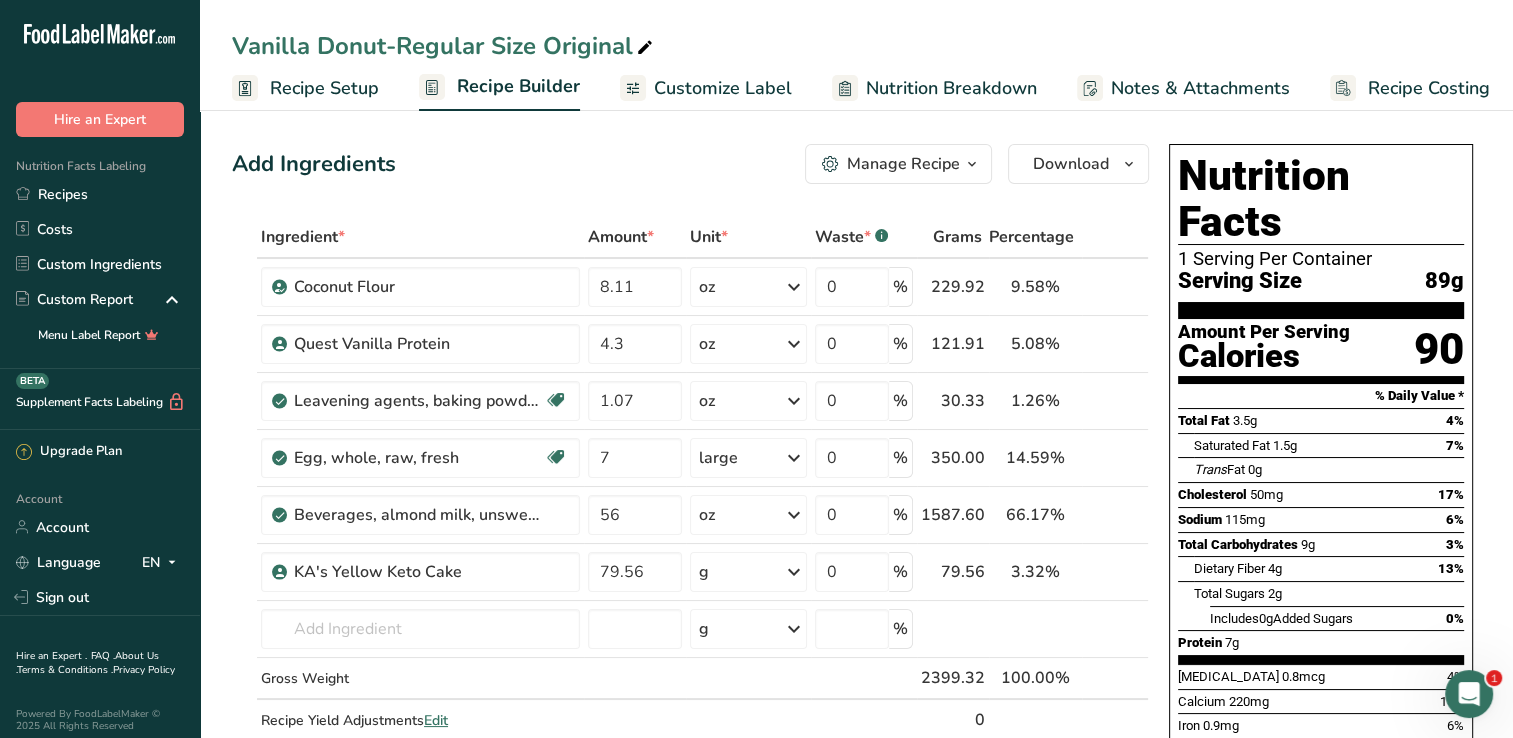click on "Recipe Setup" at bounding box center [324, 88] 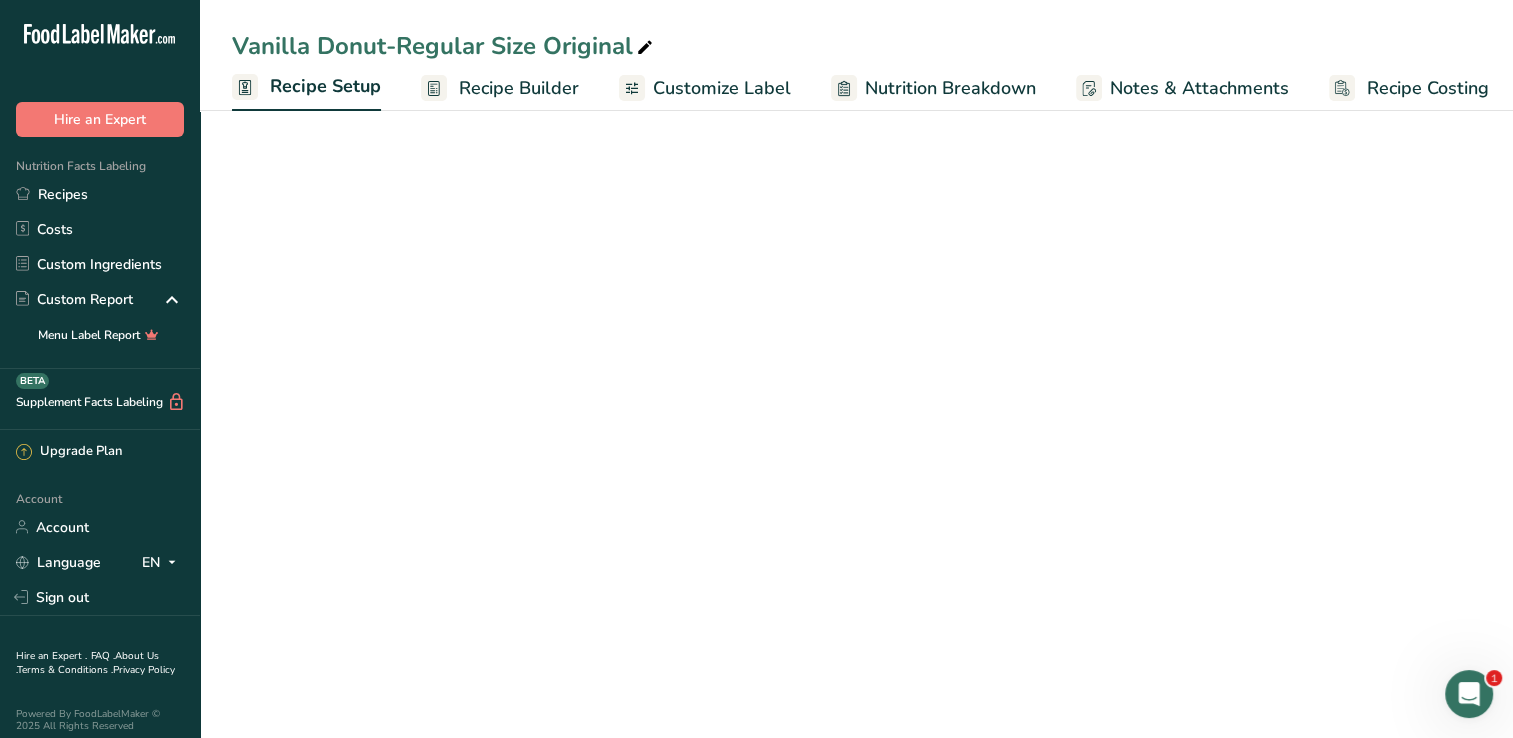 scroll, scrollTop: 0, scrollLeft: 7, axis: horizontal 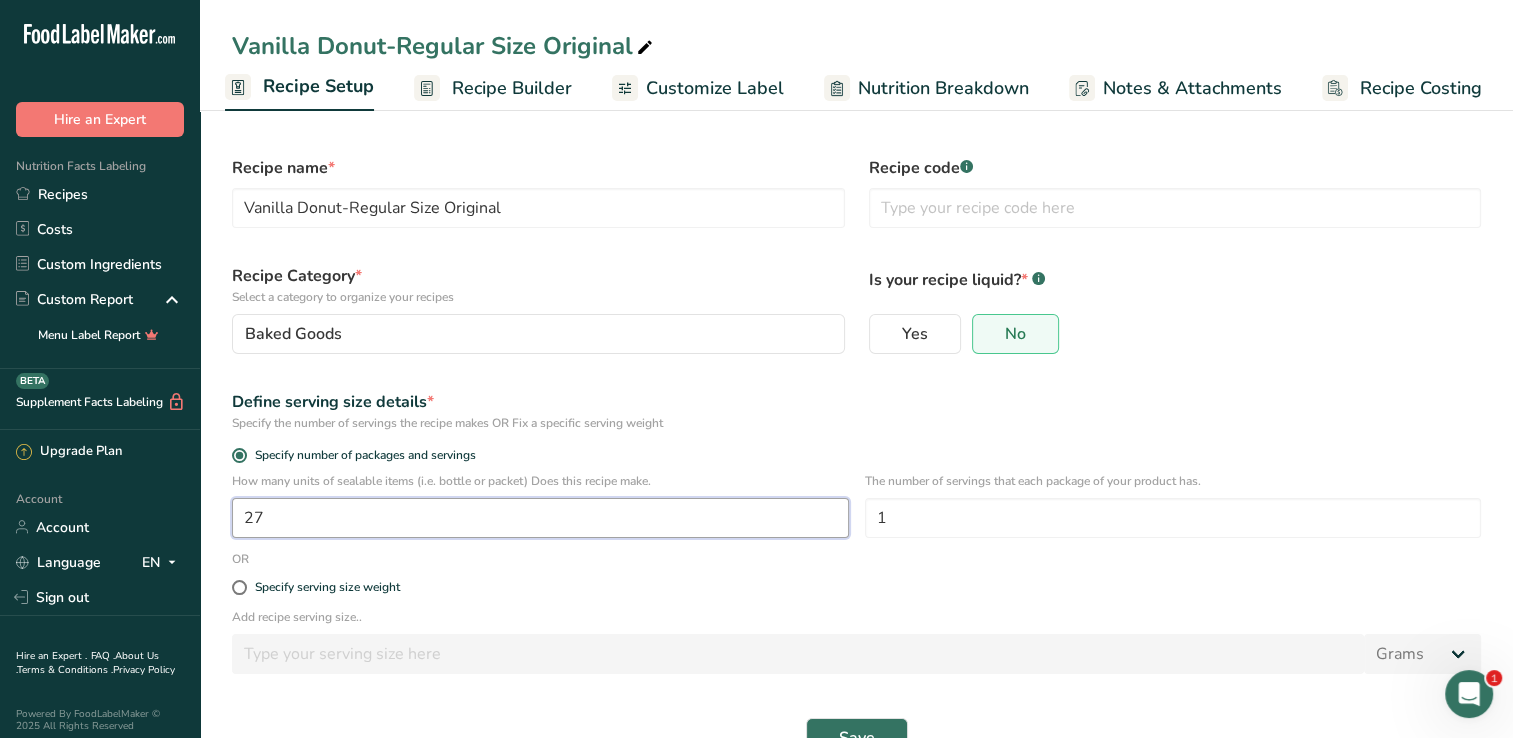 drag, startPoint x: 284, startPoint y: 524, endPoint x: 225, endPoint y: 519, distance: 59.211487 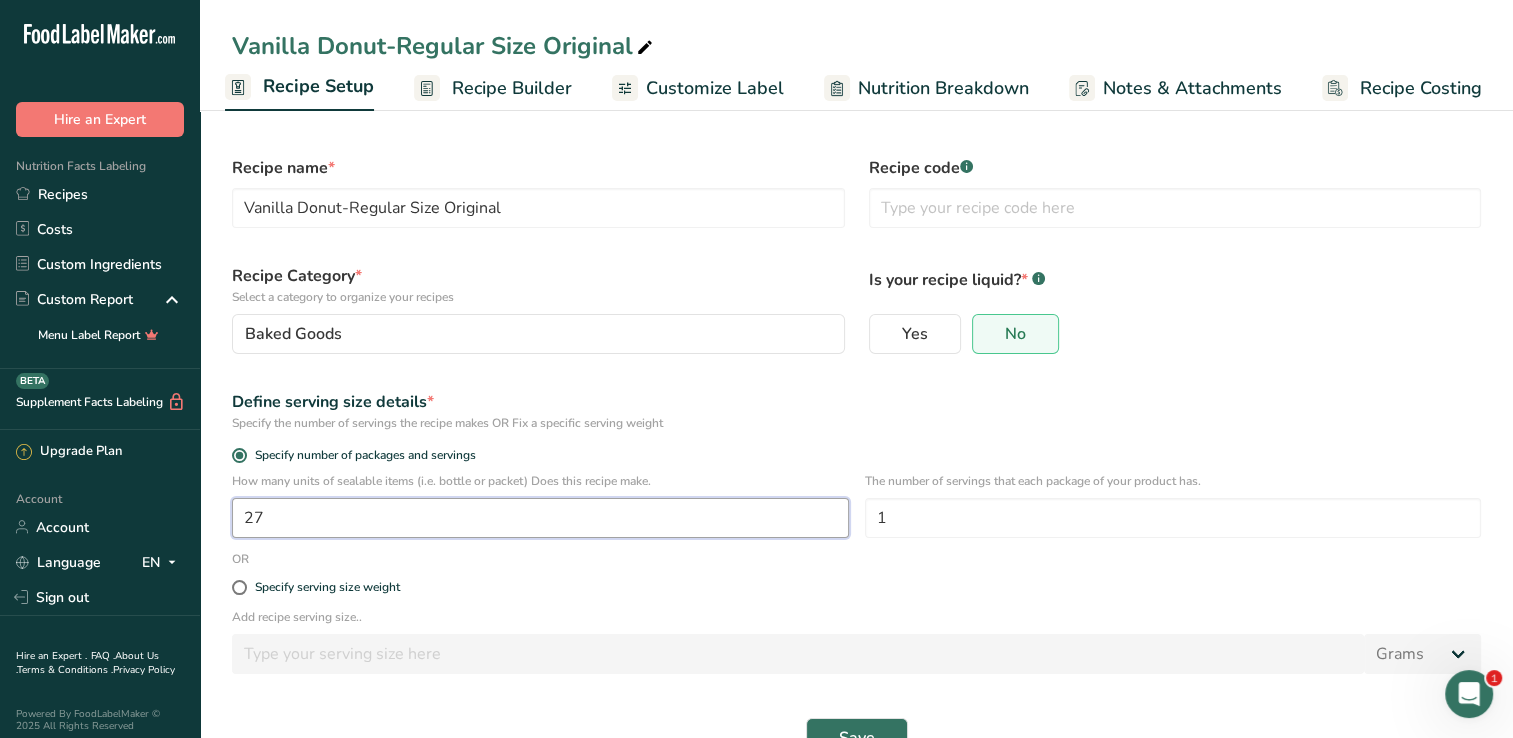 click on "How many units of sealable items (i.e. bottle or packet) Does this recipe make.
27
The number of servings that each package of your product has.
1" at bounding box center [856, 511] 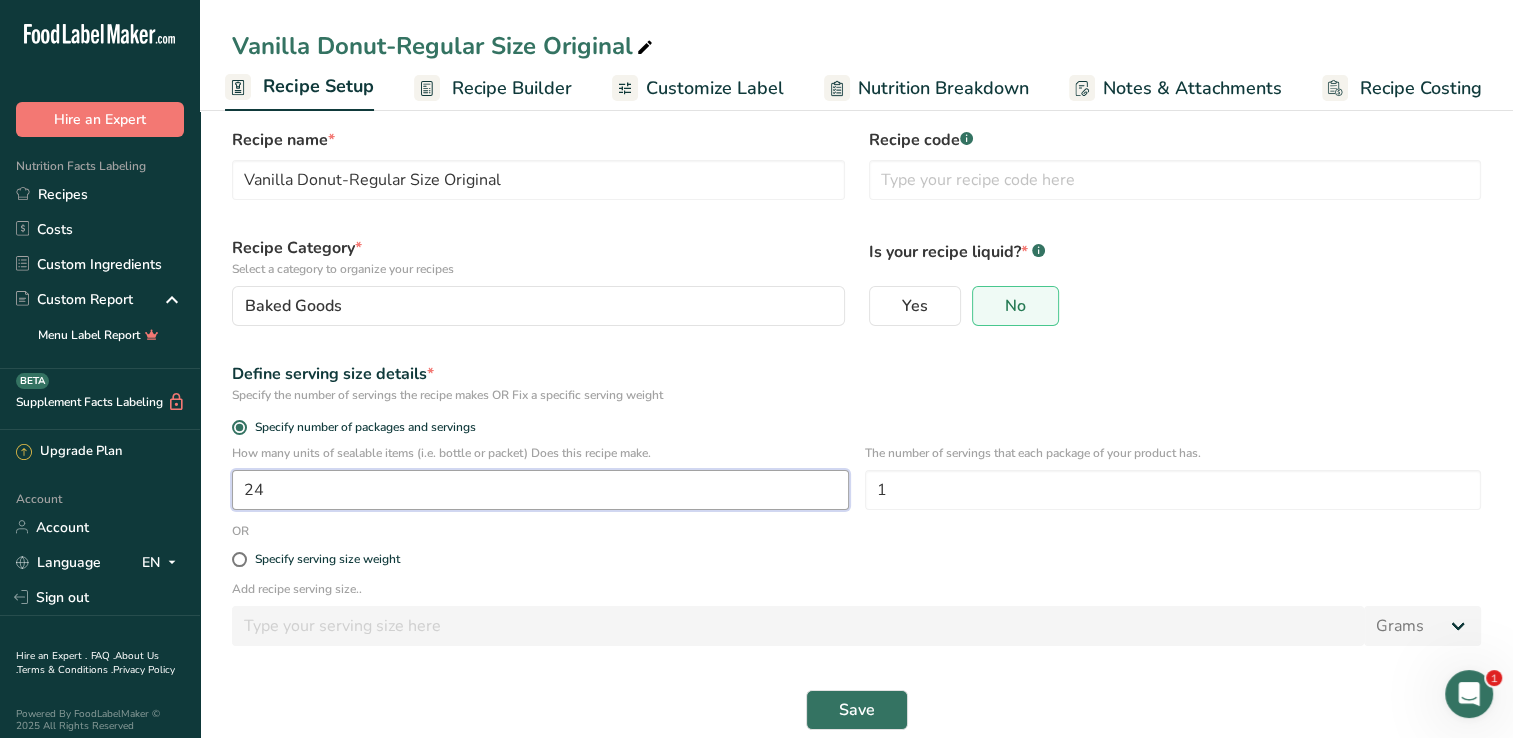 scroll, scrollTop: 52, scrollLeft: 0, axis: vertical 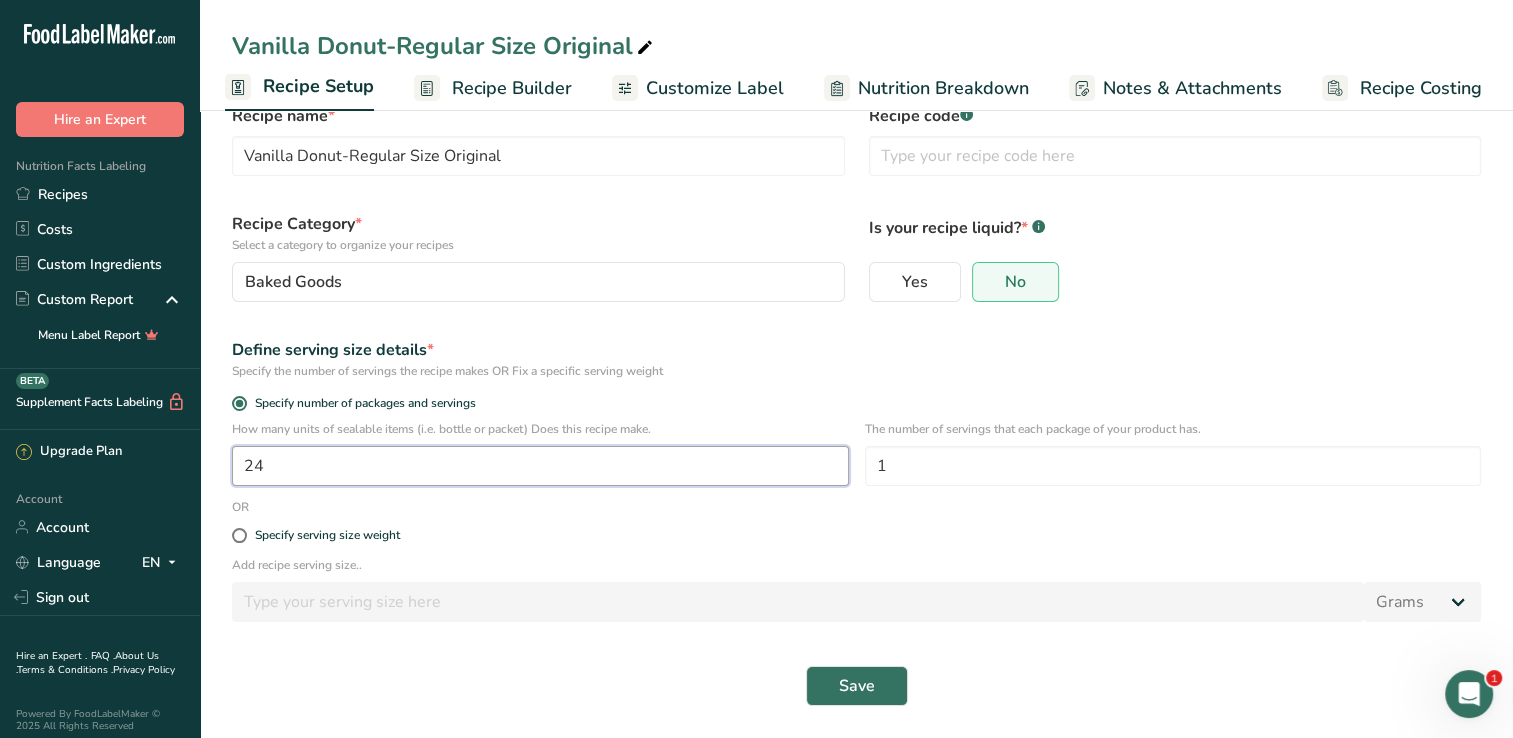 type on "24" 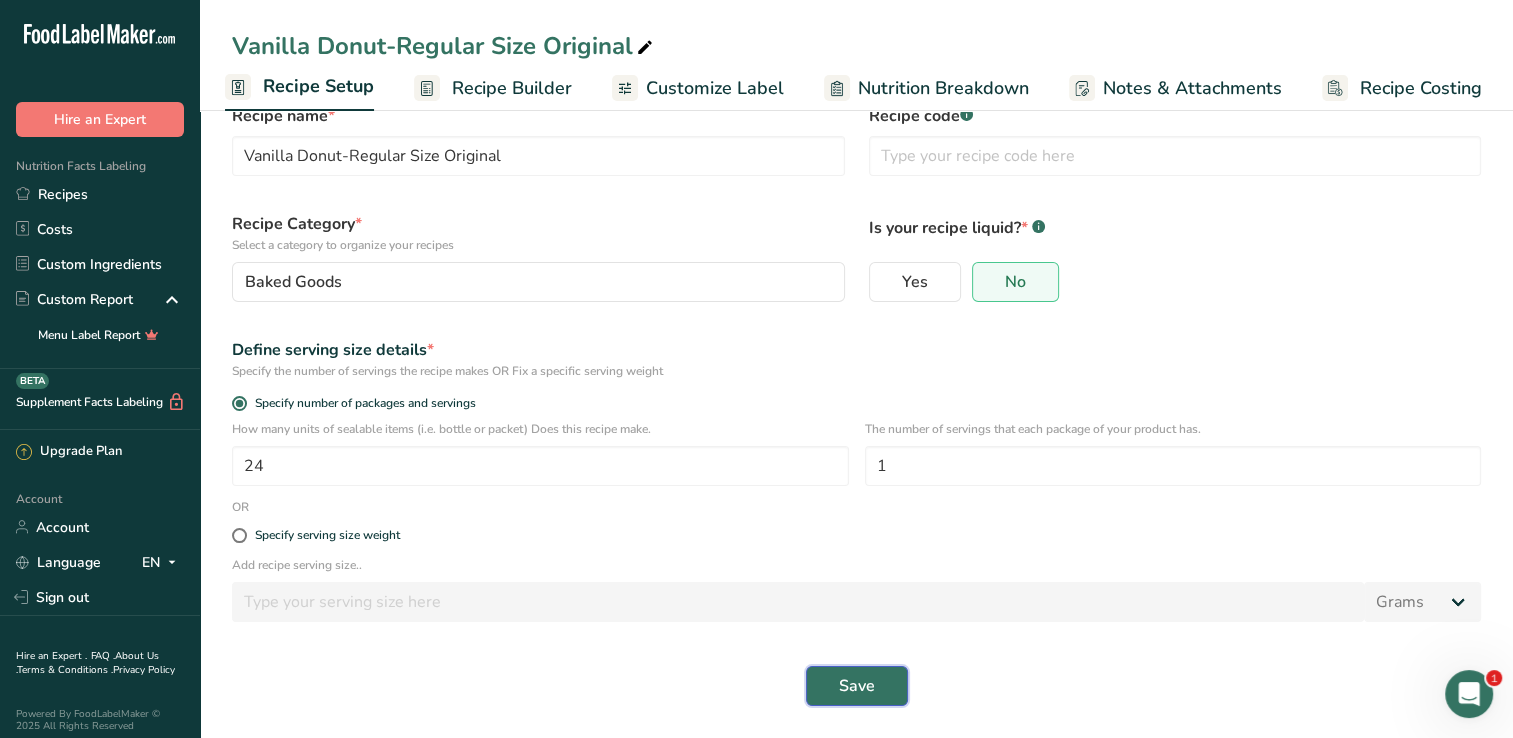 click on "Save" at bounding box center (857, 686) 